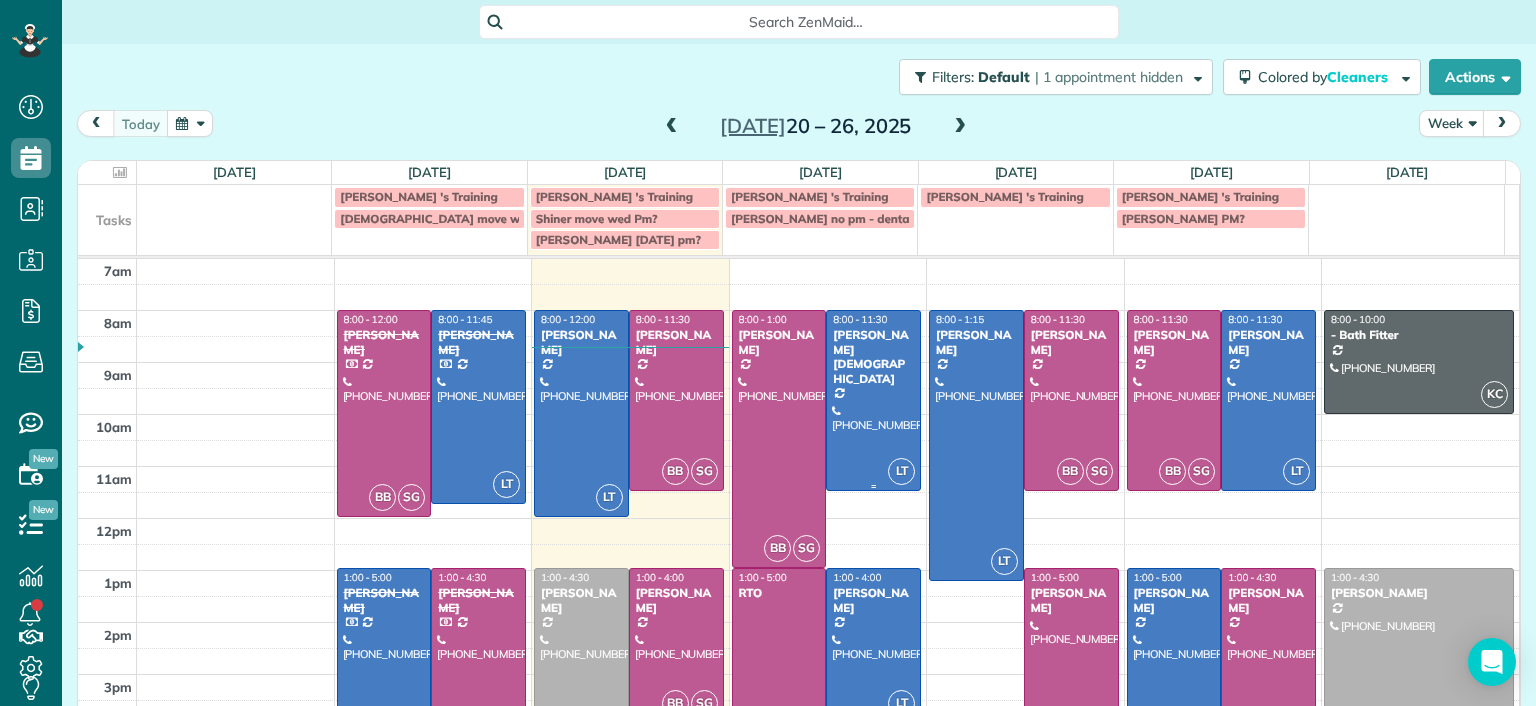 scroll, scrollTop: 0, scrollLeft: 0, axis: both 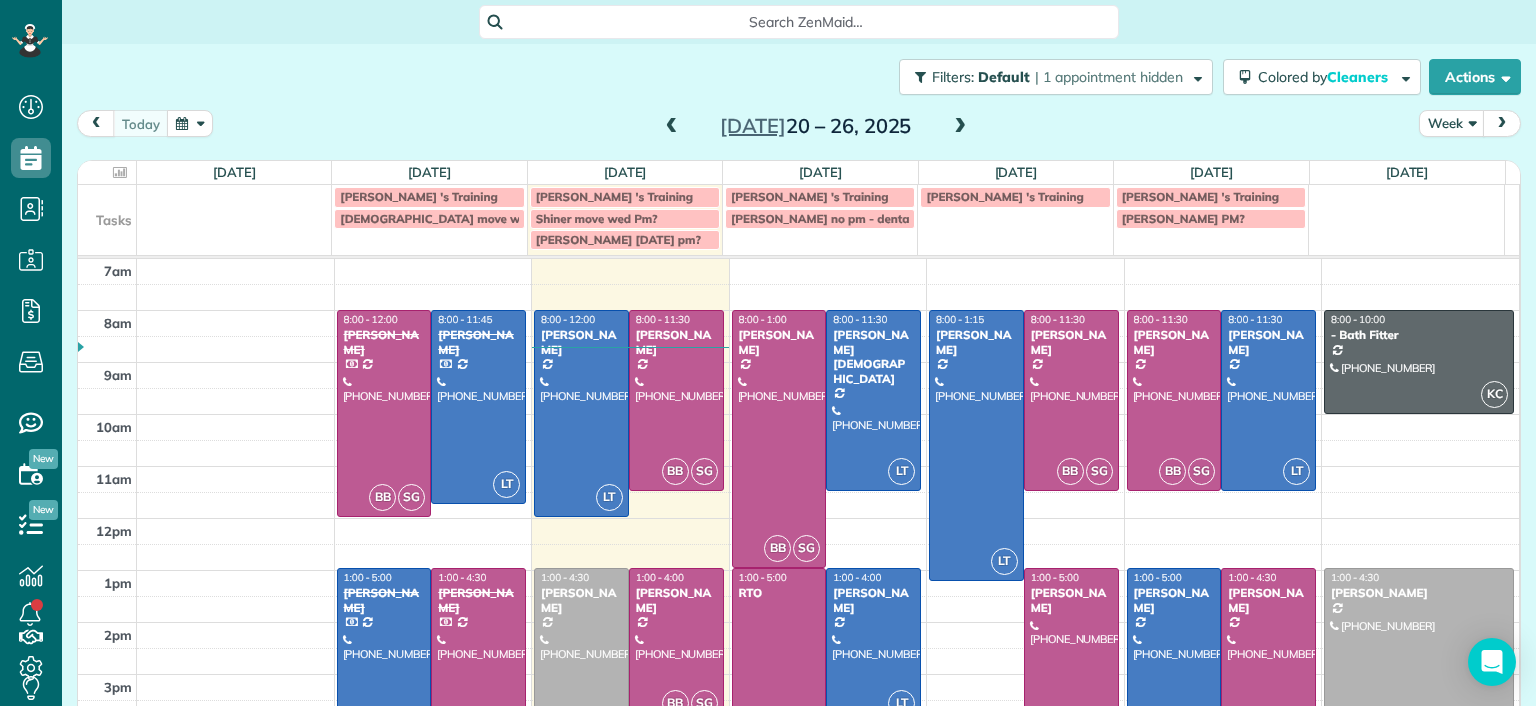 click at bounding box center (960, 127) 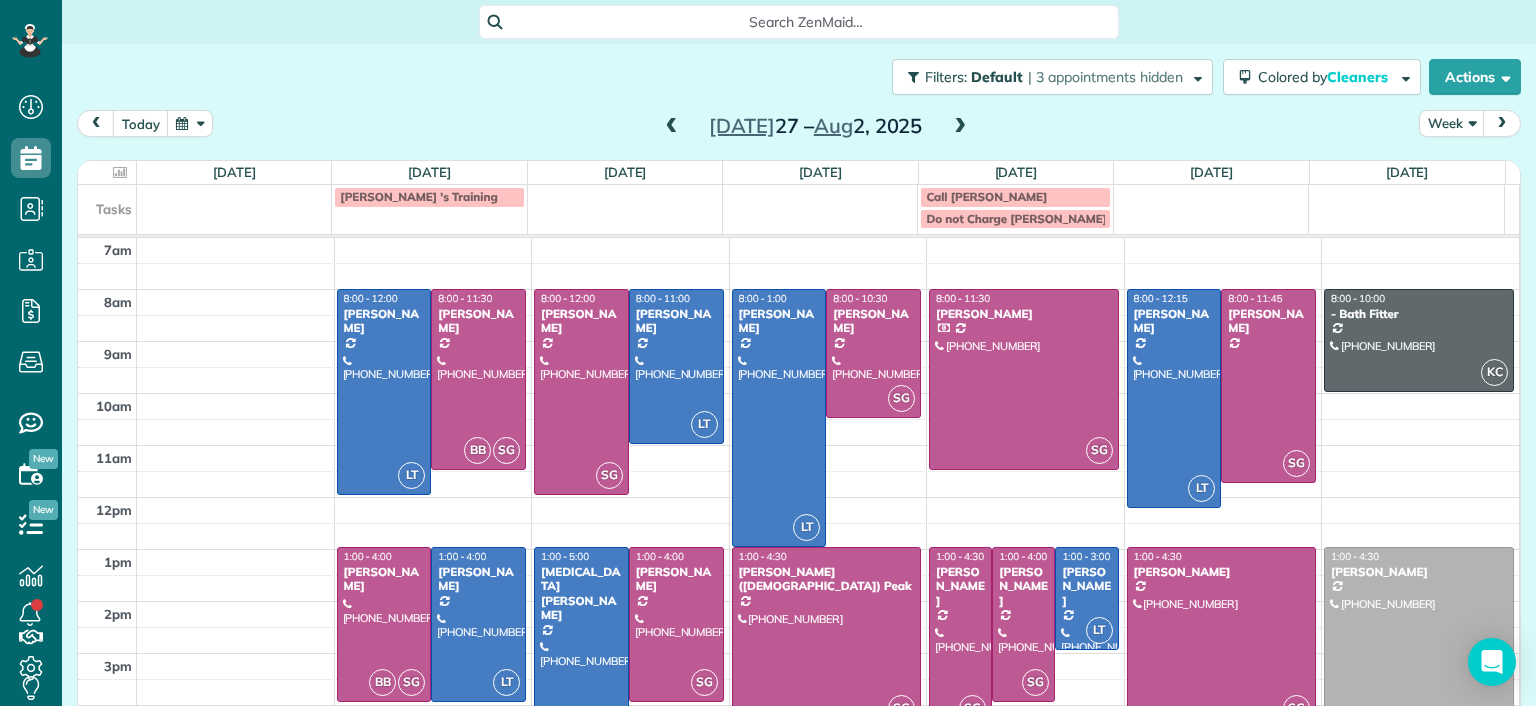 click at bounding box center [960, 127] 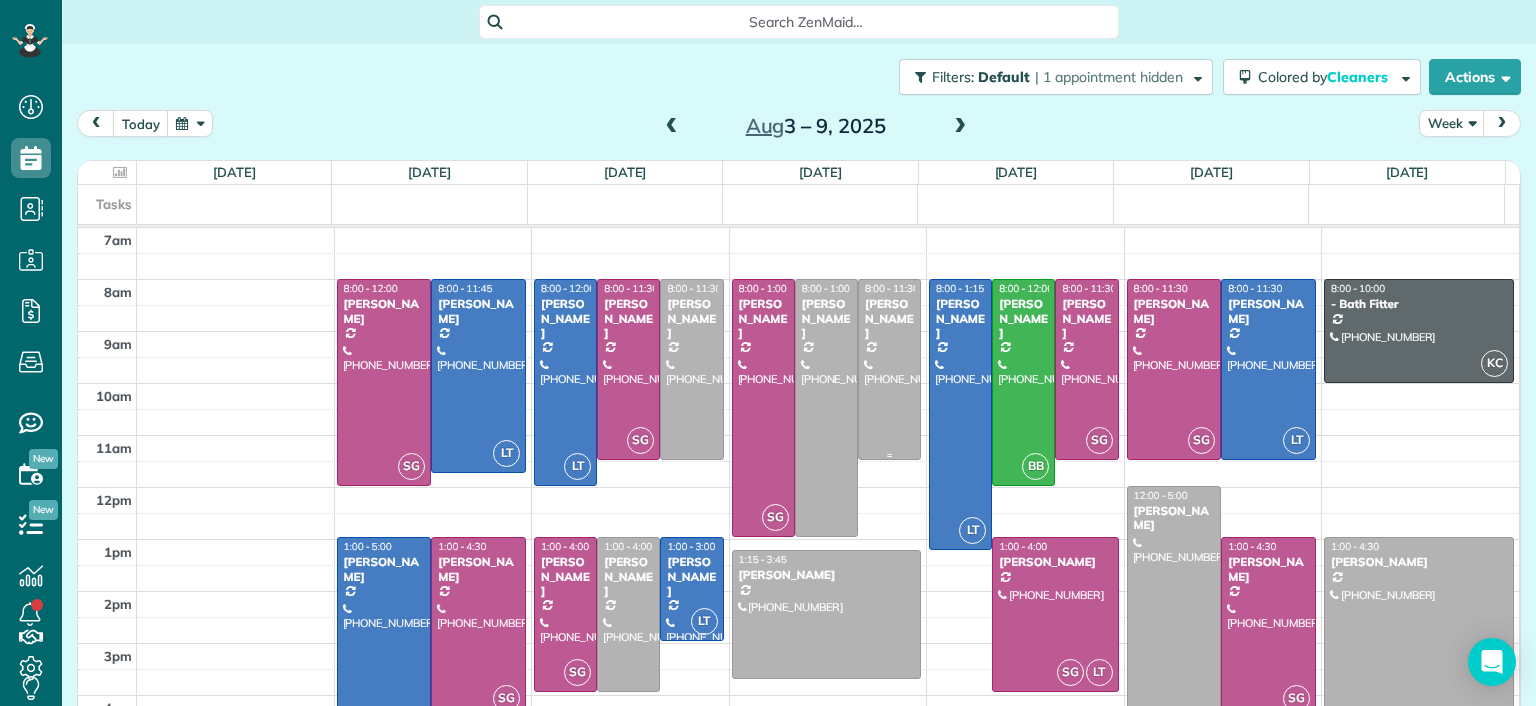 click at bounding box center [889, 369] 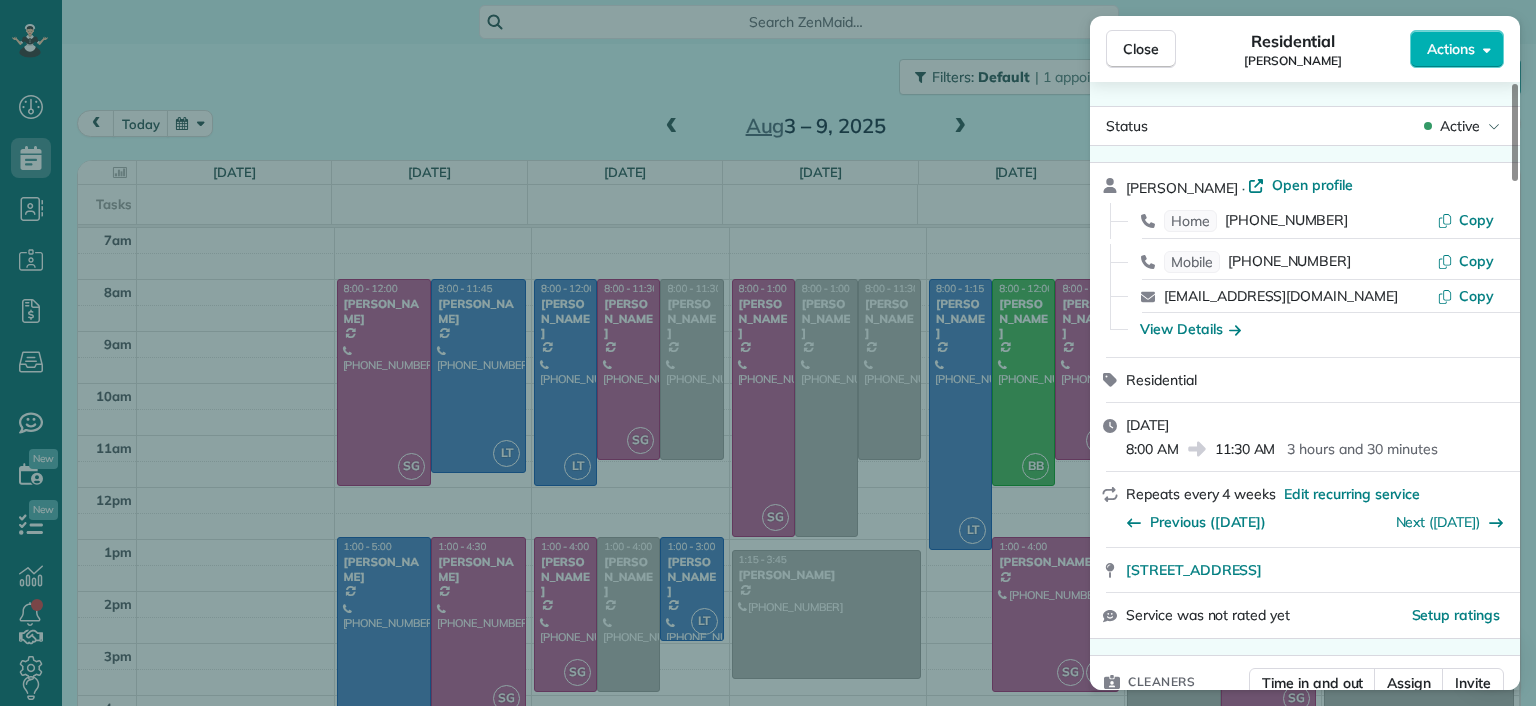 click on "Close Residential Lucy McCown Actions Status Active Lucy McCown · Open profile Home (804) 270-0893 Copy Mobile (512) 417-2942 Copy mkmccown@gmail.com Copy View Details Residential Wednesday, August 06, 2025 8:00 AM 11:30 AM 3 hours and 30 minutes Repeats every 4 weeks Edit recurring service Previous (Jul 09) Next (Sep 03) 2971 Dragana Drive Richmond VA 23233 Service was not rated yet Setup ratings Cleaners Time in and out Assign Invite Cleaners No cleaners assigned yet Checklist Try Now Keep this appointment up to your standards. Stay on top of every detail, keep your cleaners organised, and your client happy. Assign a checklist Watch a 5 min demo Billing Billing actions Price $200.00 Overcharge $0.00 Discount $0.00 Coupon discount - Primary tax - Secondary tax - Total appointment price $200.00 Tips collected New feature! $0.00 Unpaid Mark as paid Total including tip $200.00 Get paid online in no-time! Send an invoice and reward your cleaners with tips Charge customer credit card Appointment custom fields -" at bounding box center [768, 353] 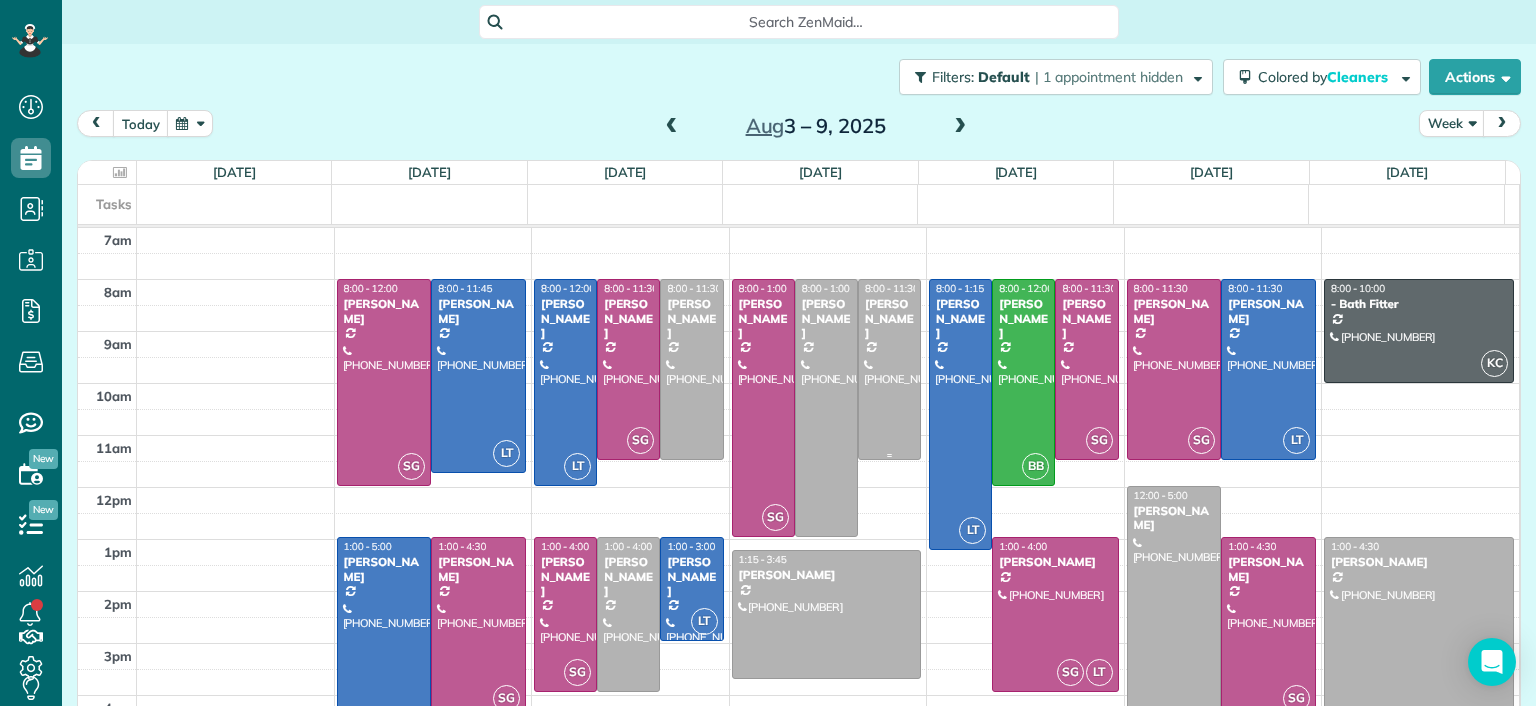 click at bounding box center [889, 369] 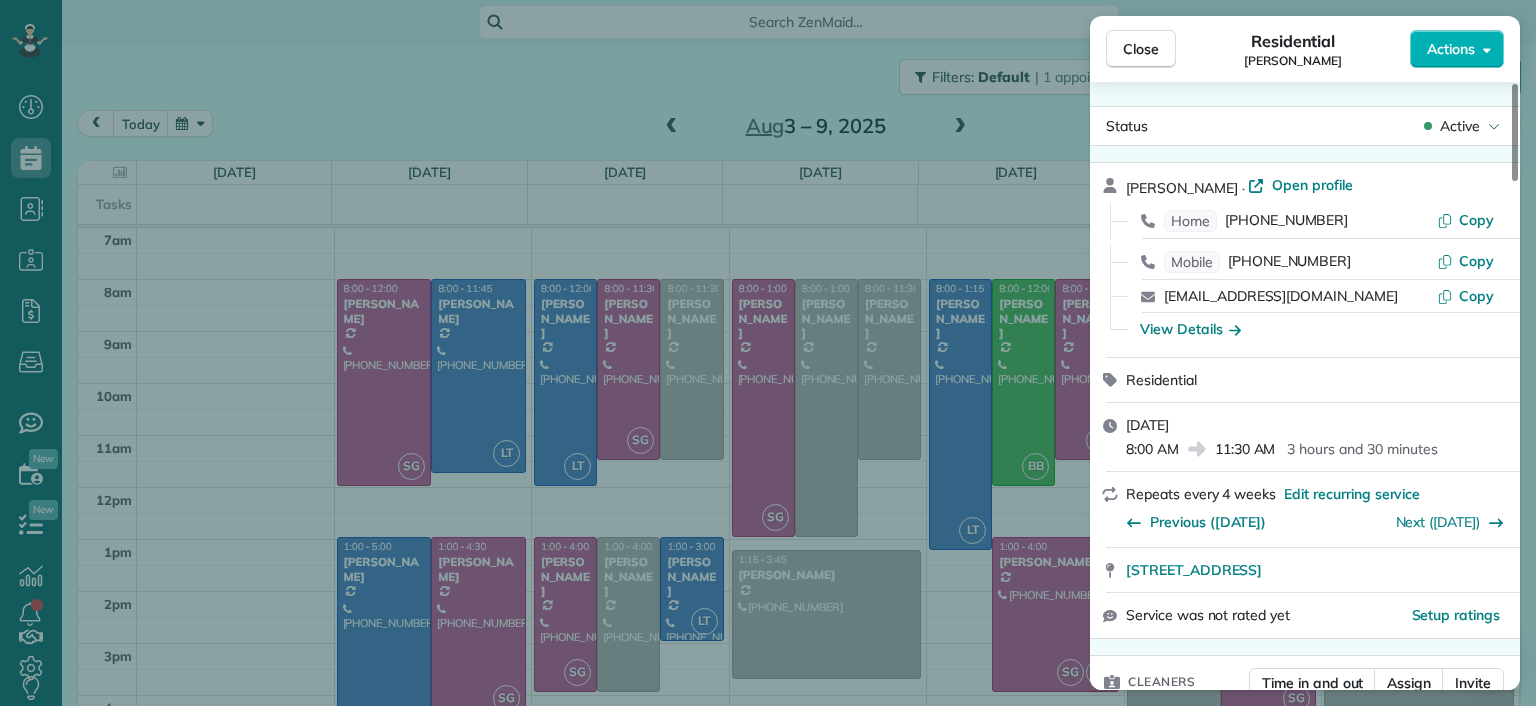 click on "Close Residential Lucy McCown Actions Status Active Lucy McCown · Open profile Home (804) 270-0893 Copy Mobile (512) 417-2942 Copy mkmccown@gmail.com Copy View Details Residential Wednesday, August 06, 2025 8:00 AM 11:30 AM 3 hours and 30 minutes Repeats every 4 weeks Edit recurring service Previous (Jul 09) Next (Sep 03) 2971 Dragana Drive Richmond VA 23233 Service was not rated yet Setup ratings Cleaners Time in and out Assign Invite Cleaners No cleaners assigned yet Checklist Try Now Keep this appointment up to your standards. Stay on top of every detail, keep your cleaners organised, and your client happy. Assign a checklist Watch a 5 min demo Billing Billing actions Price $200.00 Overcharge $0.00 Discount $0.00 Coupon discount - Primary tax - Secondary tax - Total appointment price $200.00 Tips collected New feature! $0.00 Unpaid Mark as paid Total including tip $200.00 Get paid online in no-time! Send an invoice and reward your cleaners with tips Charge customer credit card Appointment custom fields -" at bounding box center [768, 353] 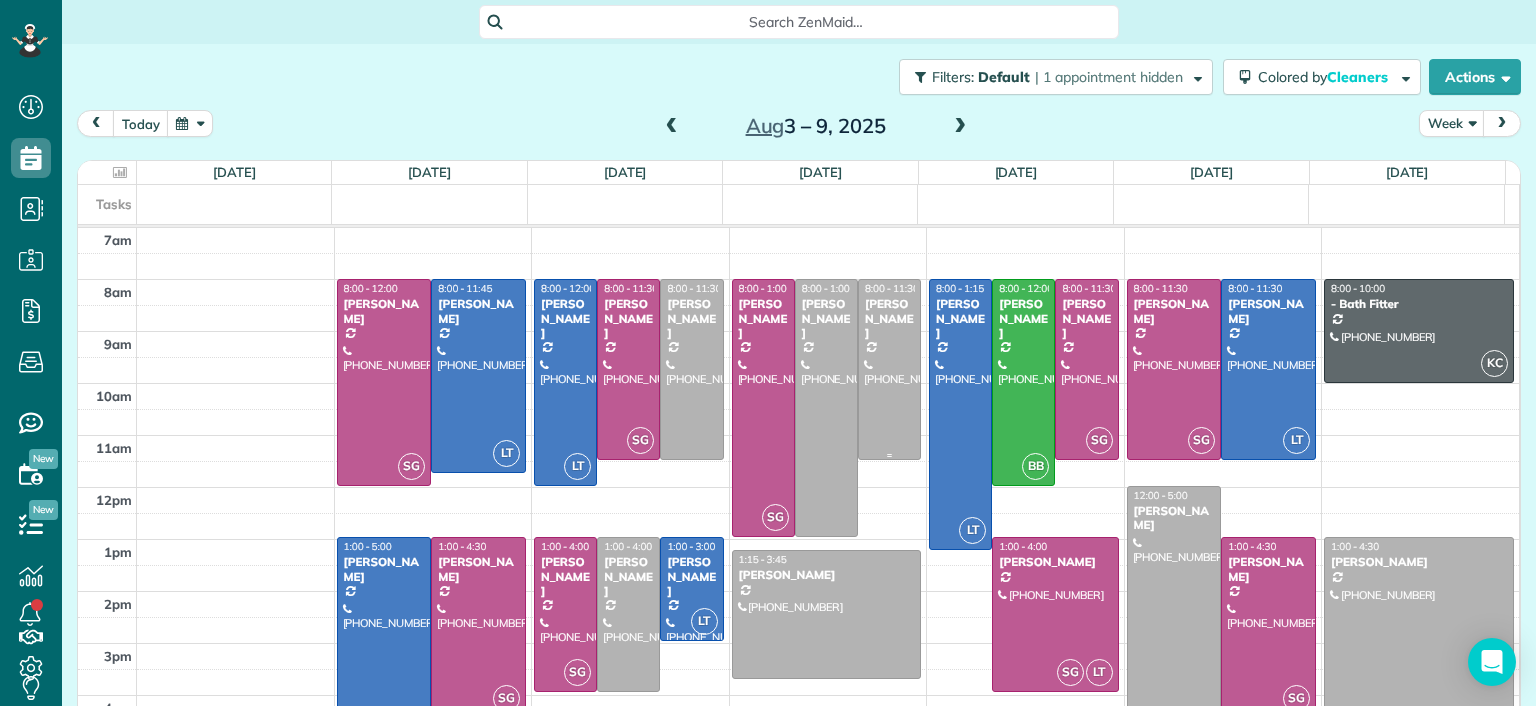 click at bounding box center (889, 369) 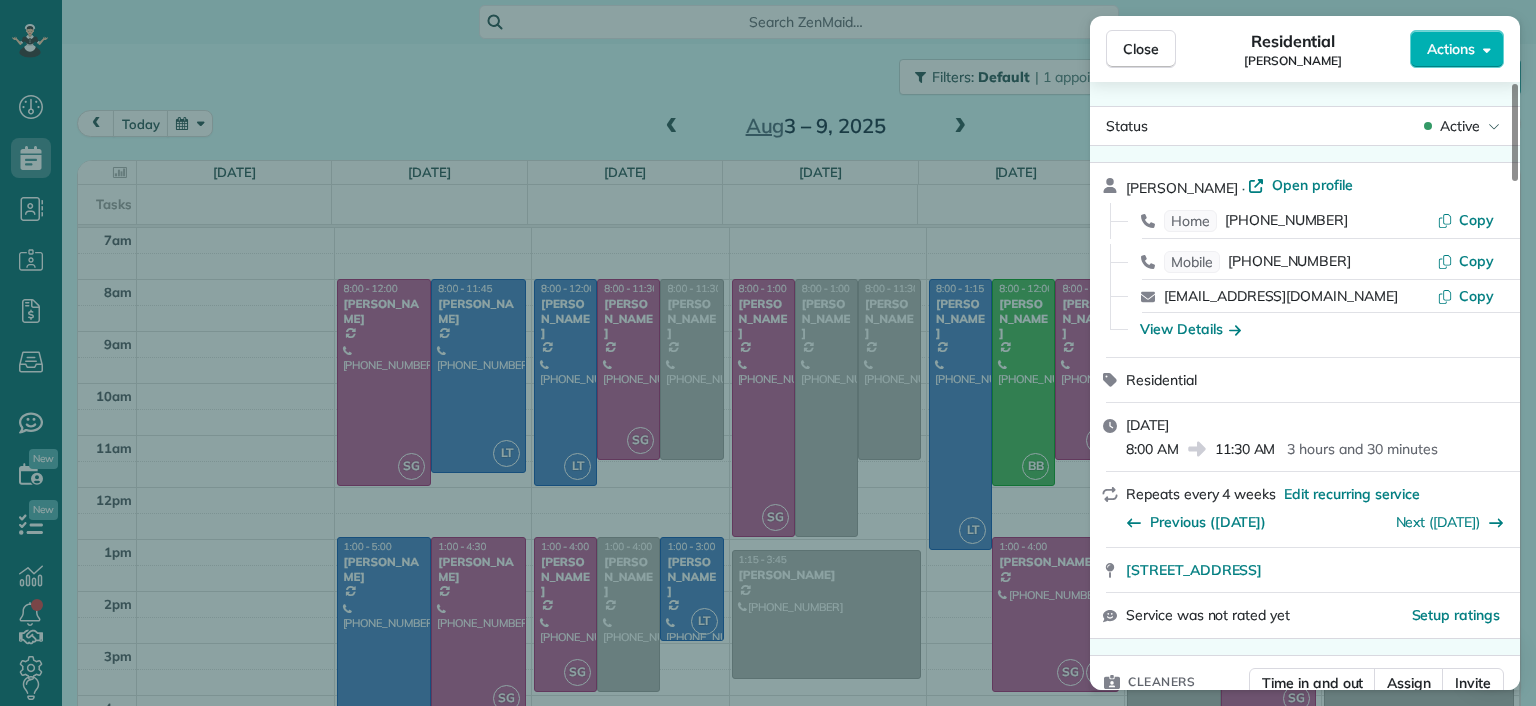 click on "Close Residential Lucy McCown Actions Status Active Lucy McCown · Open profile Home (804) 270-0893 Copy Mobile (512) 417-2942 Copy mkmccown@gmail.com Copy View Details Residential Wednesday, August 06, 2025 8:00 AM 11:30 AM 3 hours and 30 minutes Repeats every 4 weeks Edit recurring service Previous (Jul 09) Next (Sep 03) 2971 Dragana Drive Richmond VA 23233 Service was not rated yet Setup ratings Cleaners Time in and out Assign Invite Cleaners No cleaners assigned yet Checklist Try Now Keep this appointment up to your standards. Stay on top of every detail, keep your cleaners organised, and your client happy. Assign a checklist Watch a 5 min demo Billing Billing actions Price $200.00 Overcharge $0.00 Discount $0.00 Coupon discount - Primary tax - Secondary tax - Total appointment price $200.00 Tips collected New feature! $0.00 Unpaid Mark as paid Total including tip $200.00 Get paid online in no-time! Send an invoice and reward your cleaners with tips Charge customer credit card Appointment custom fields -" at bounding box center [768, 353] 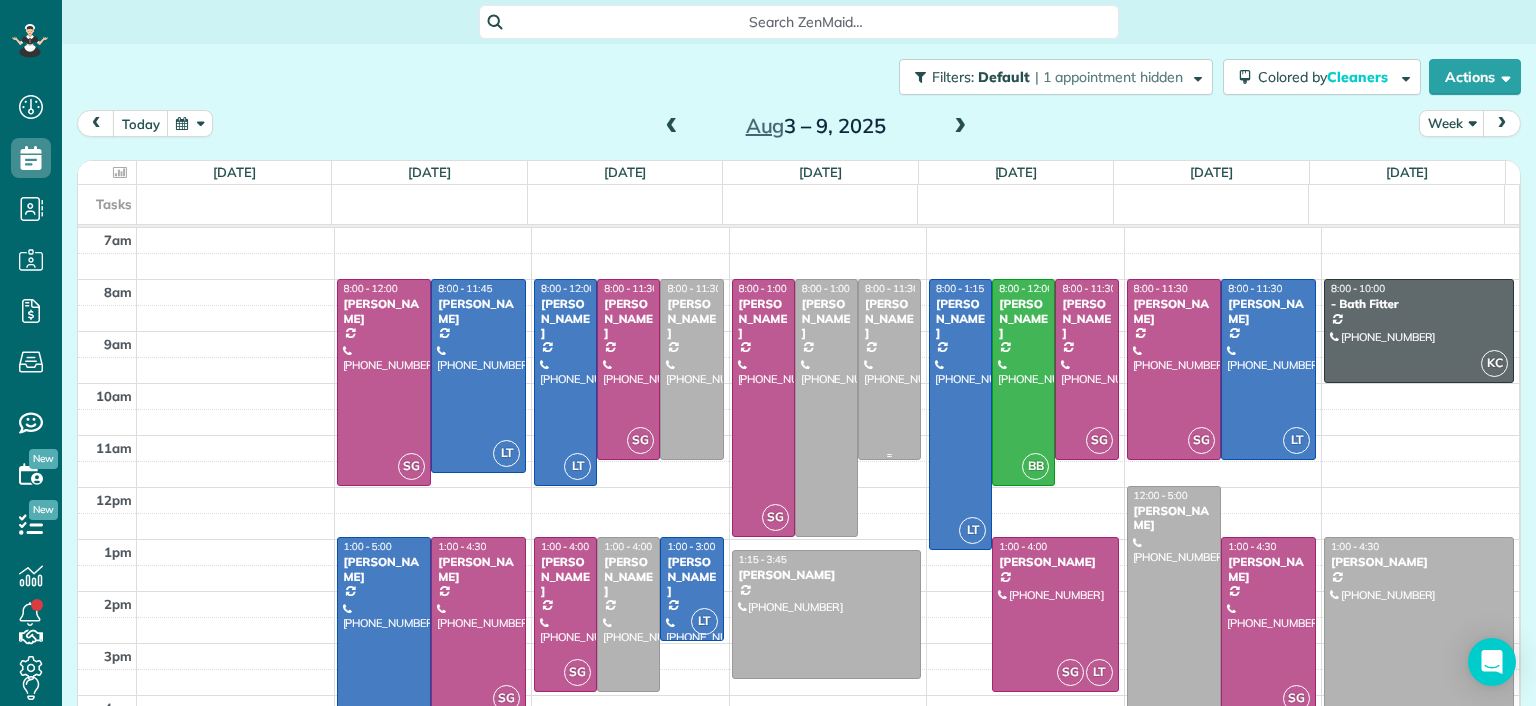 click at bounding box center (889, 369) 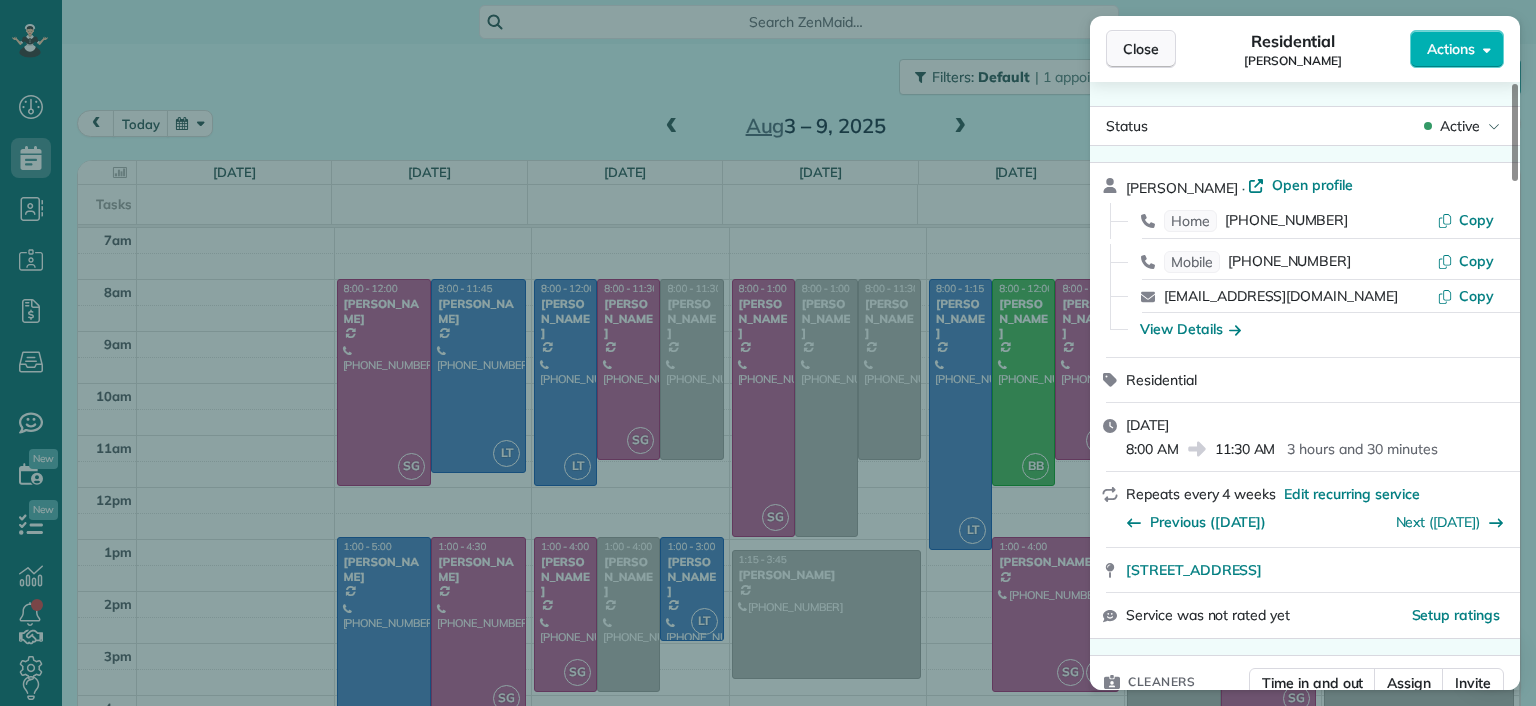 click on "Close" at bounding box center (1141, 49) 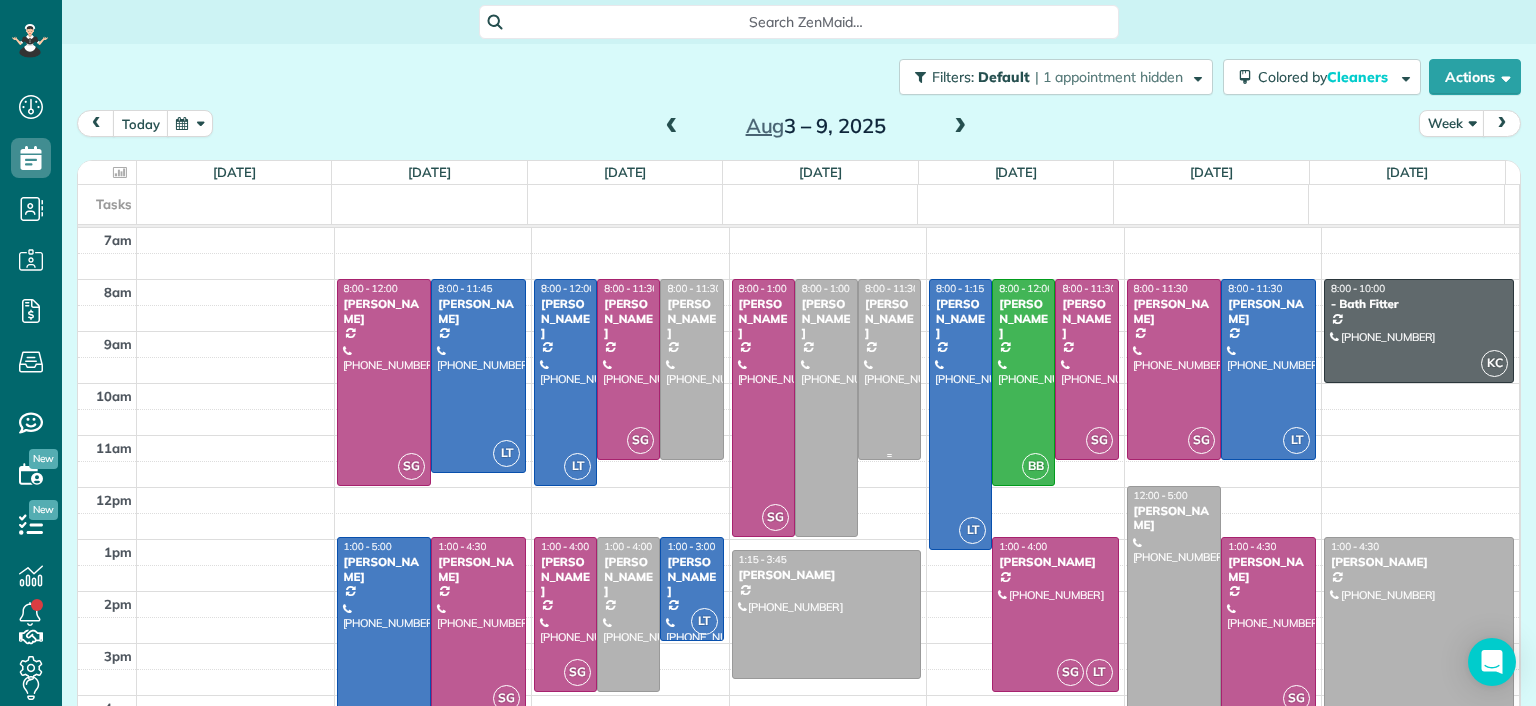 click at bounding box center (889, 369) 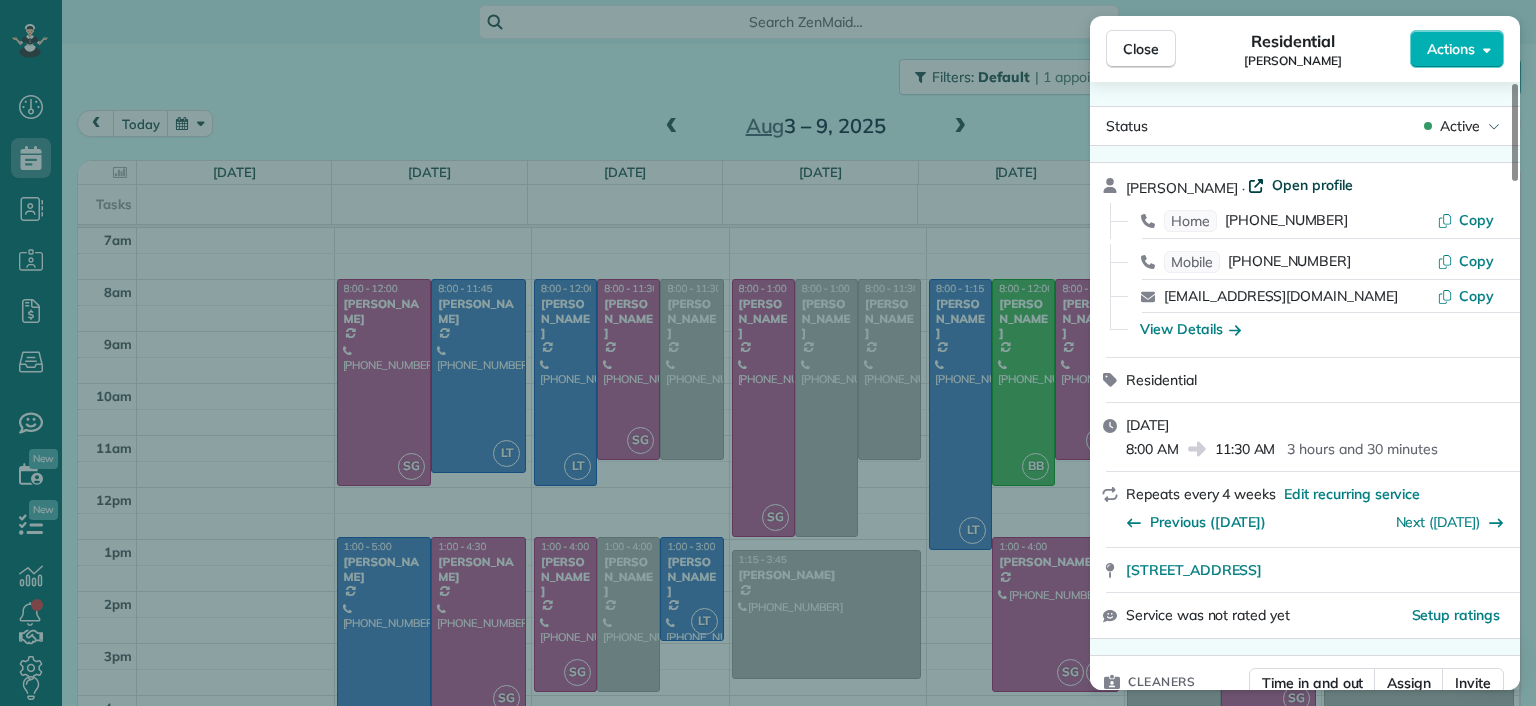 click on "Open profile" at bounding box center [1312, 185] 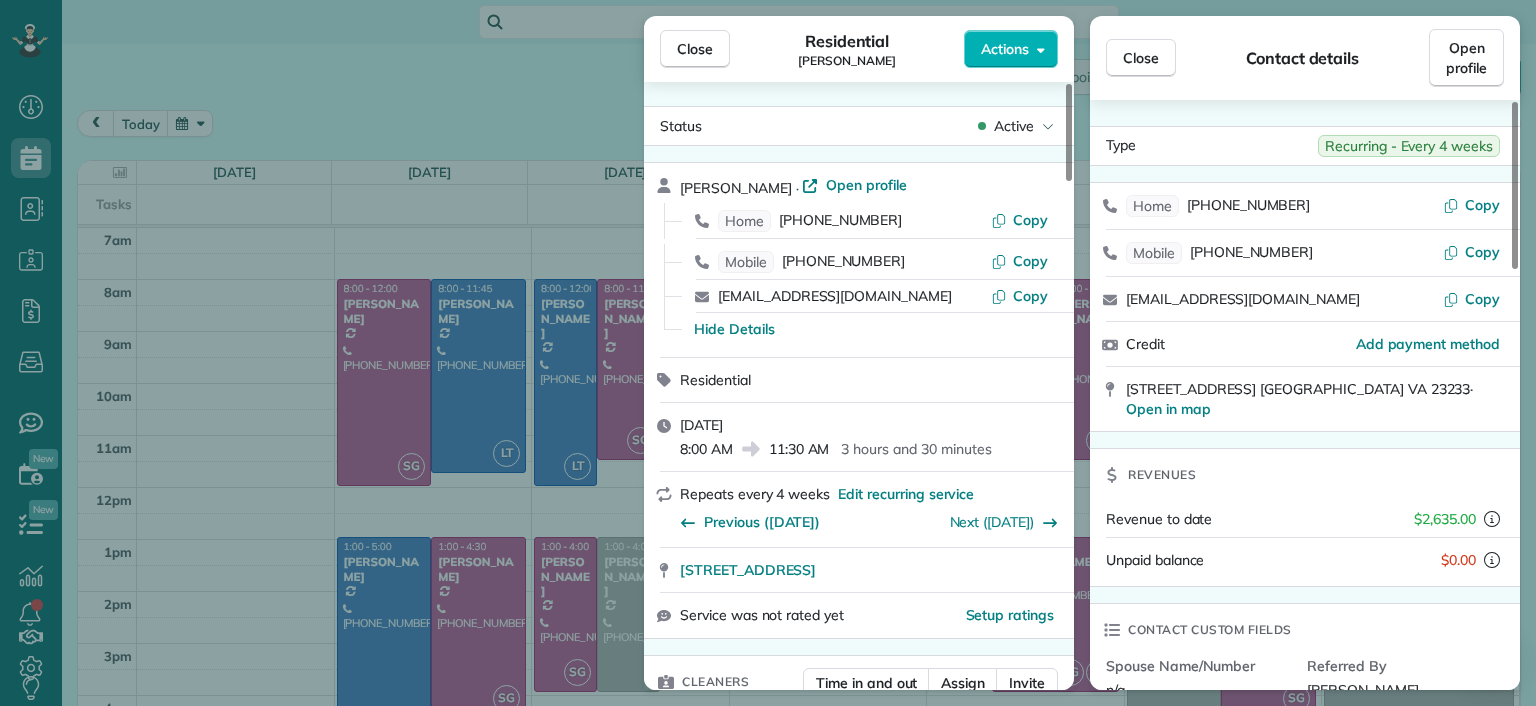 click on "Close Residential Lucy McCown Actions Status Active Lucy McCown · Open profile Home (804) 270-0893 Copy Mobile (512) 417-2942 Copy mkmccown@gmail.com Copy Hide Details Residential Wednesday, August 06, 2025 8:00 AM 11:30 AM 3 hours and 30 minutes Repeats every 4 weeks Edit recurring service Previous (Jul 09) Next (Sep 03) 2971 Dragana Drive Richmond VA 23233 Service was not rated yet Setup ratings Cleaners Time in and out Assign Invite Cleaners No cleaners assigned yet Checklist Try Now Keep this appointment up to your standards. Stay on top of every detail, keep your cleaners organised, and your client happy. Assign a checklist Watch a 5 min demo Billing Billing actions Price $200.00 Overcharge $0.00 Discount $0.00 Coupon discount - Primary tax - Secondary tax - Total appointment price $200.00 Tips collected New feature! $0.00 Unpaid Mark as paid Total including tip $200.00 Get paid online in no-time! Send an invoice and reward your cleaners with tips Charge customer credit card Appointment custom fields -" at bounding box center [768, 353] 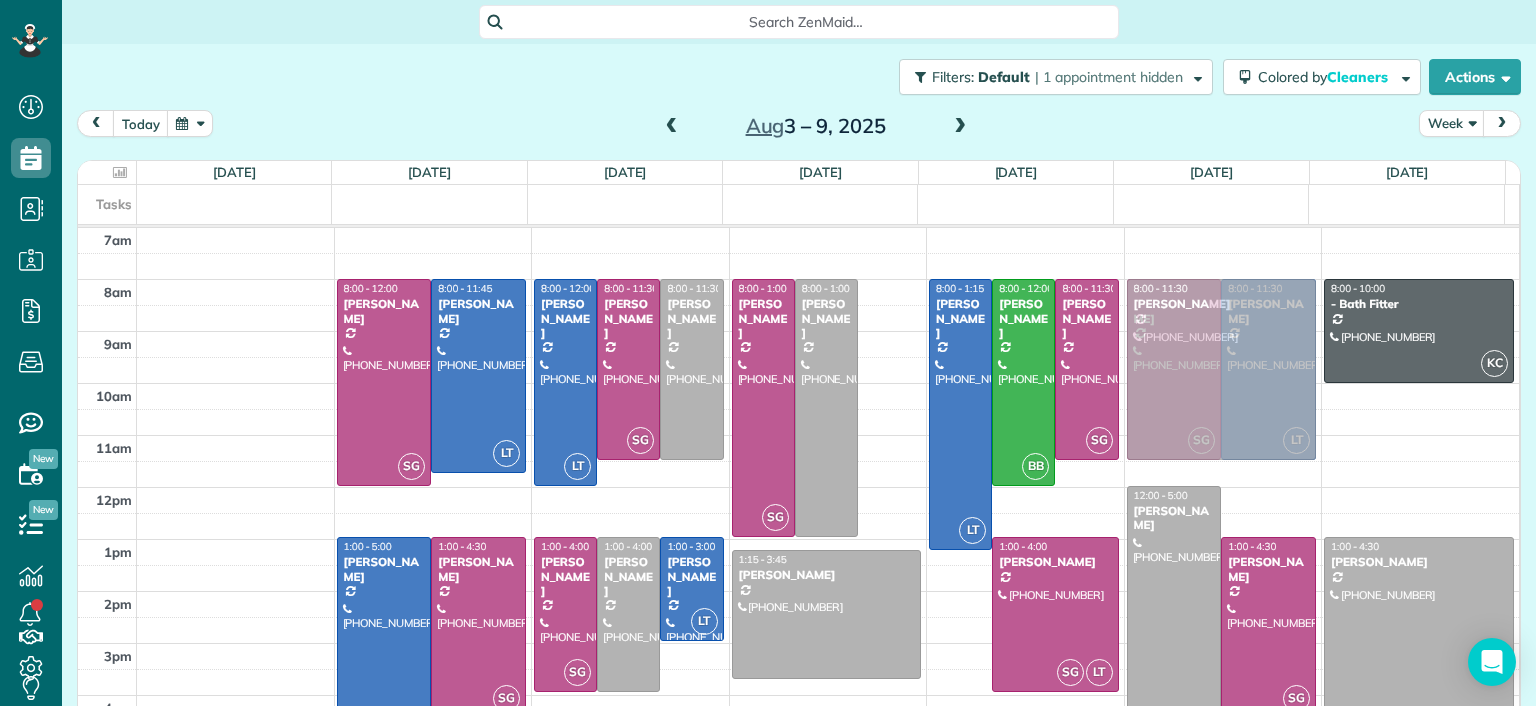 drag, startPoint x: 877, startPoint y: 354, endPoint x: 1240, endPoint y: 352, distance: 363.00552 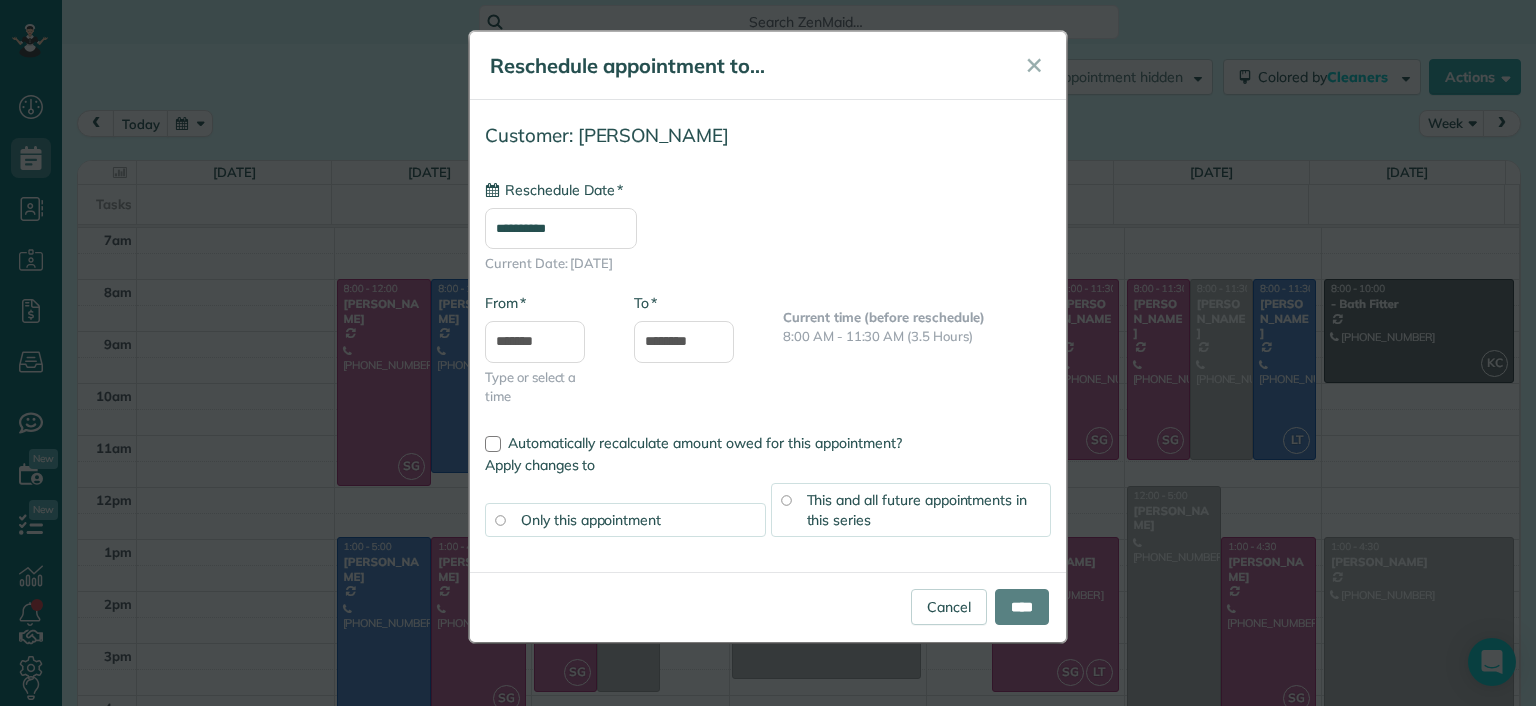 type on "**********" 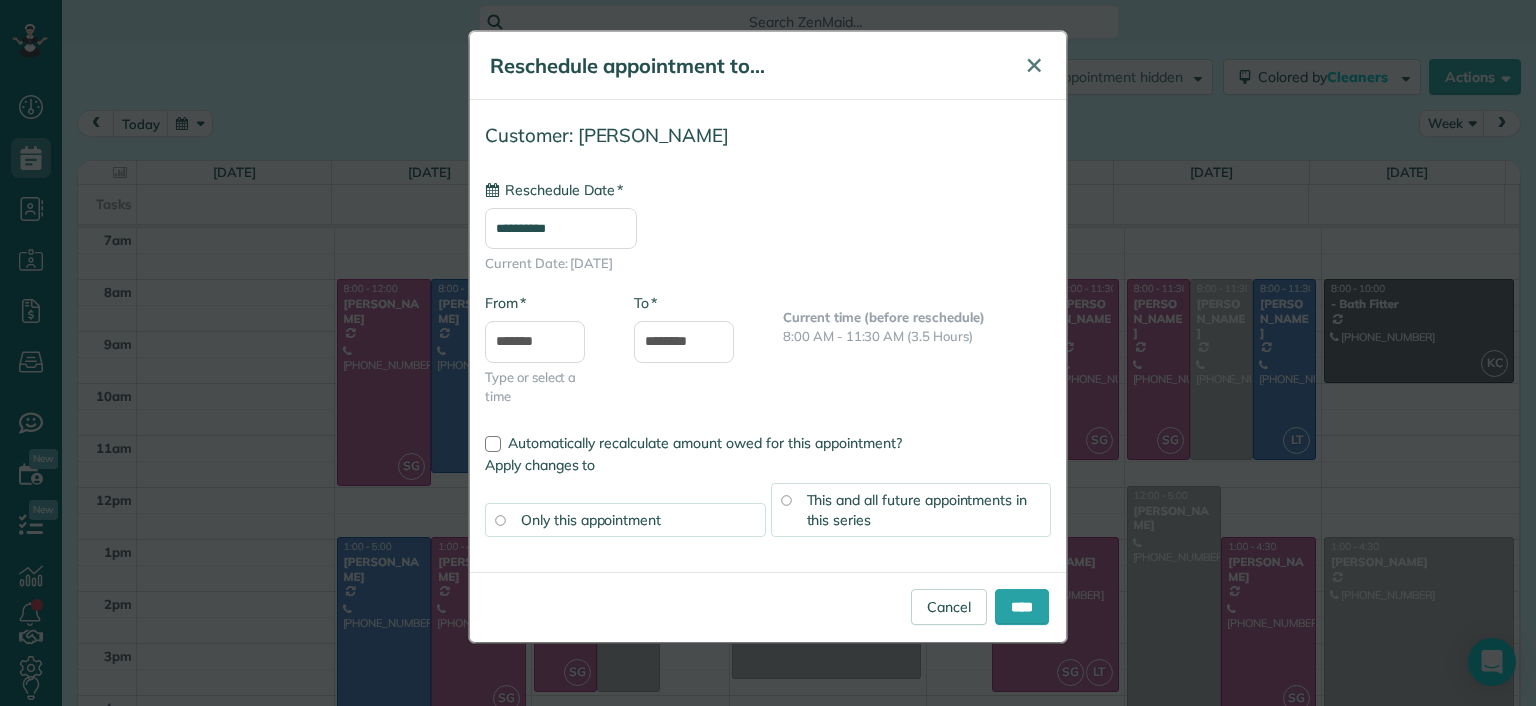 click on "✕" at bounding box center [1034, 65] 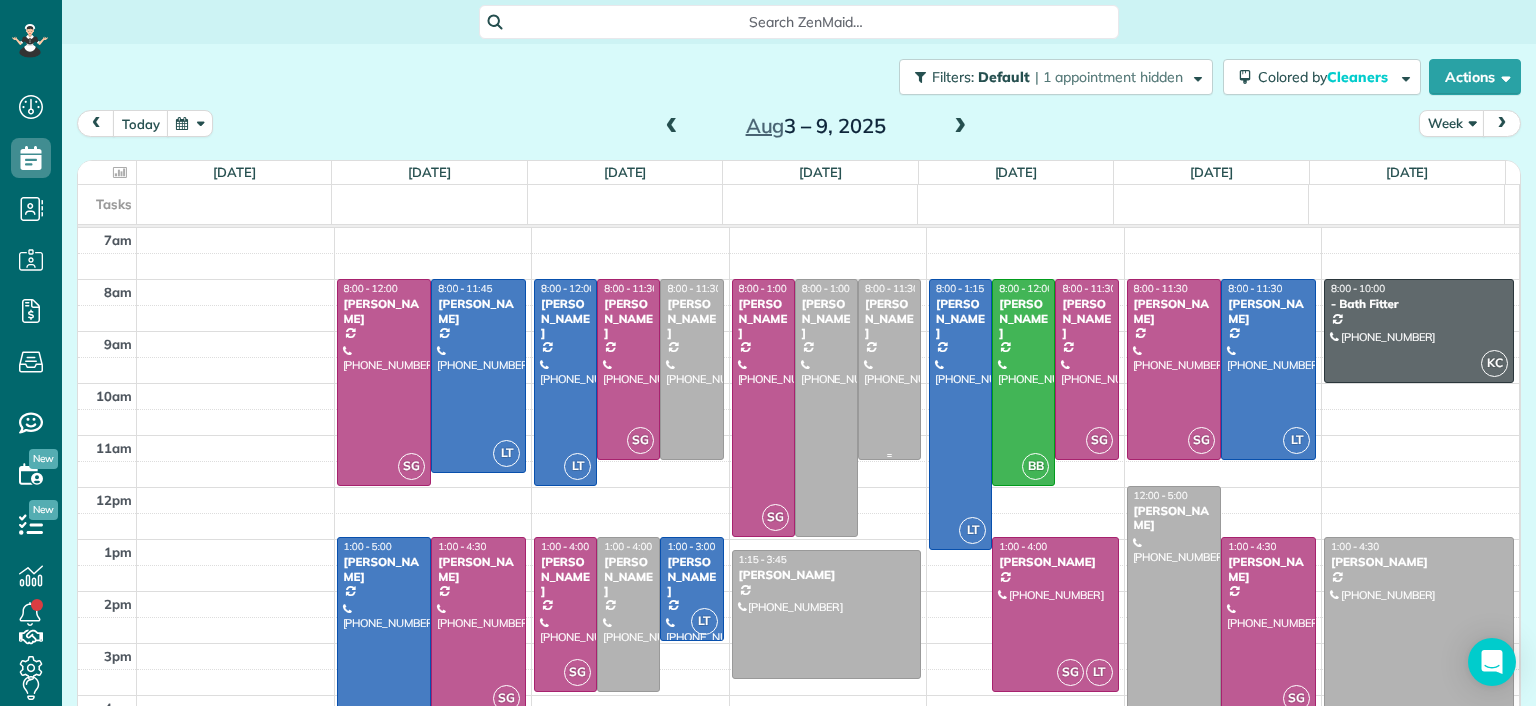 click at bounding box center [889, 369] 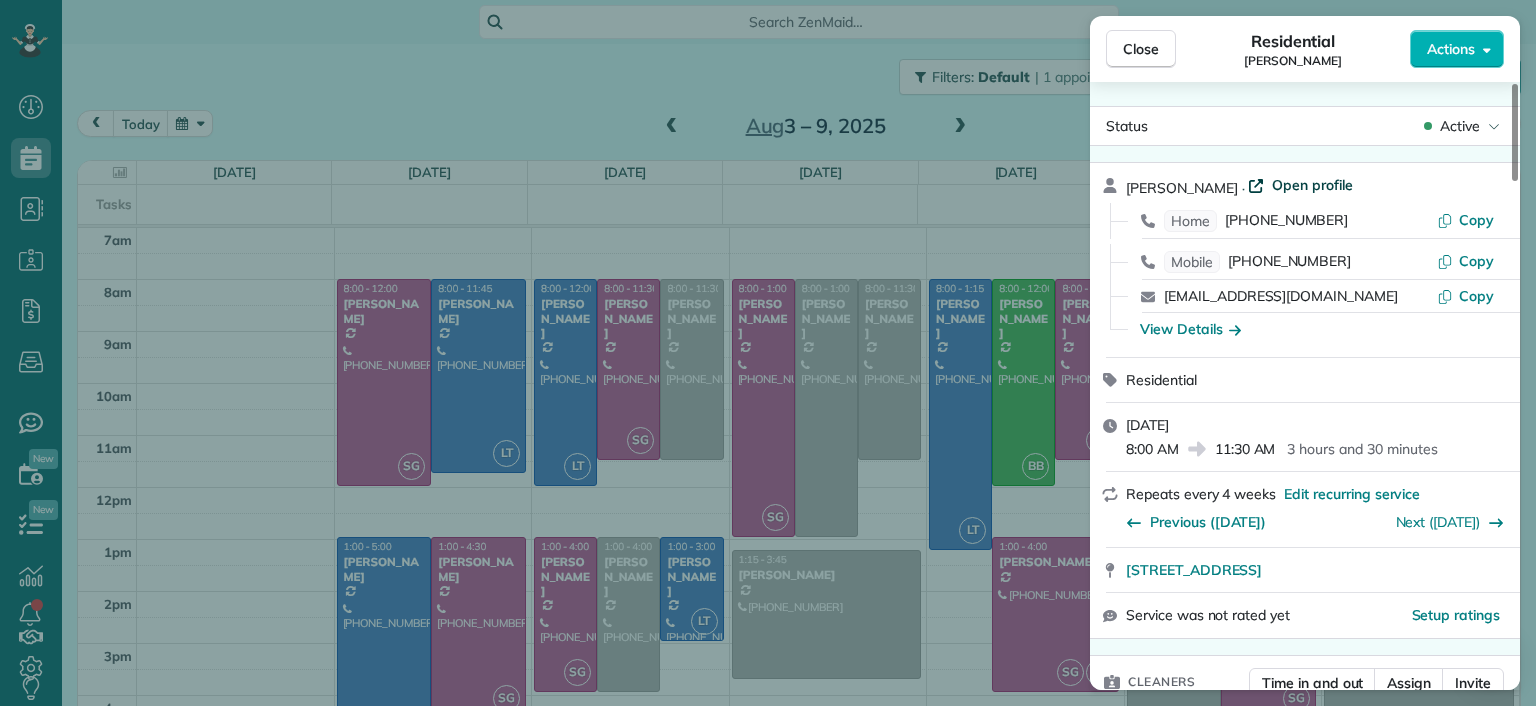 click on "Open profile" at bounding box center (1312, 185) 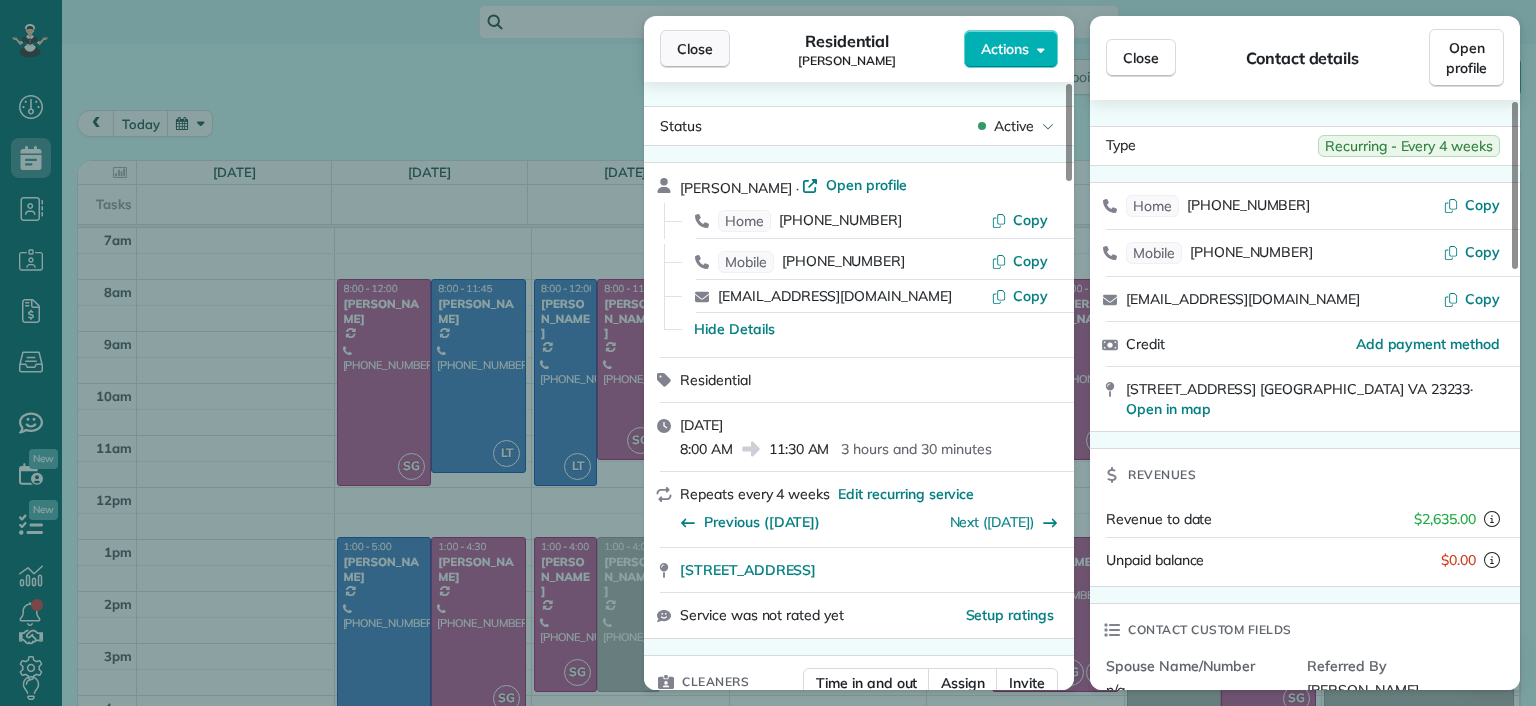 click on "Close" at bounding box center [695, 49] 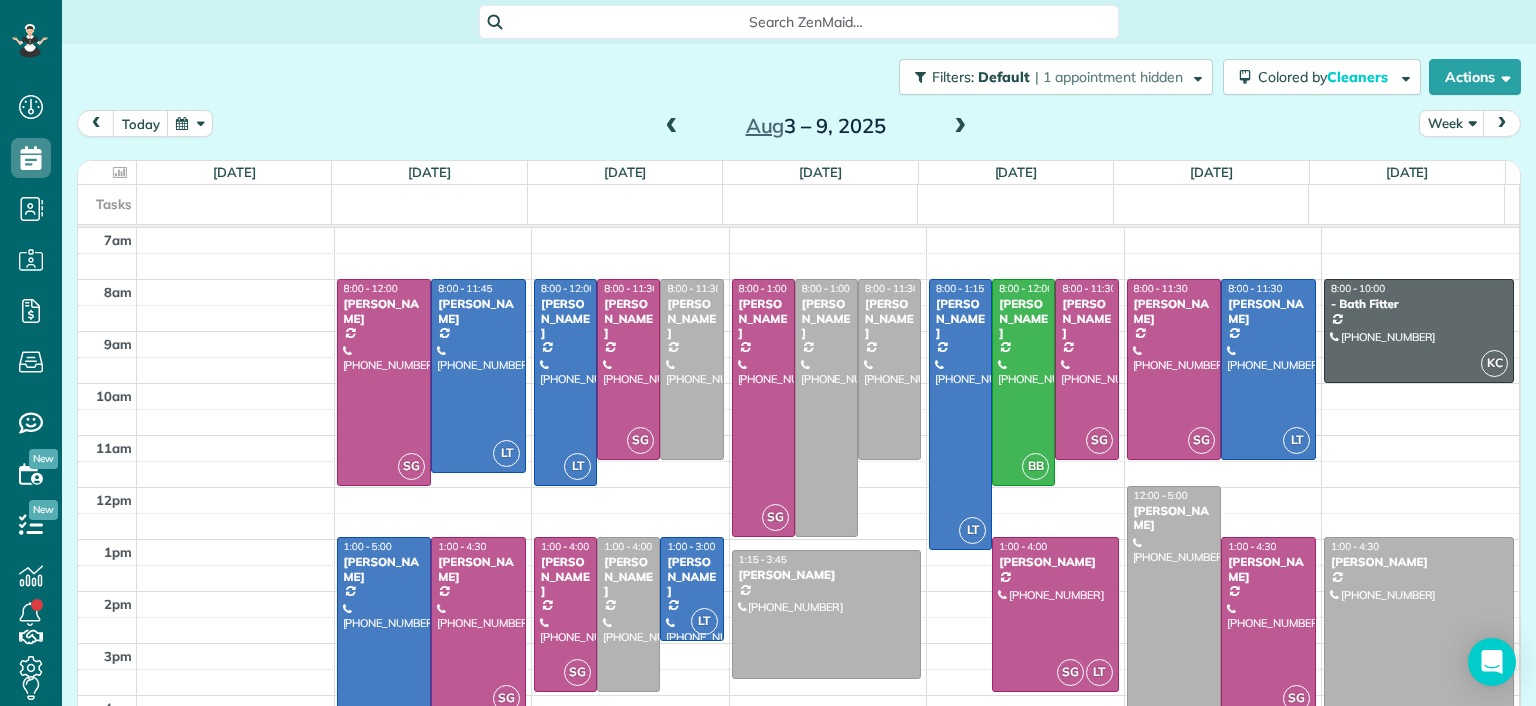 click at bounding box center (960, 127) 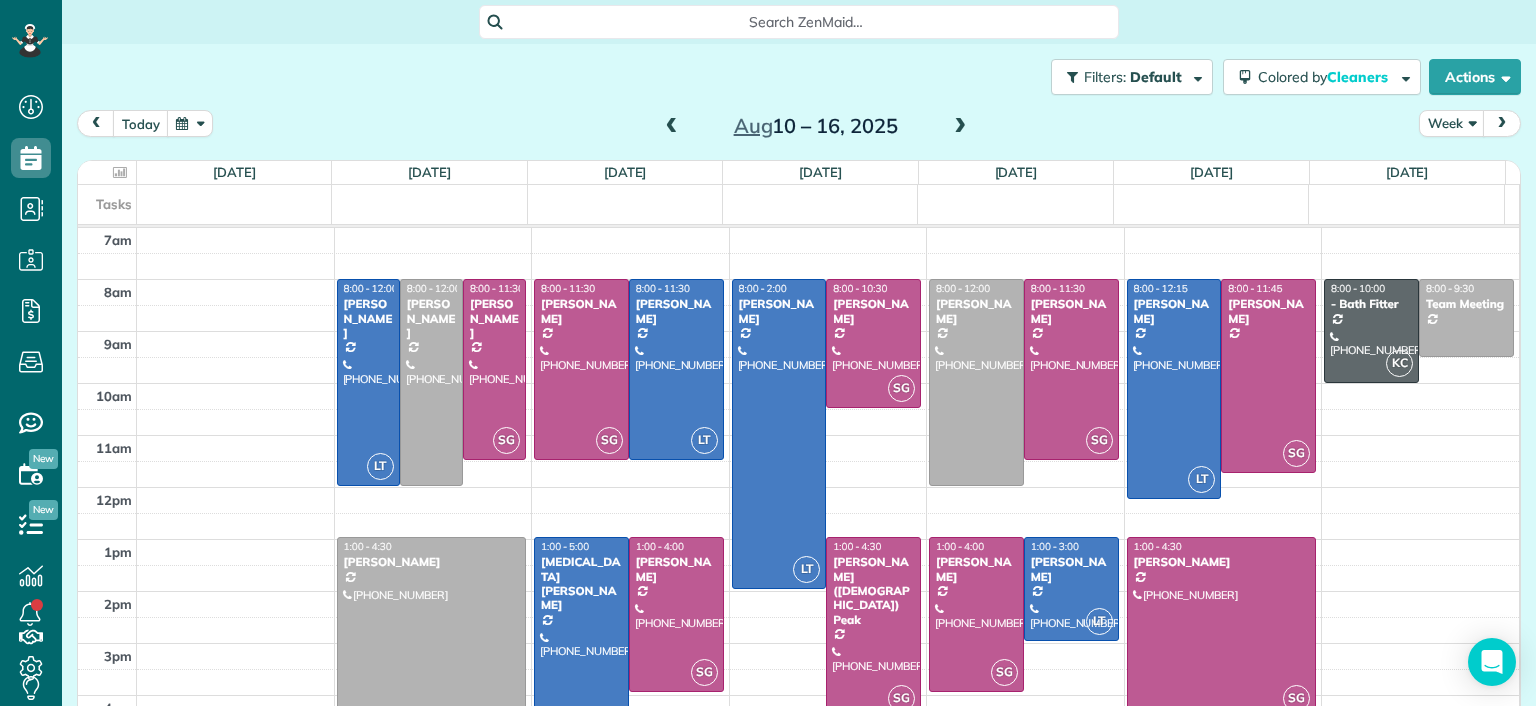 click at bounding box center [960, 127] 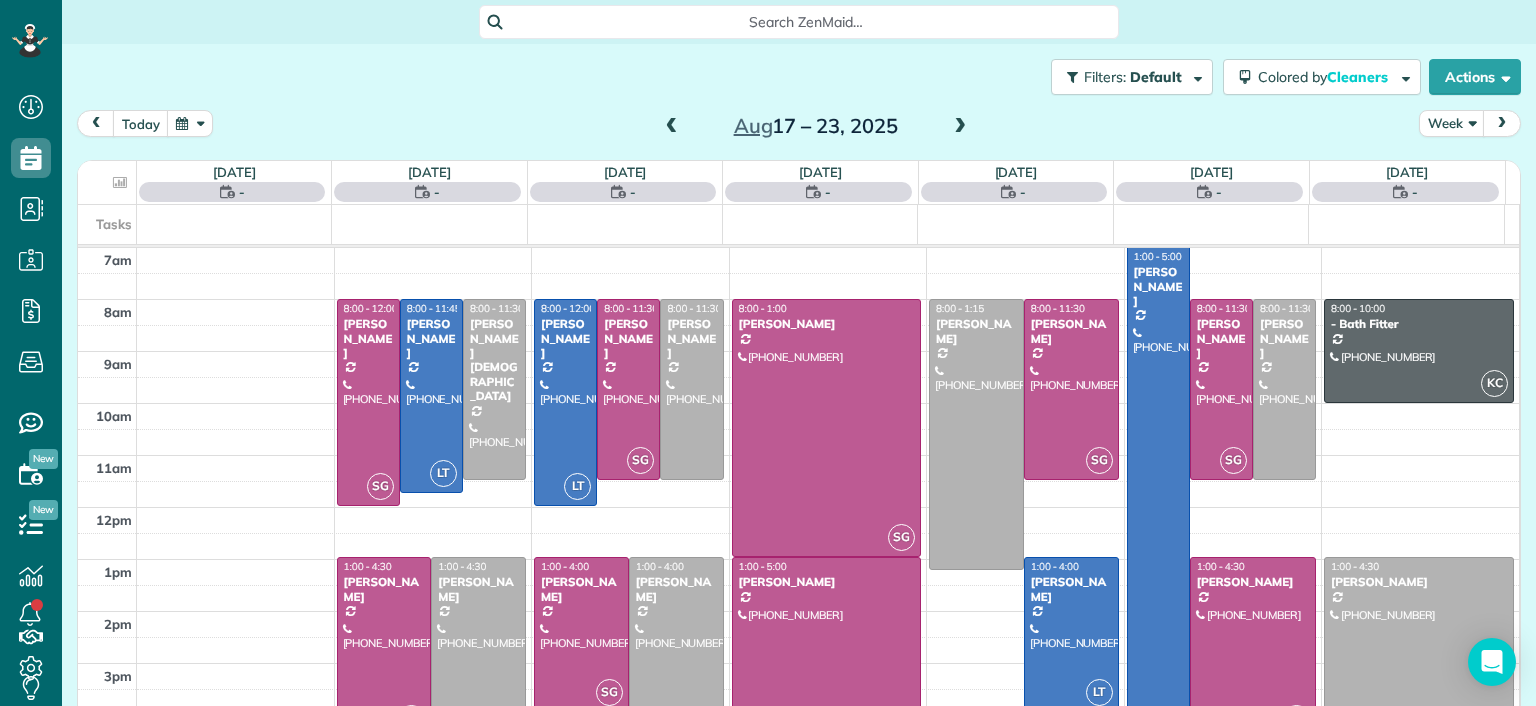 click at bounding box center [960, 127] 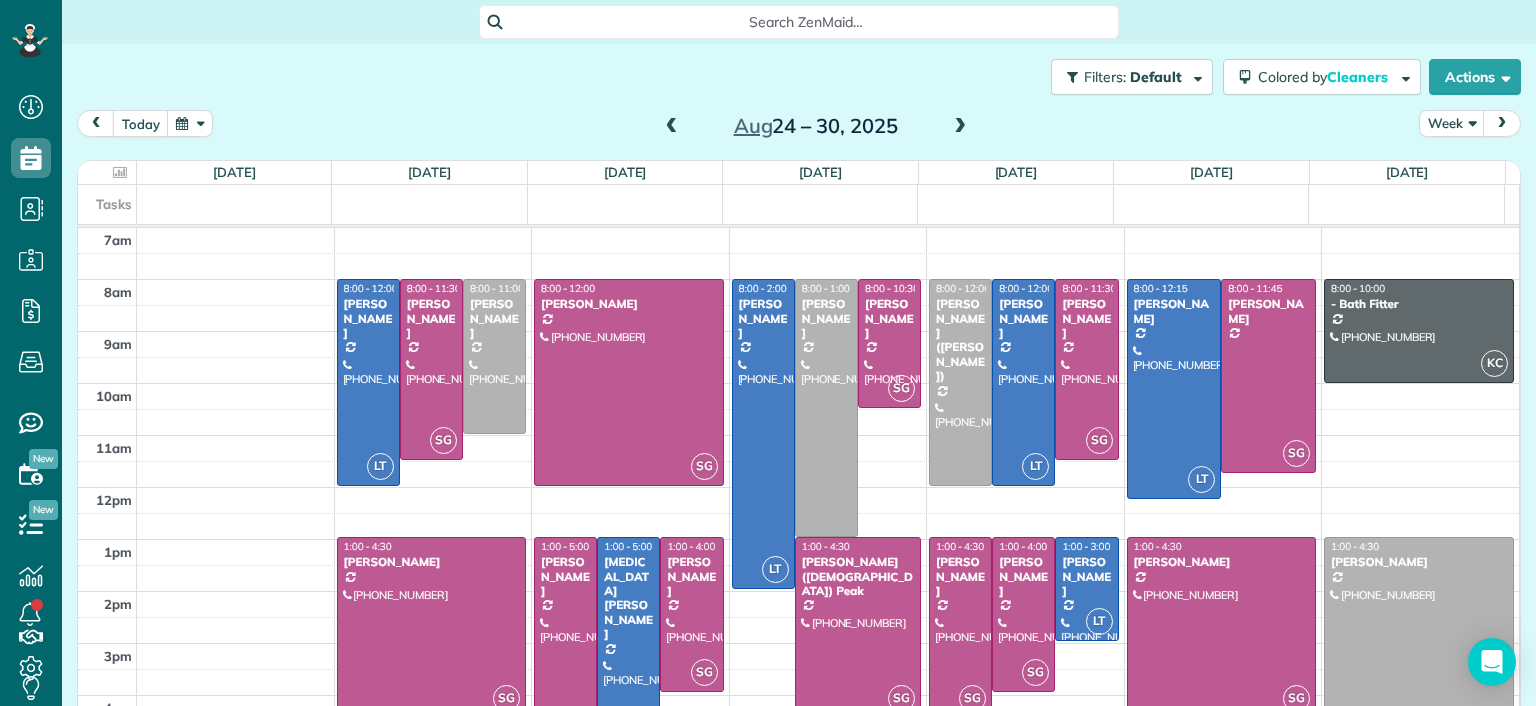 click at bounding box center [960, 127] 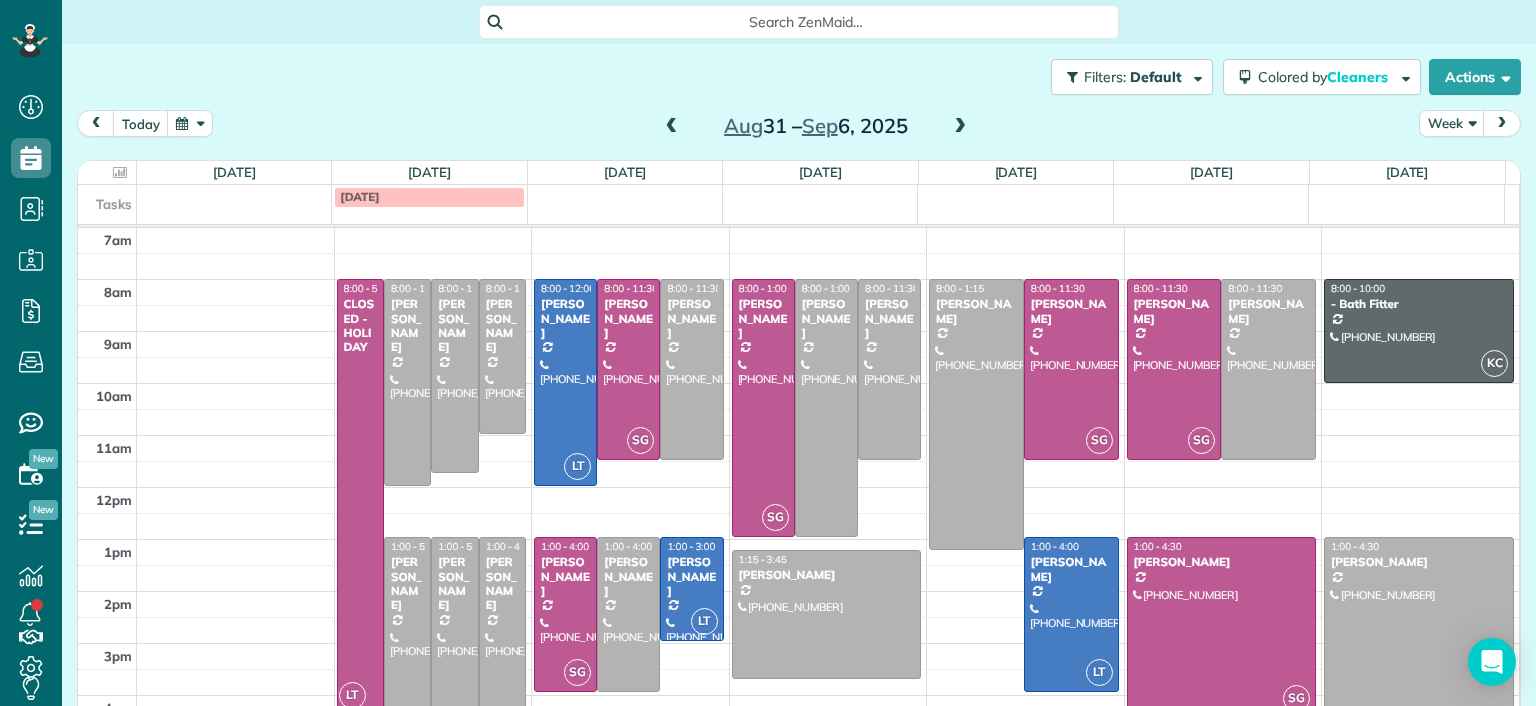 click at bounding box center (960, 127) 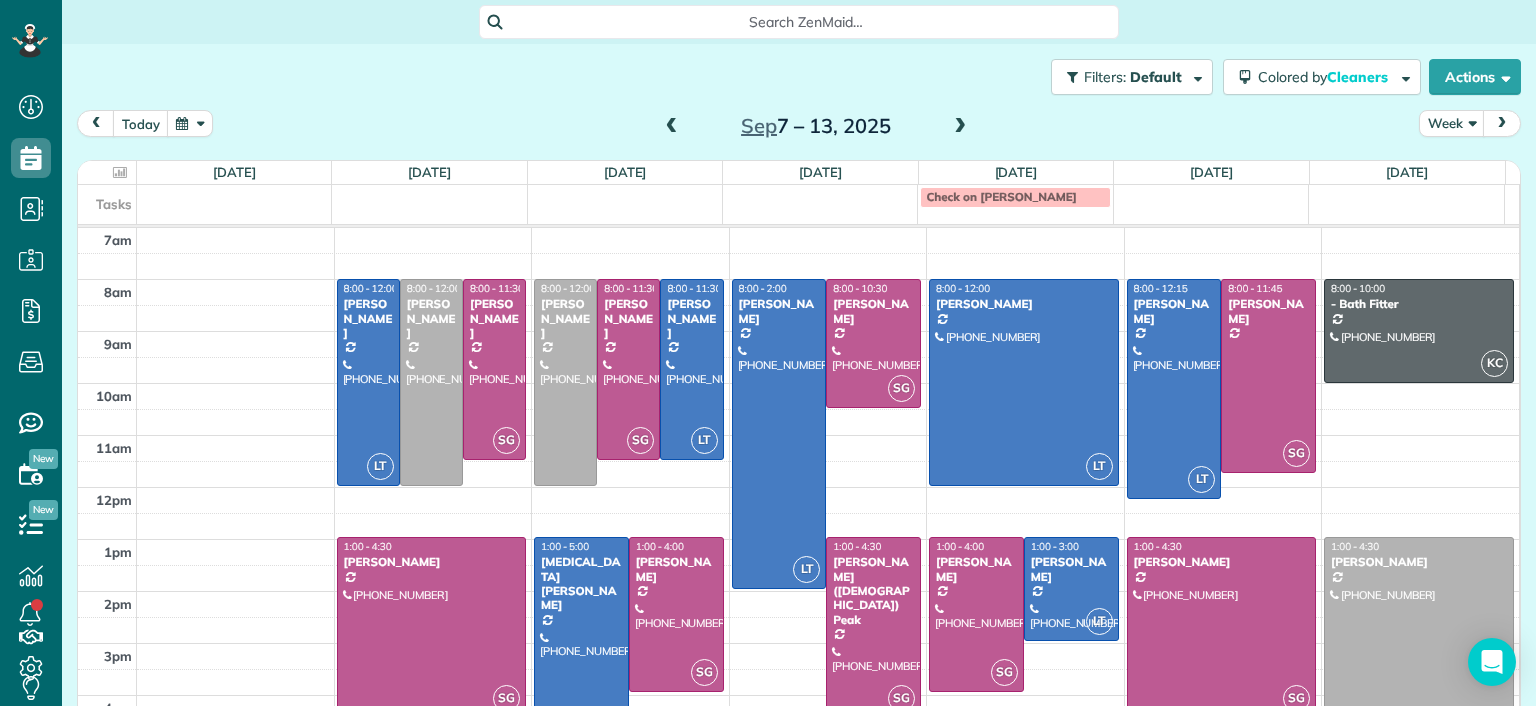 click at bounding box center (960, 127) 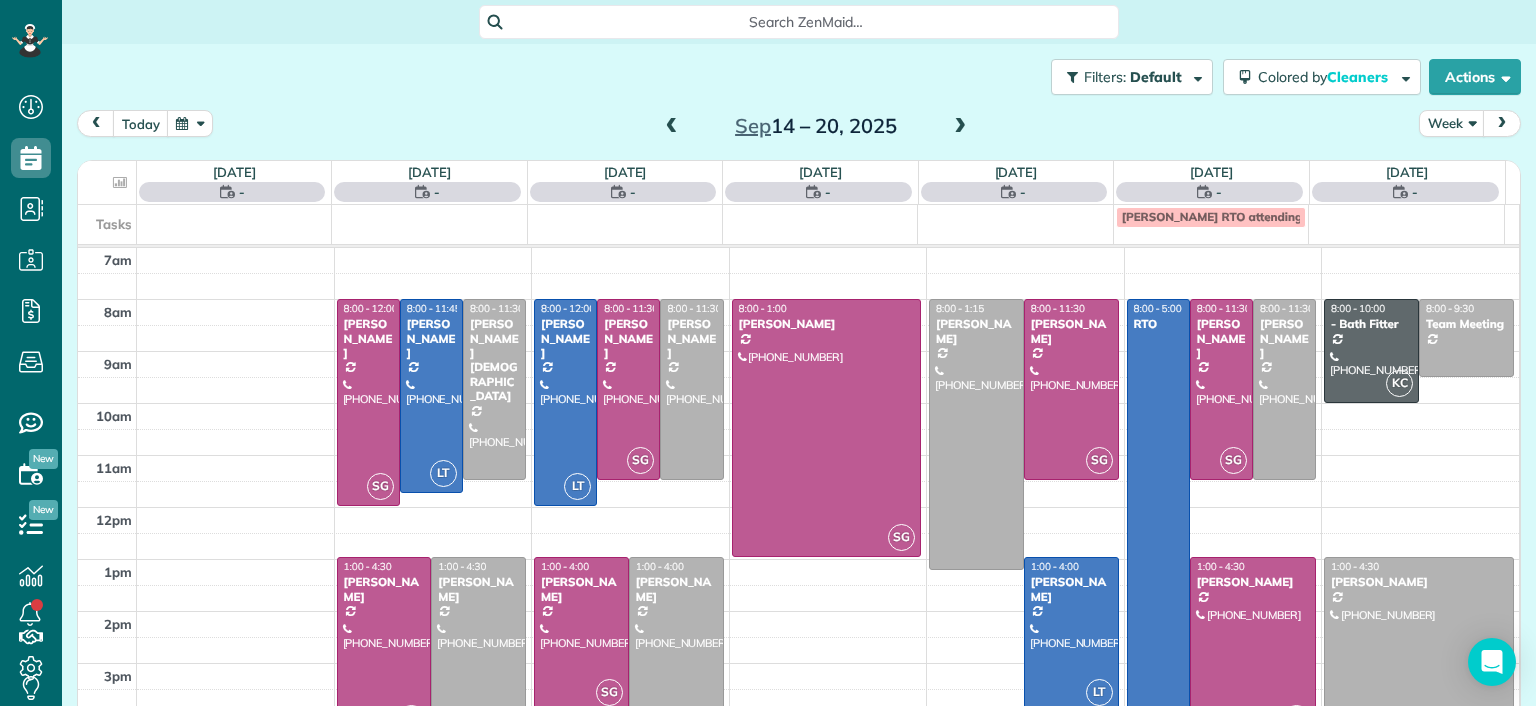 click at bounding box center (960, 127) 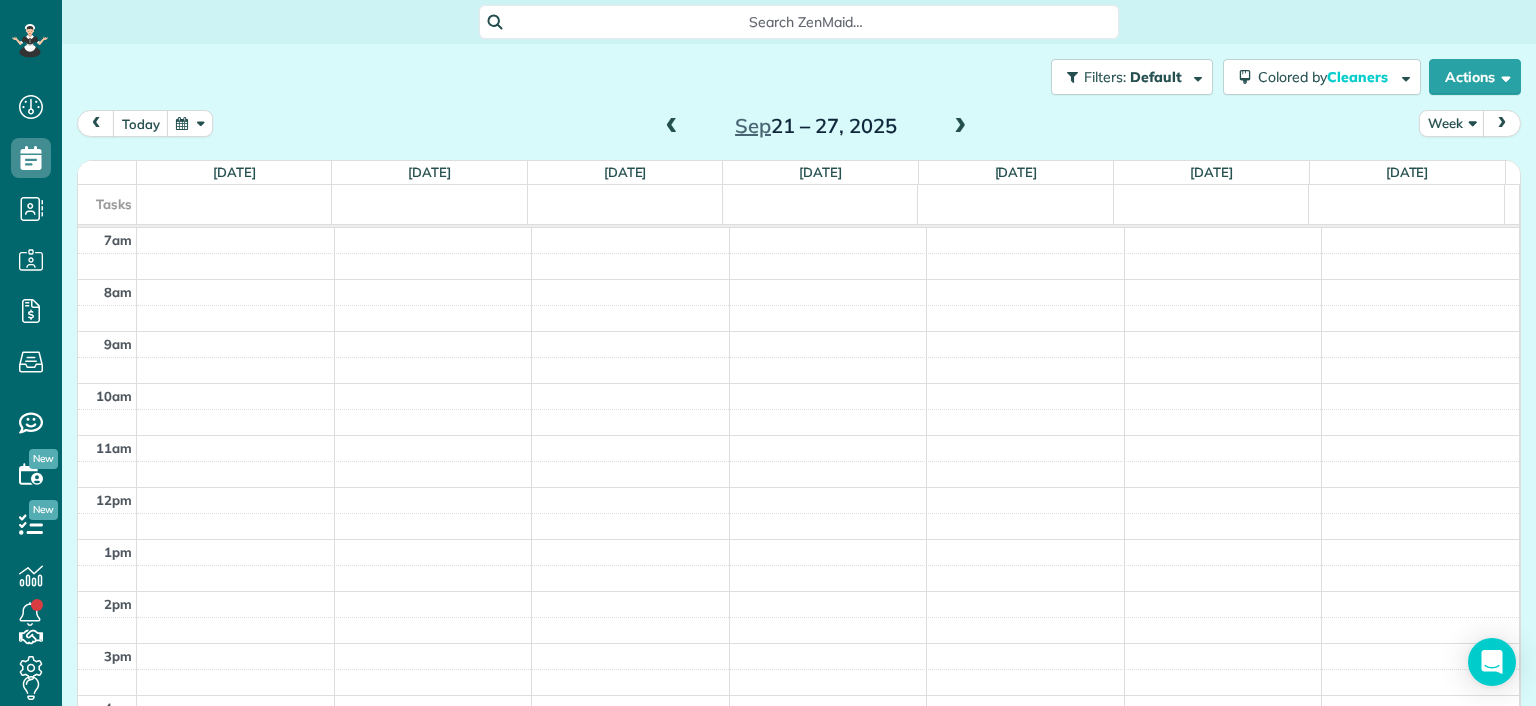 click at bounding box center (960, 127) 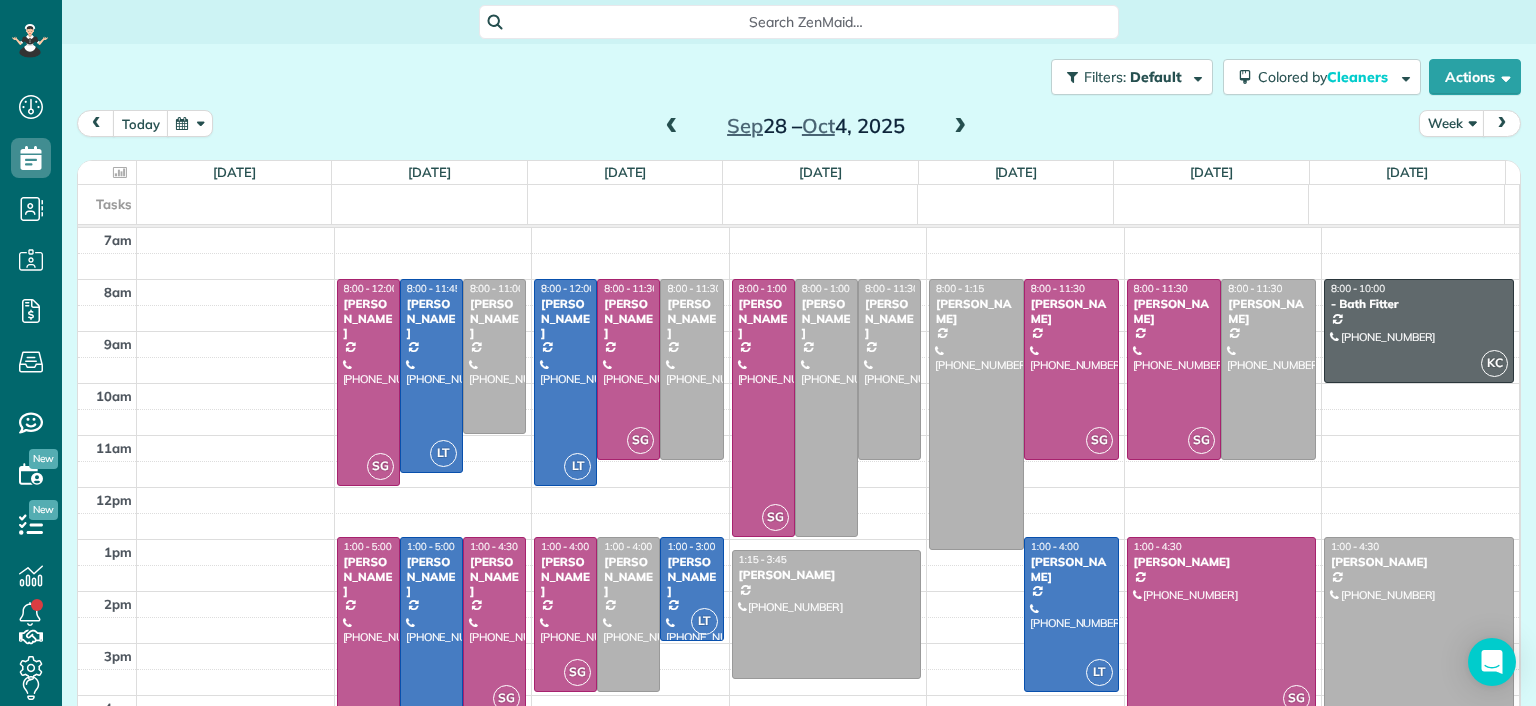 click at bounding box center [960, 127] 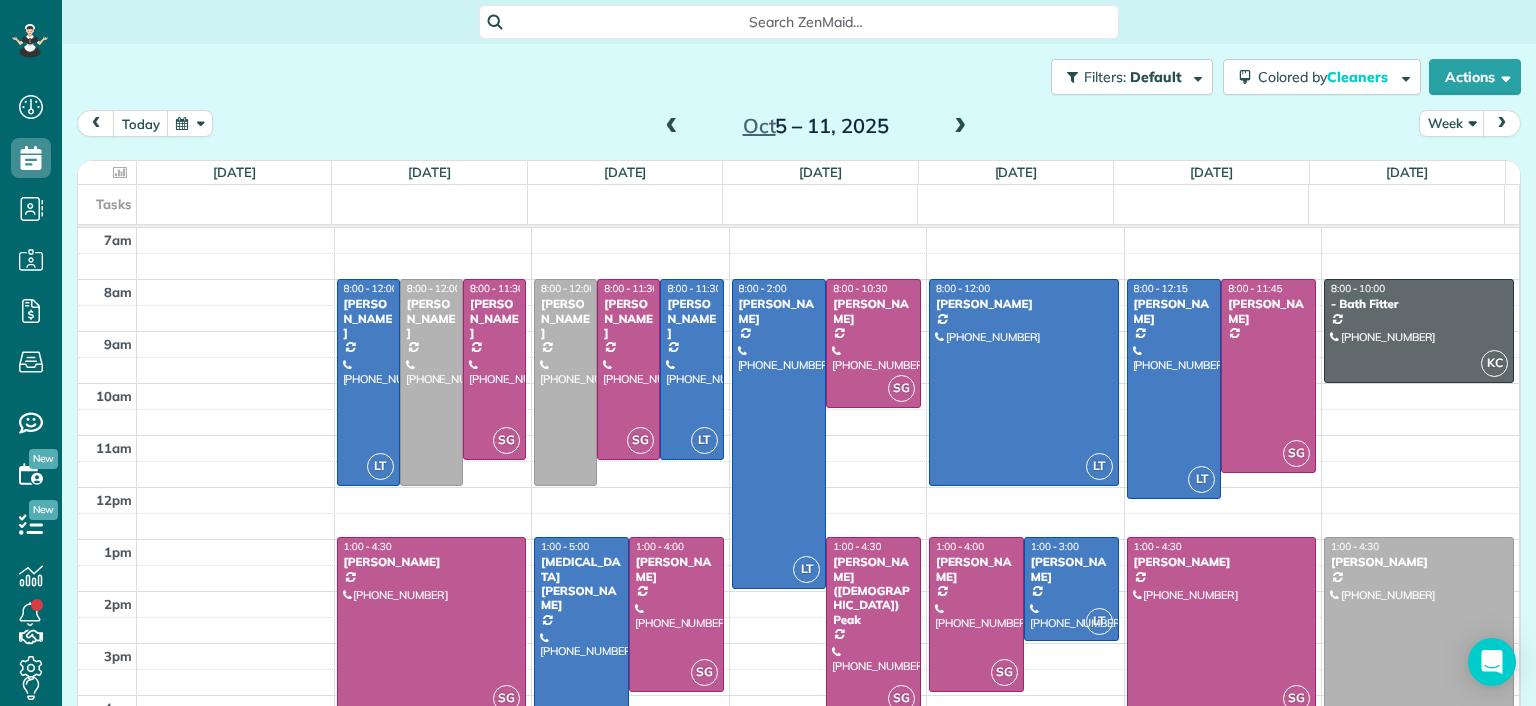 click at bounding box center [672, 127] 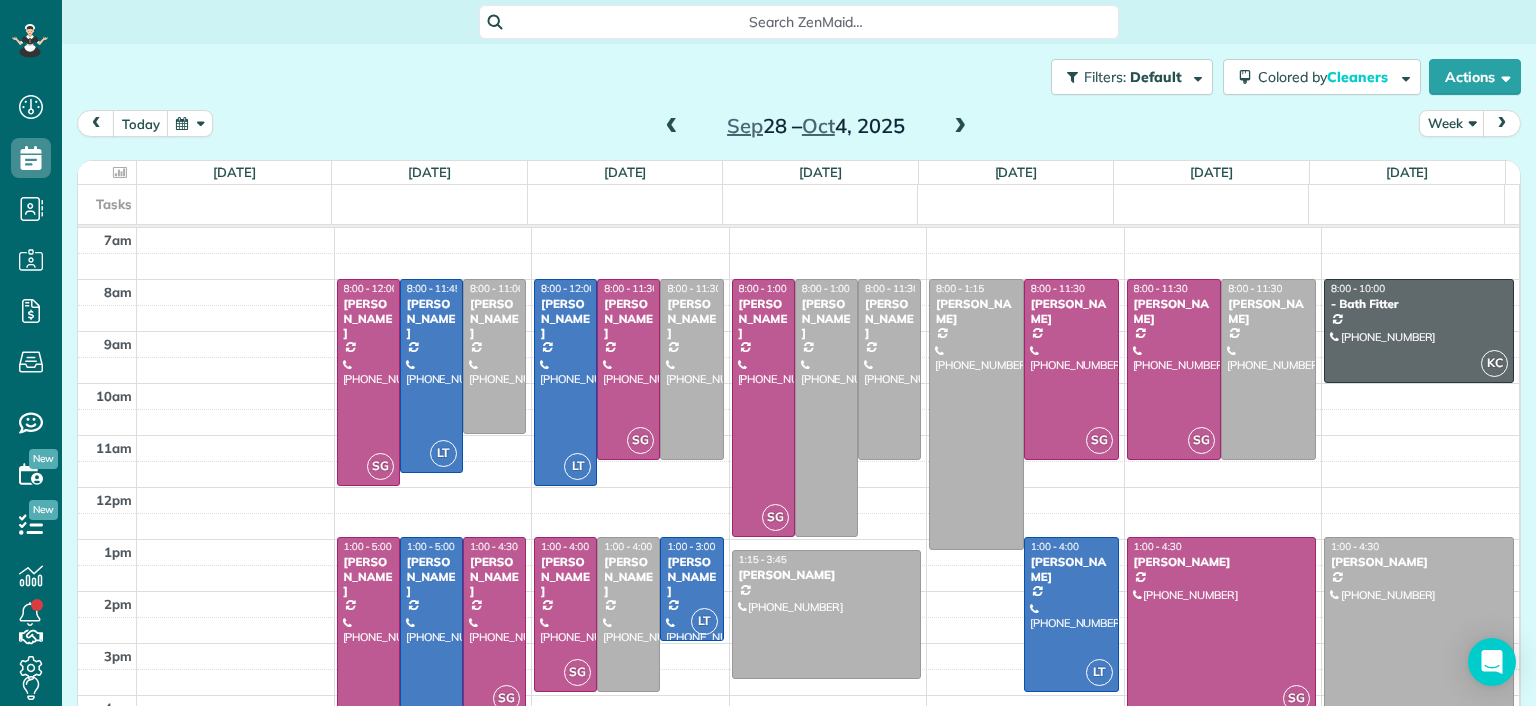 click at bounding box center [672, 127] 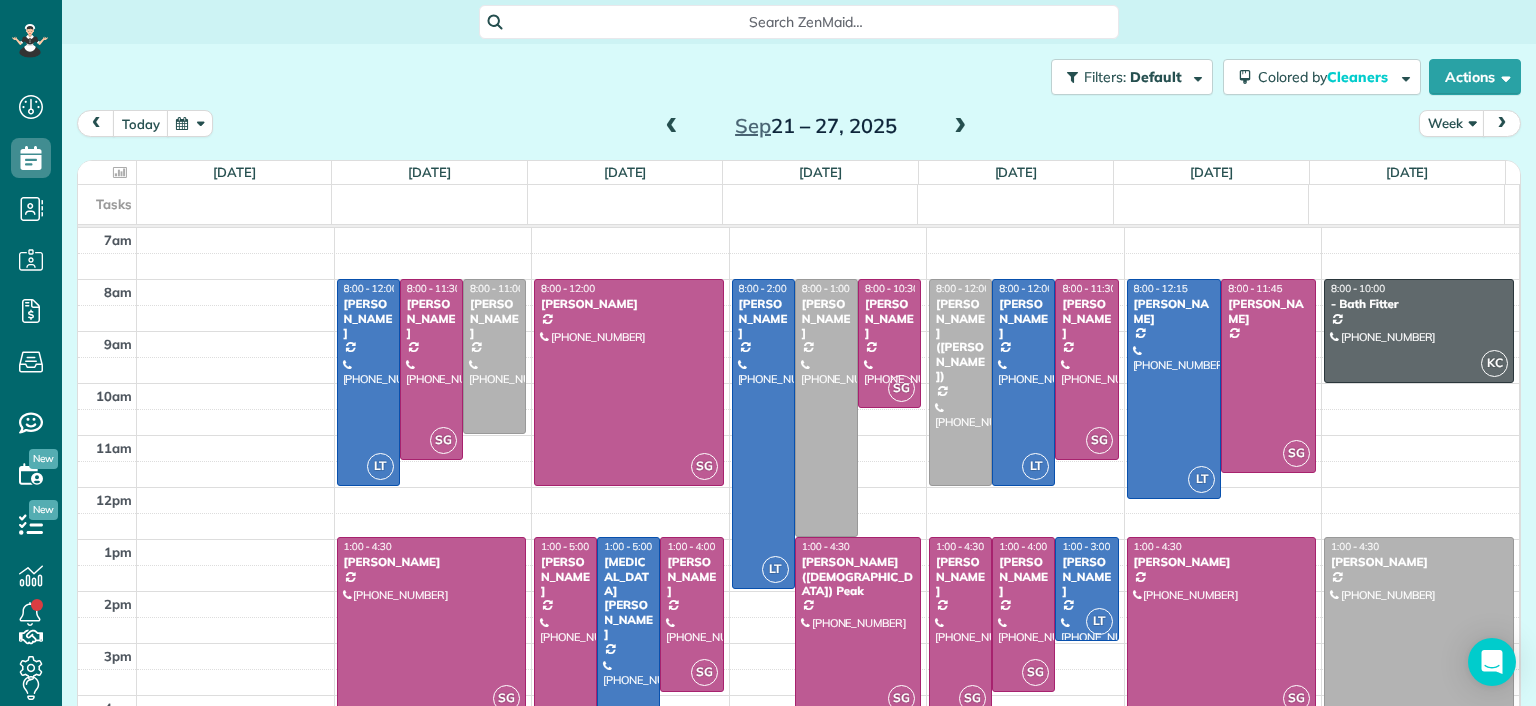 click at bounding box center [672, 127] 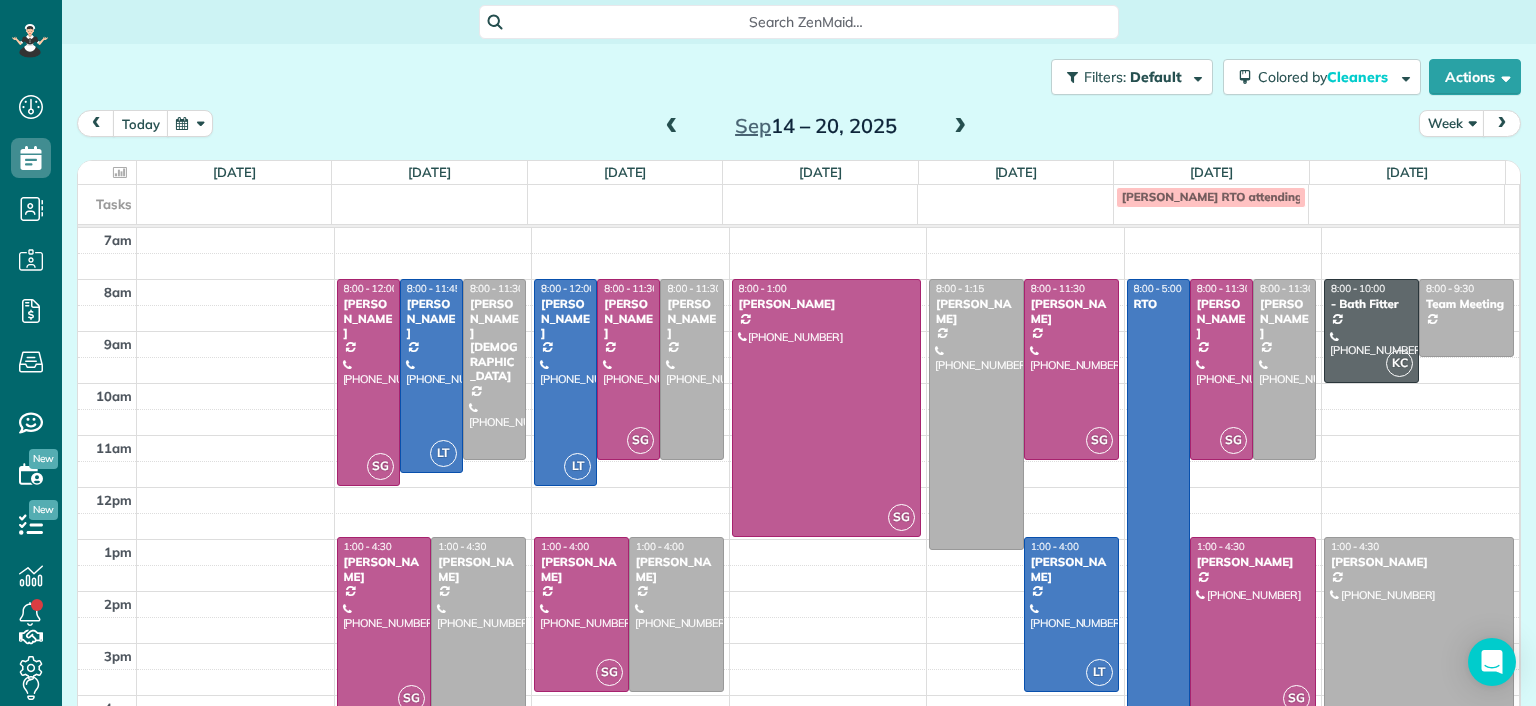 click at bounding box center [672, 127] 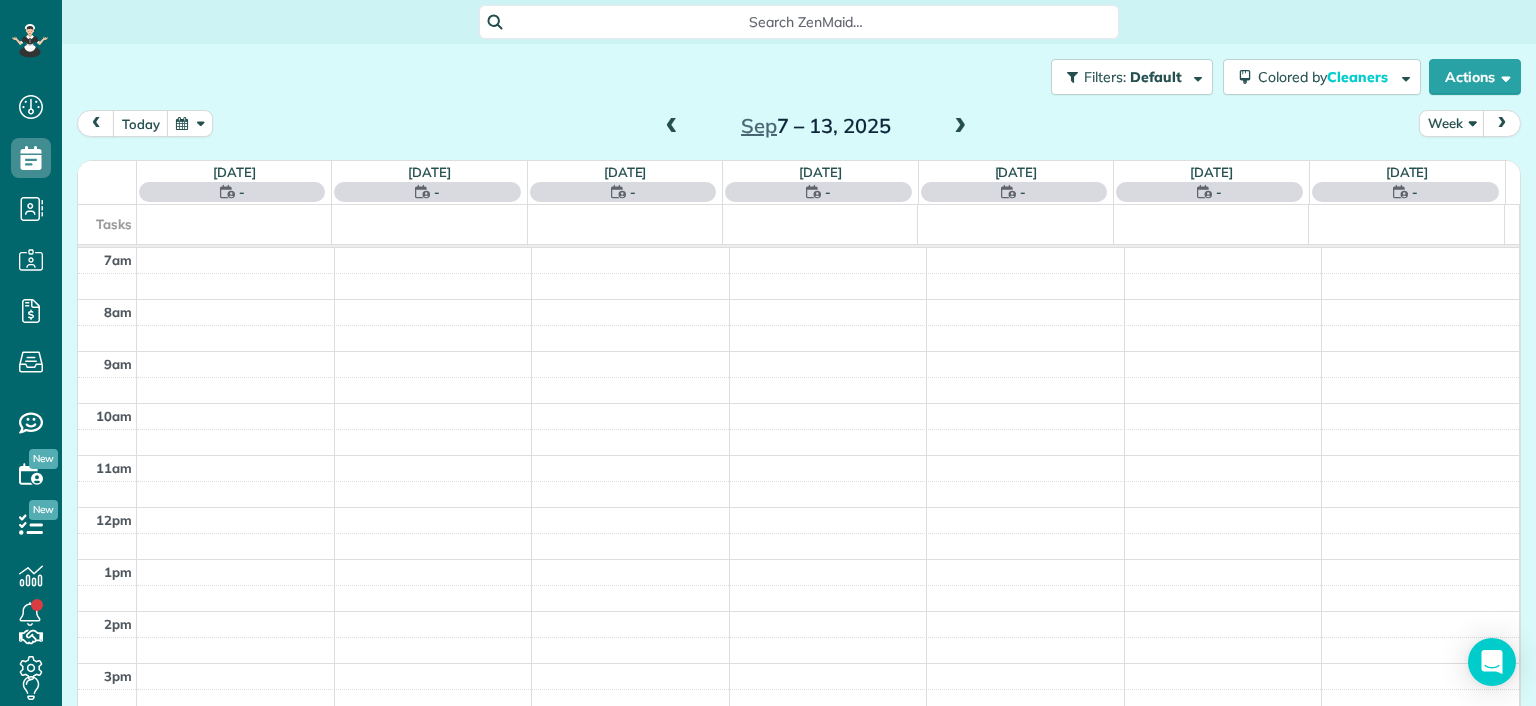 click at bounding box center (672, 127) 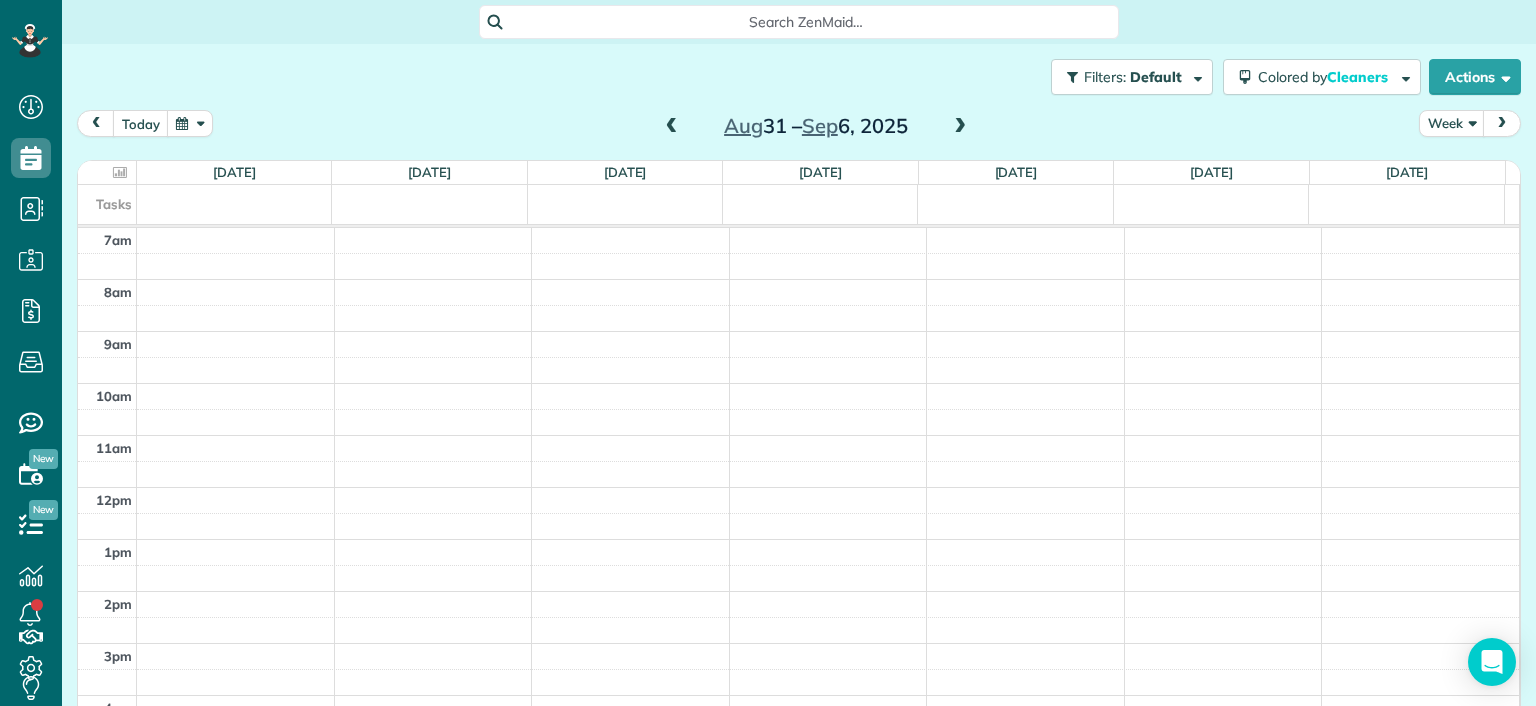 click at bounding box center (672, 127) 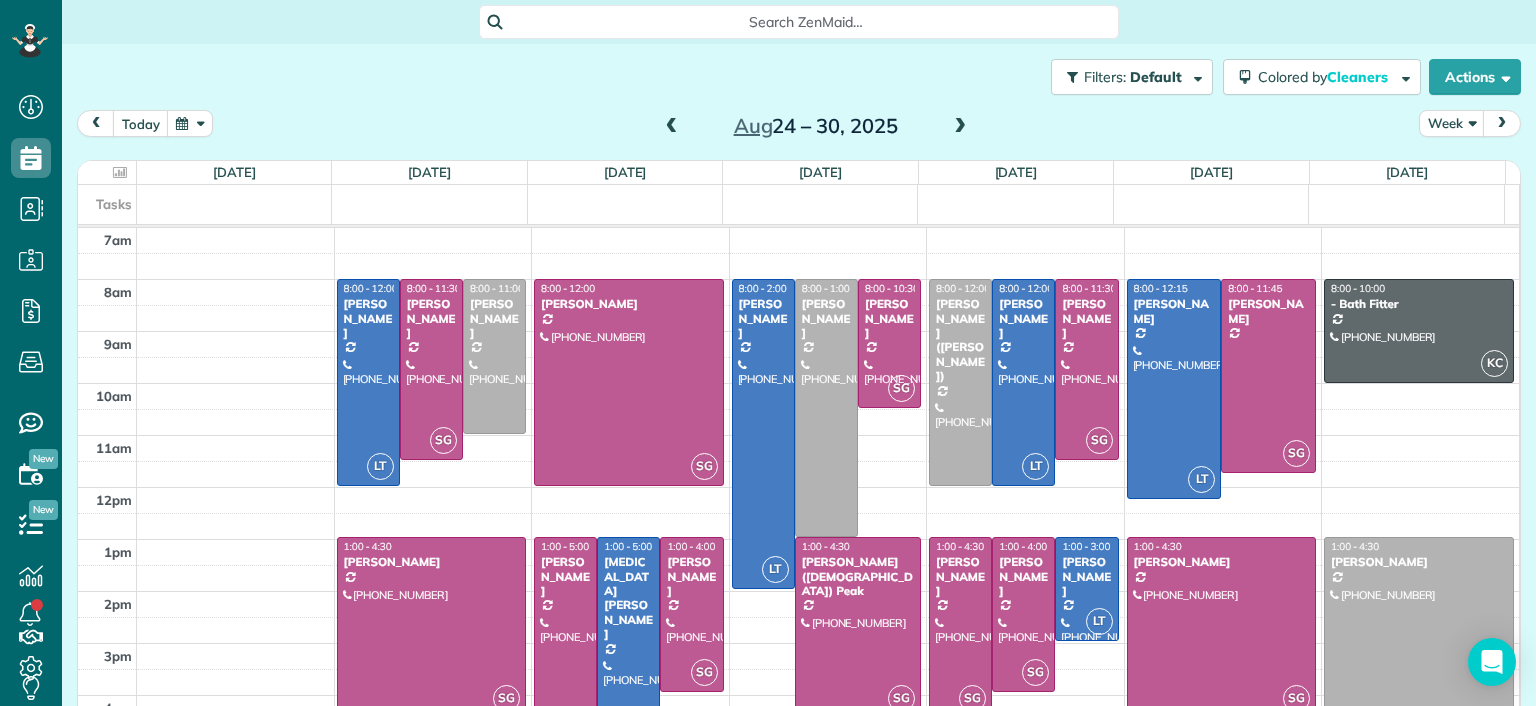 click at bounding box center (960, 127) 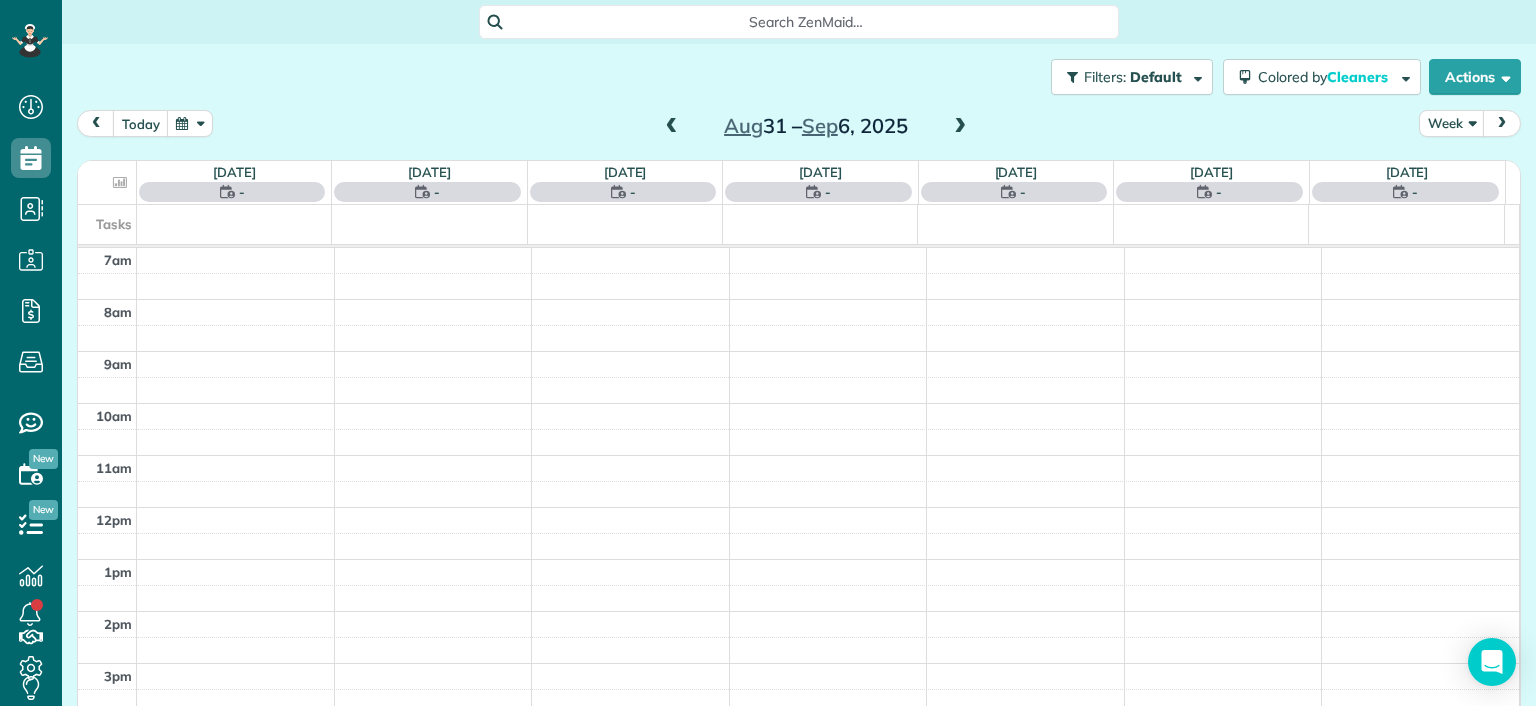 click at bounding box center [672, 127] 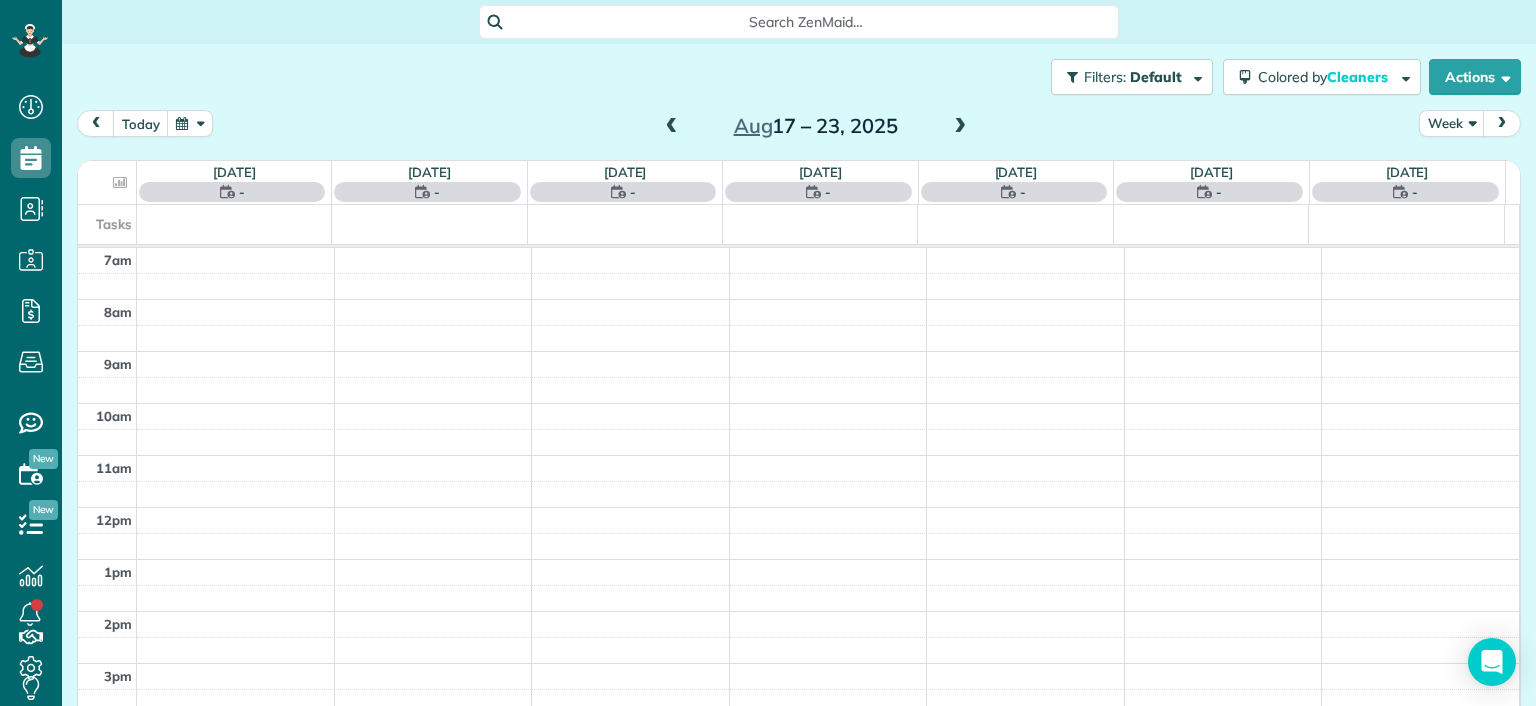 click at bounding box center (672, 127) 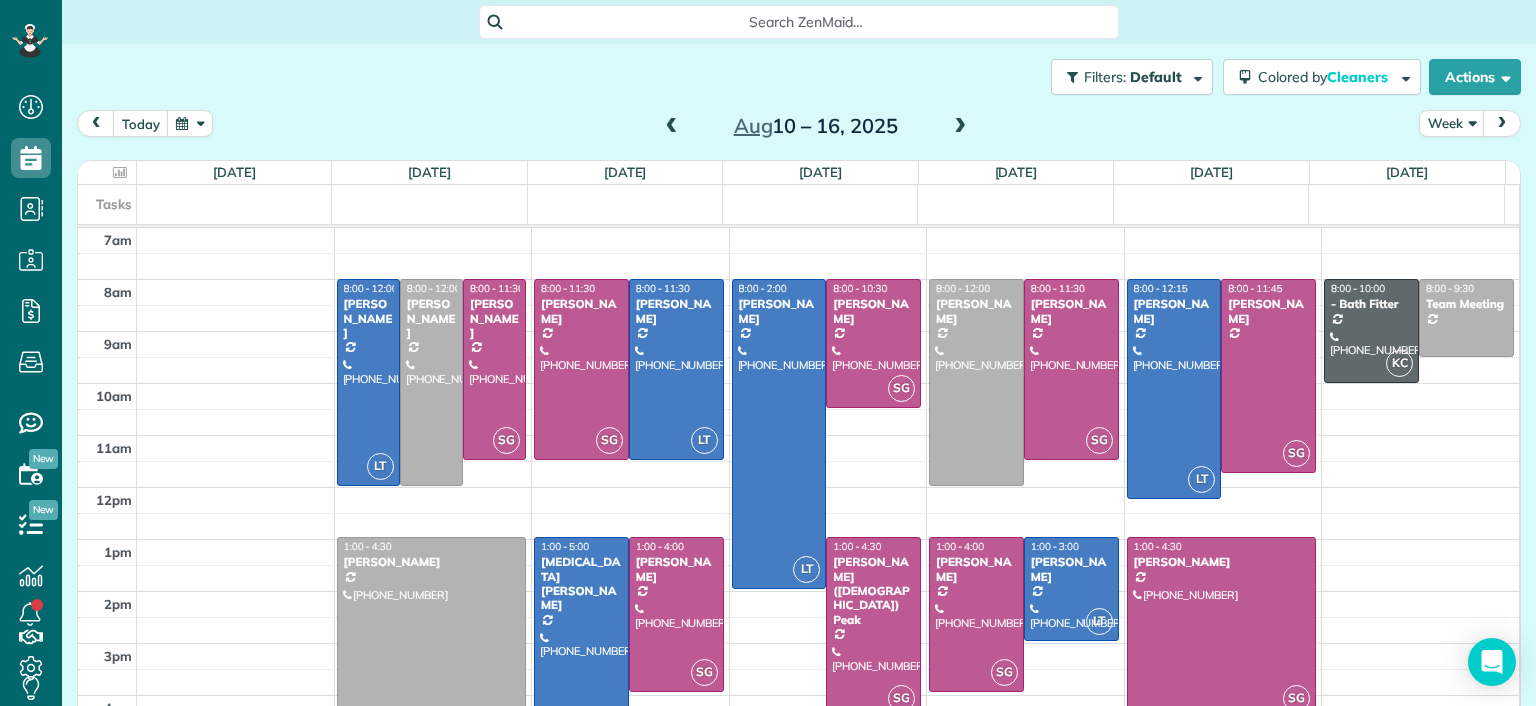 click at bounding box center [672, 127] 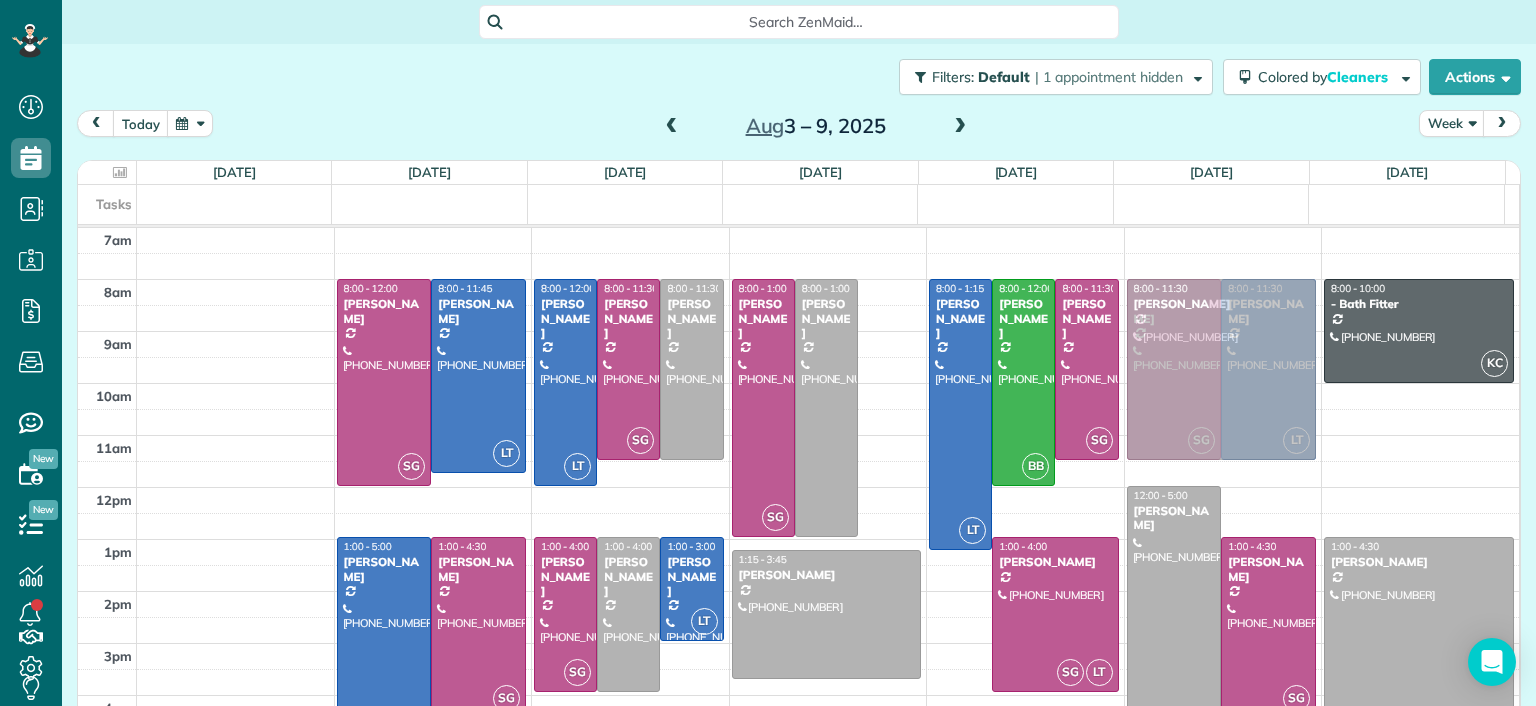 drag, startPoint x: 868, startPoint y: 347, endPoint x: 1274, endPoint y: 351, distance: 406.0197 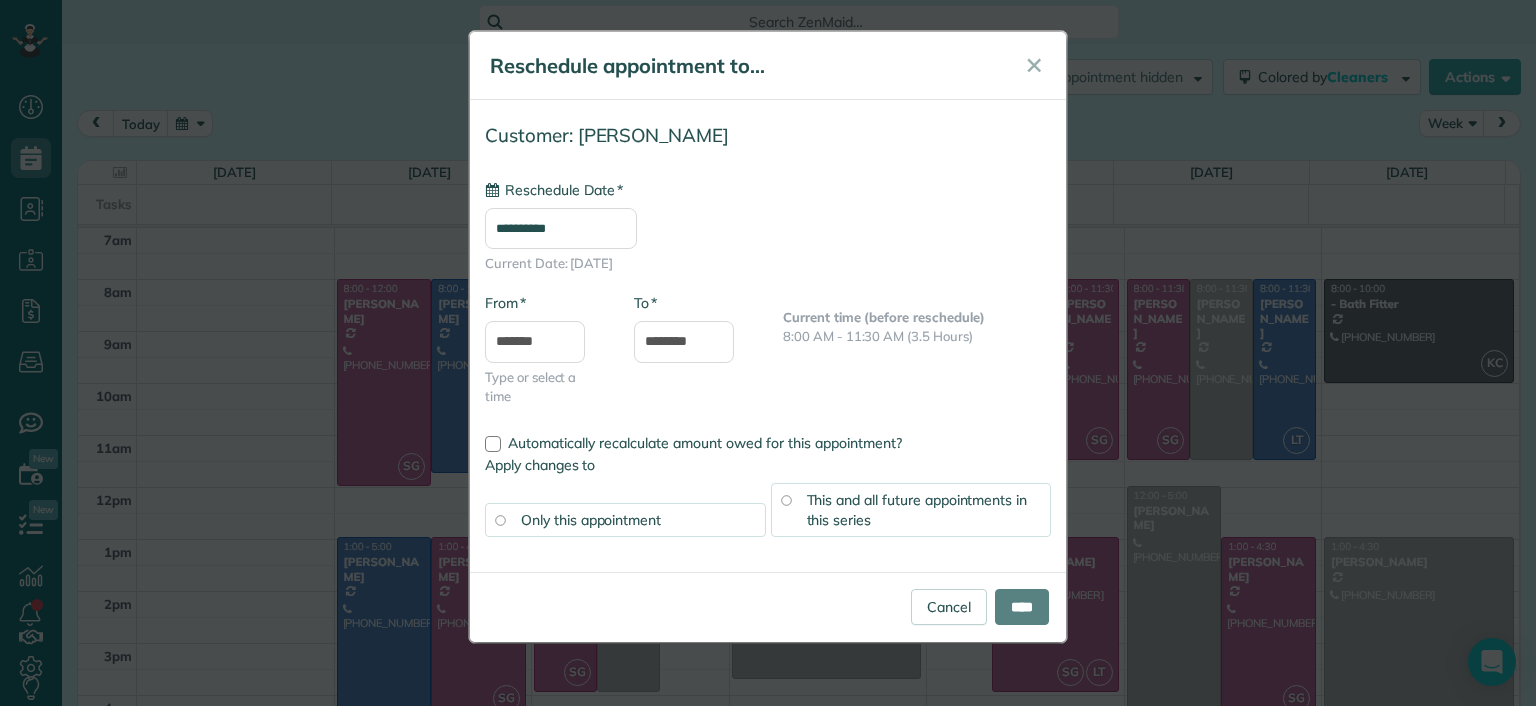 type on "**********" 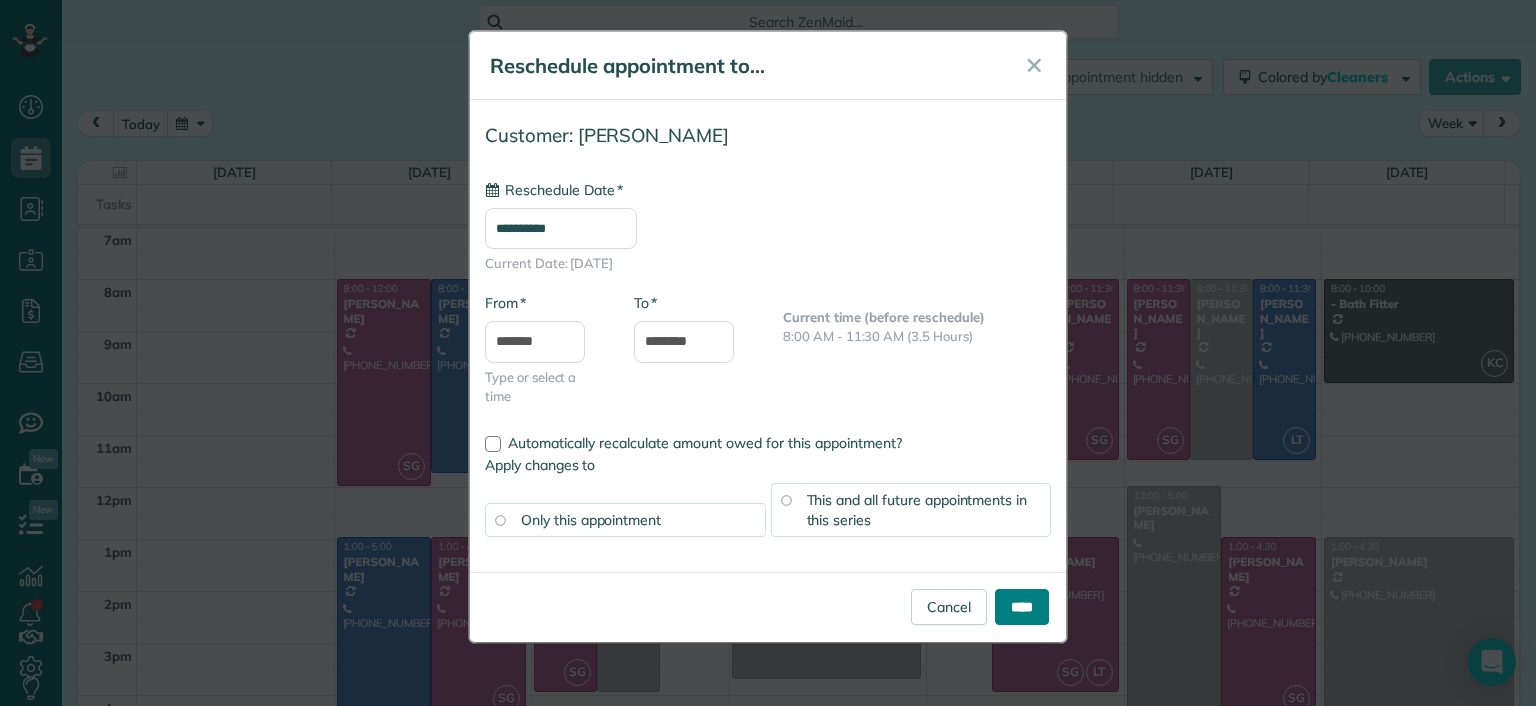 click on "****" at bounding box center (1022, 607) 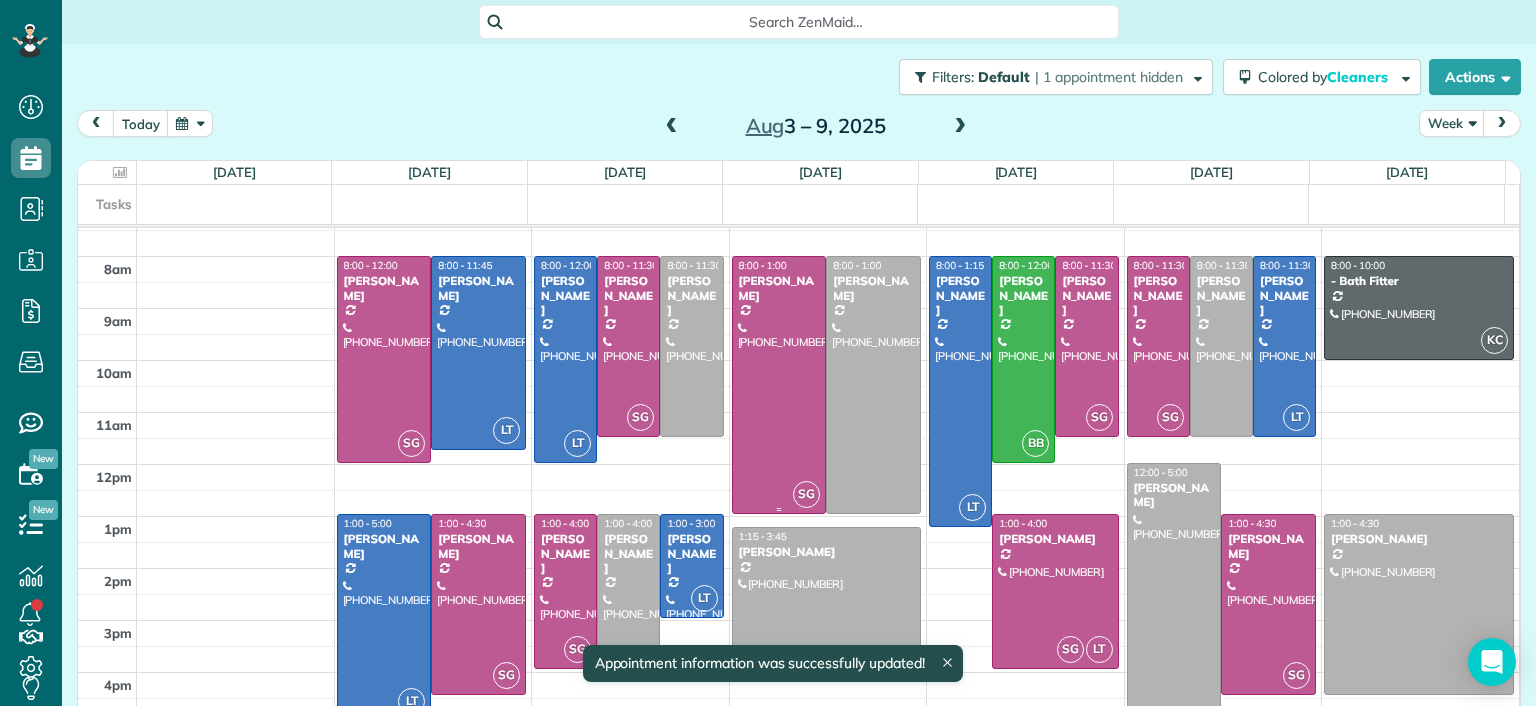 scroll, scrollTop: 0, scrollLeft: 0, axis: both 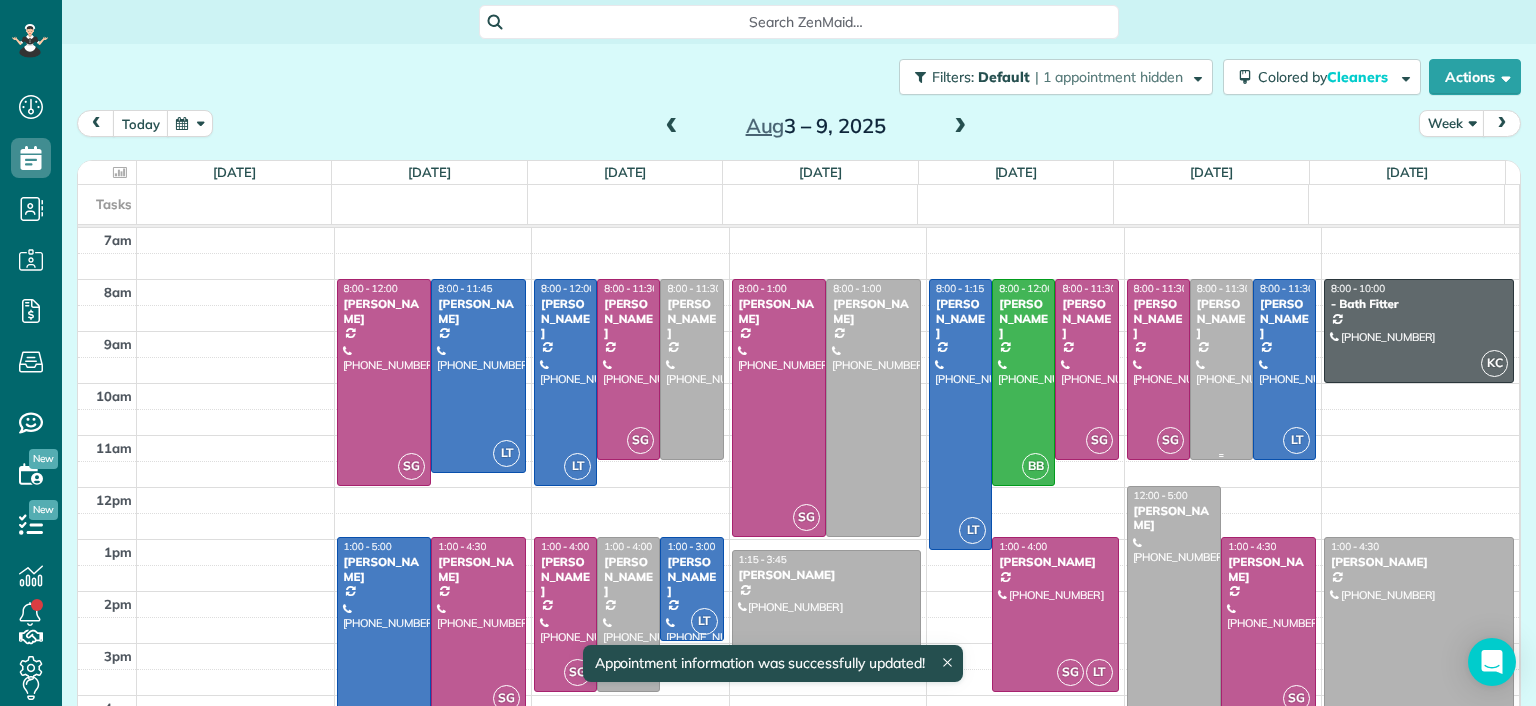 click at bounding box center (1221, 369) 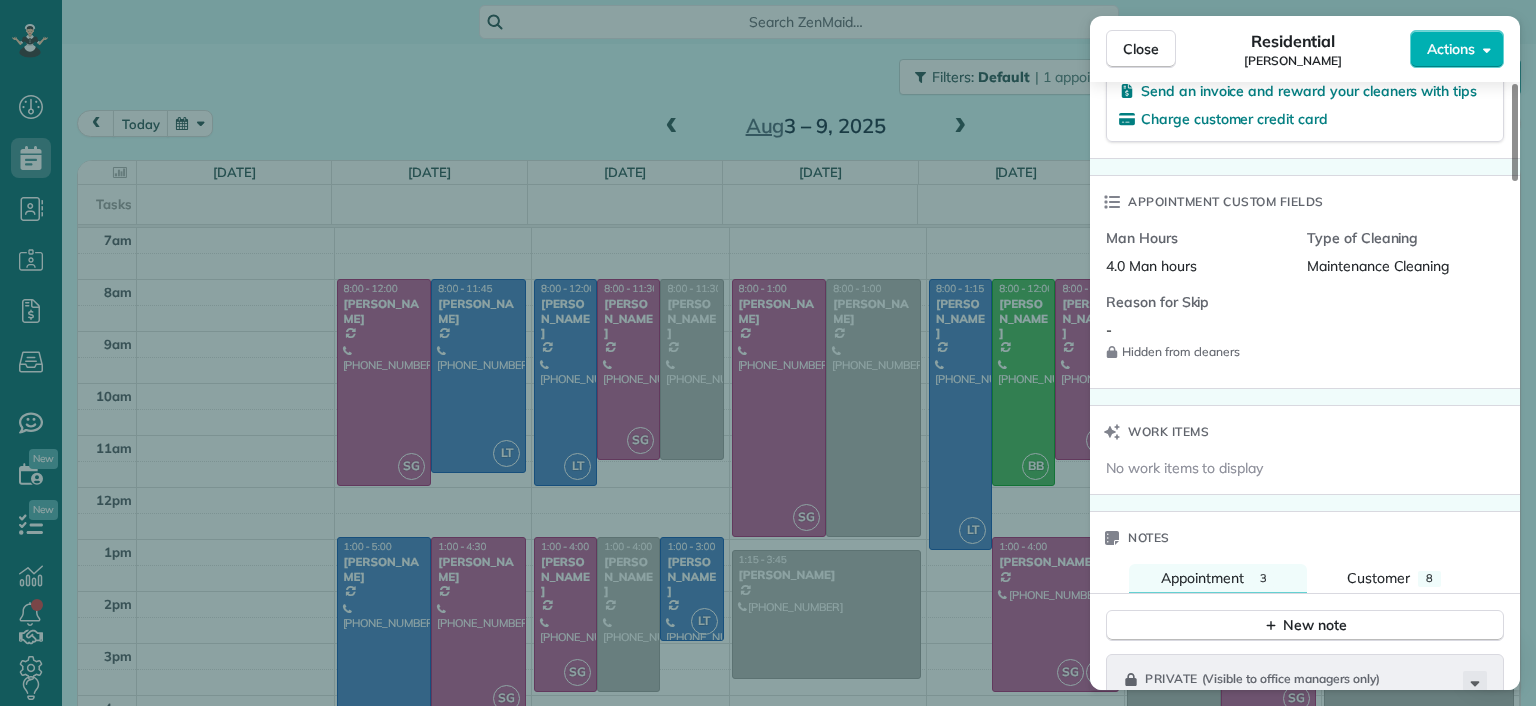 scroll, scrollTop: 1500, scrollLeft: 0, axis: vertical 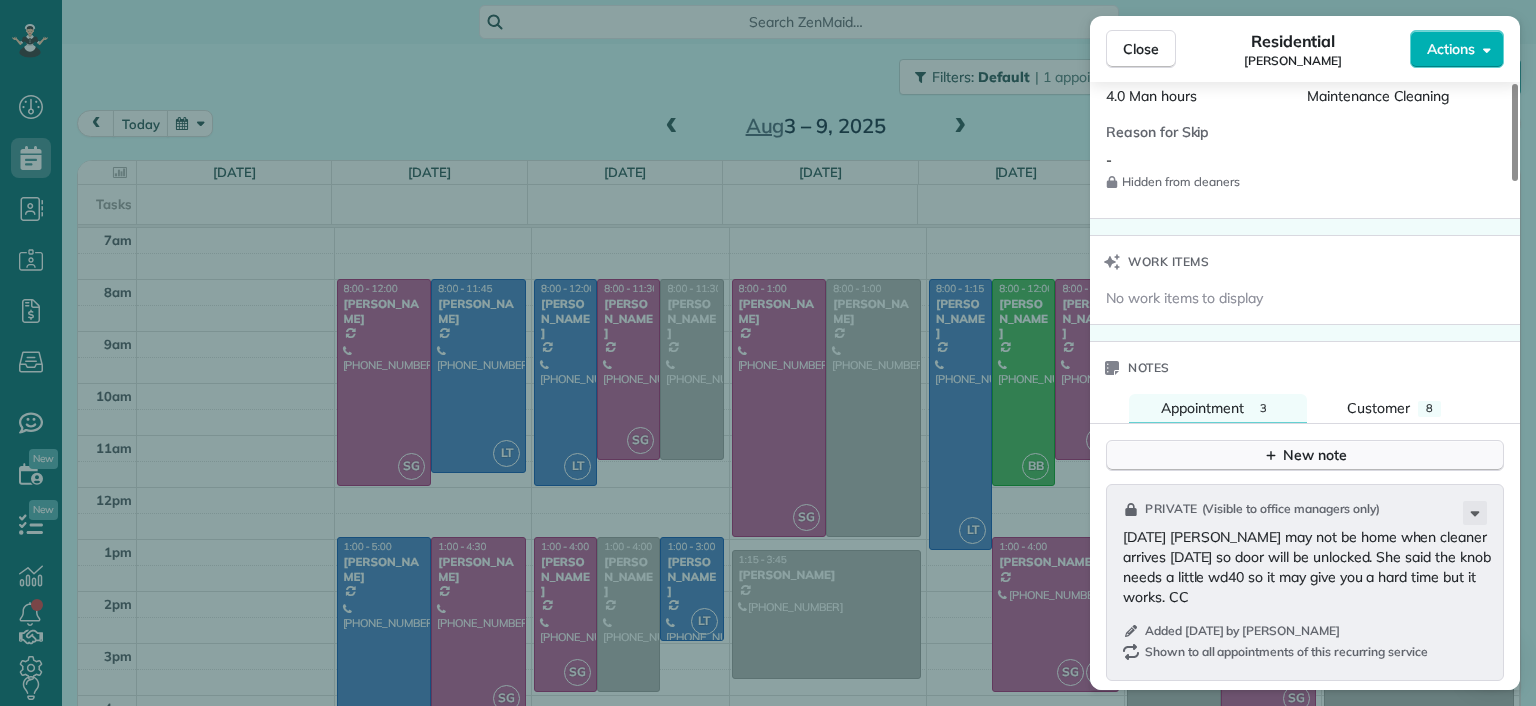 click on "New note" at bounding box center (1305, 455) 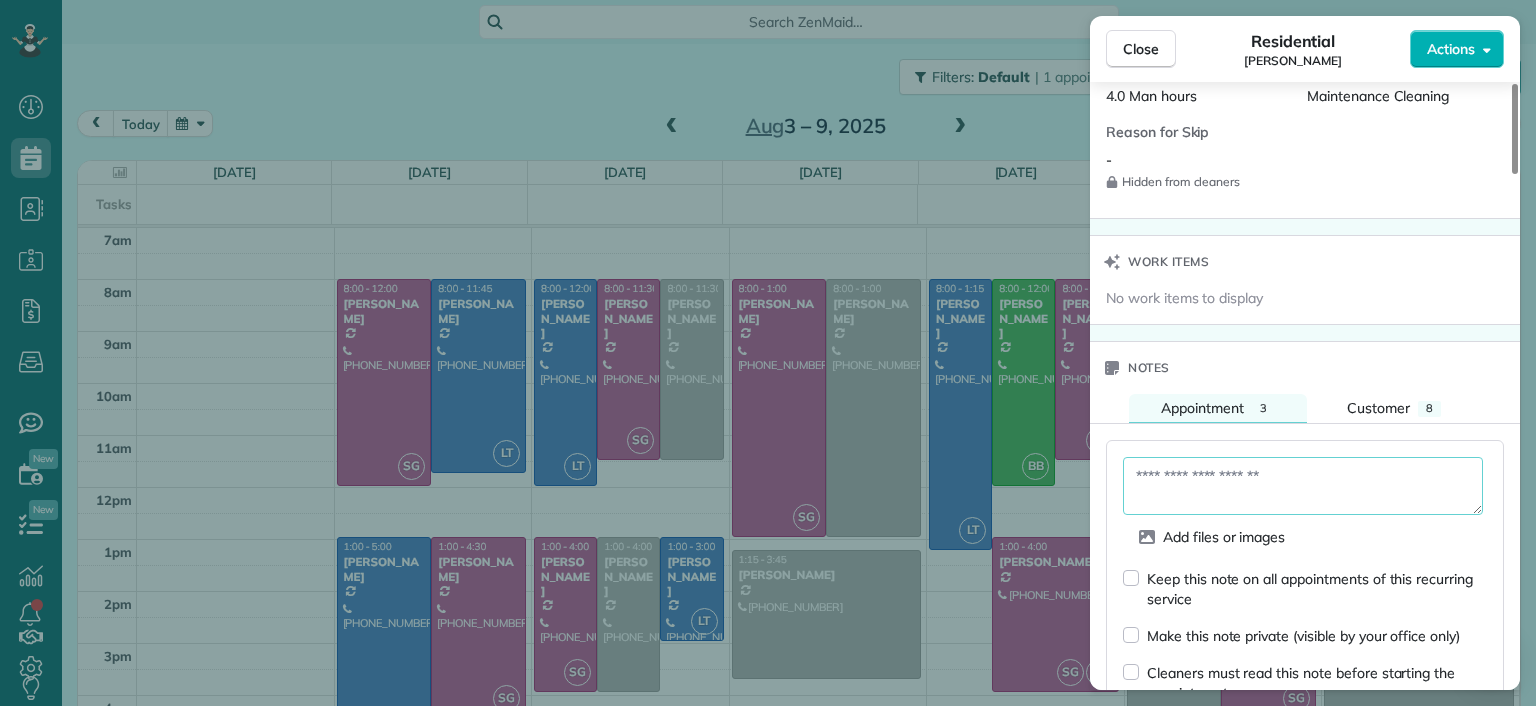 drag, startPoint x: 1280, startPoint y: 491, endPoint x: 1256, endPoint y: 514, distance: 33.24154 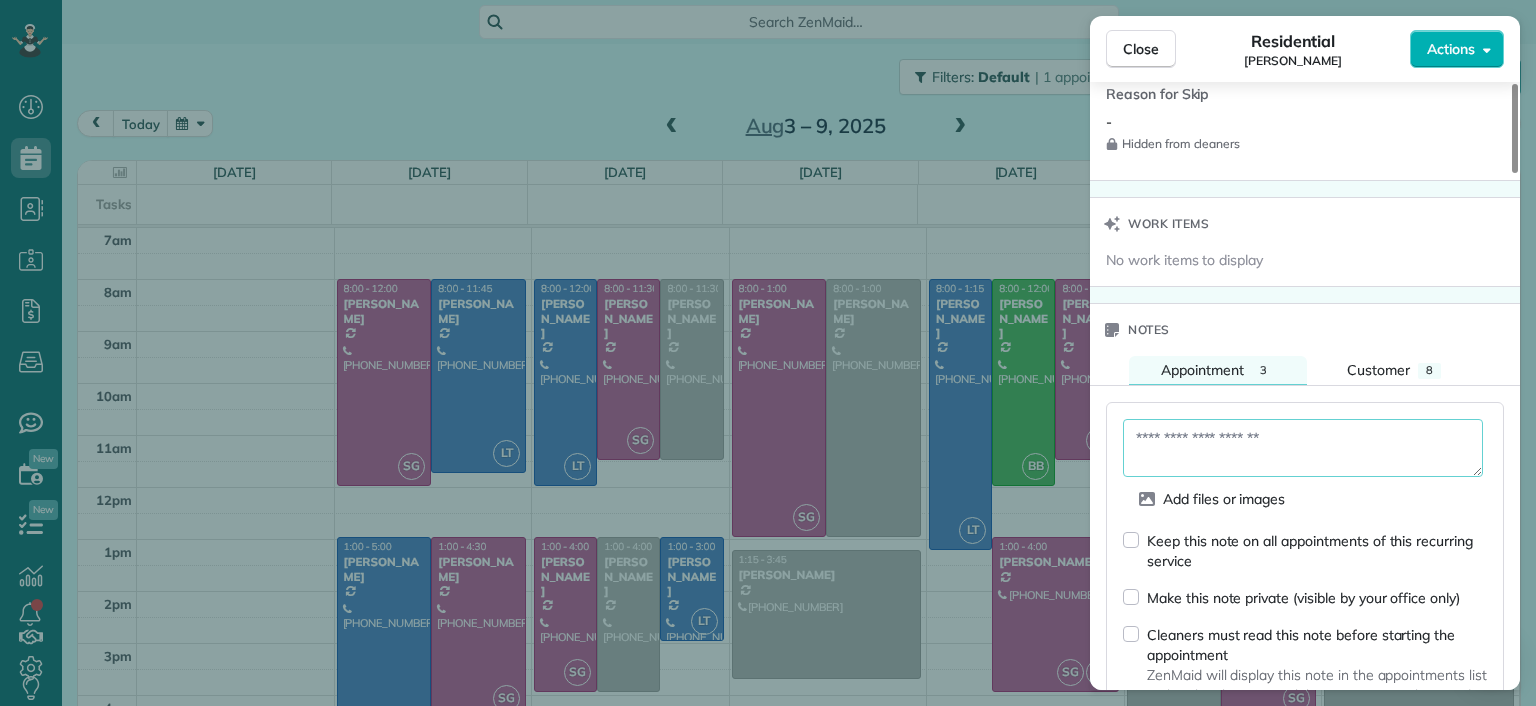 scroll, scrollTop: 1600, scrollLeft: 0, axis: vertical 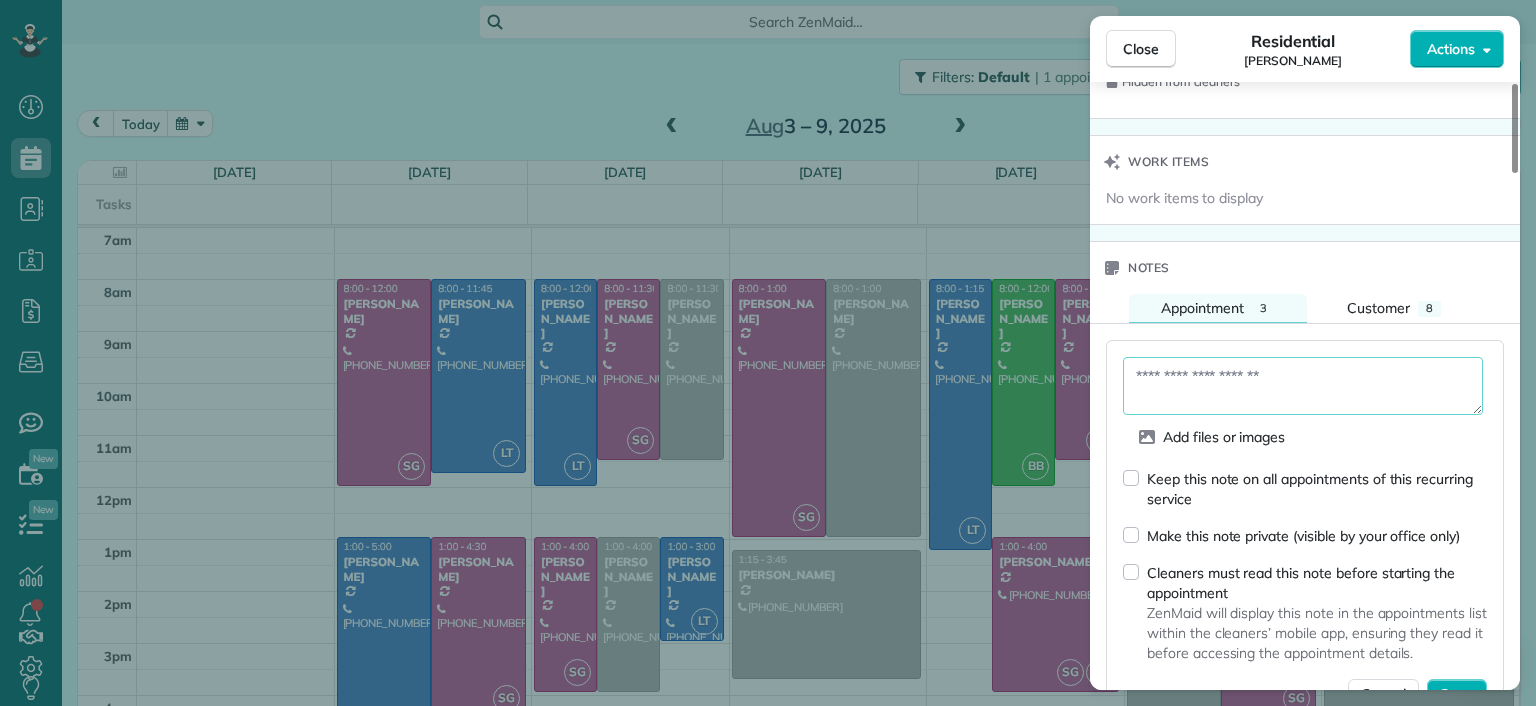 click on "Make this note private (visible by your office only)" at bounding box center (1291, 535) 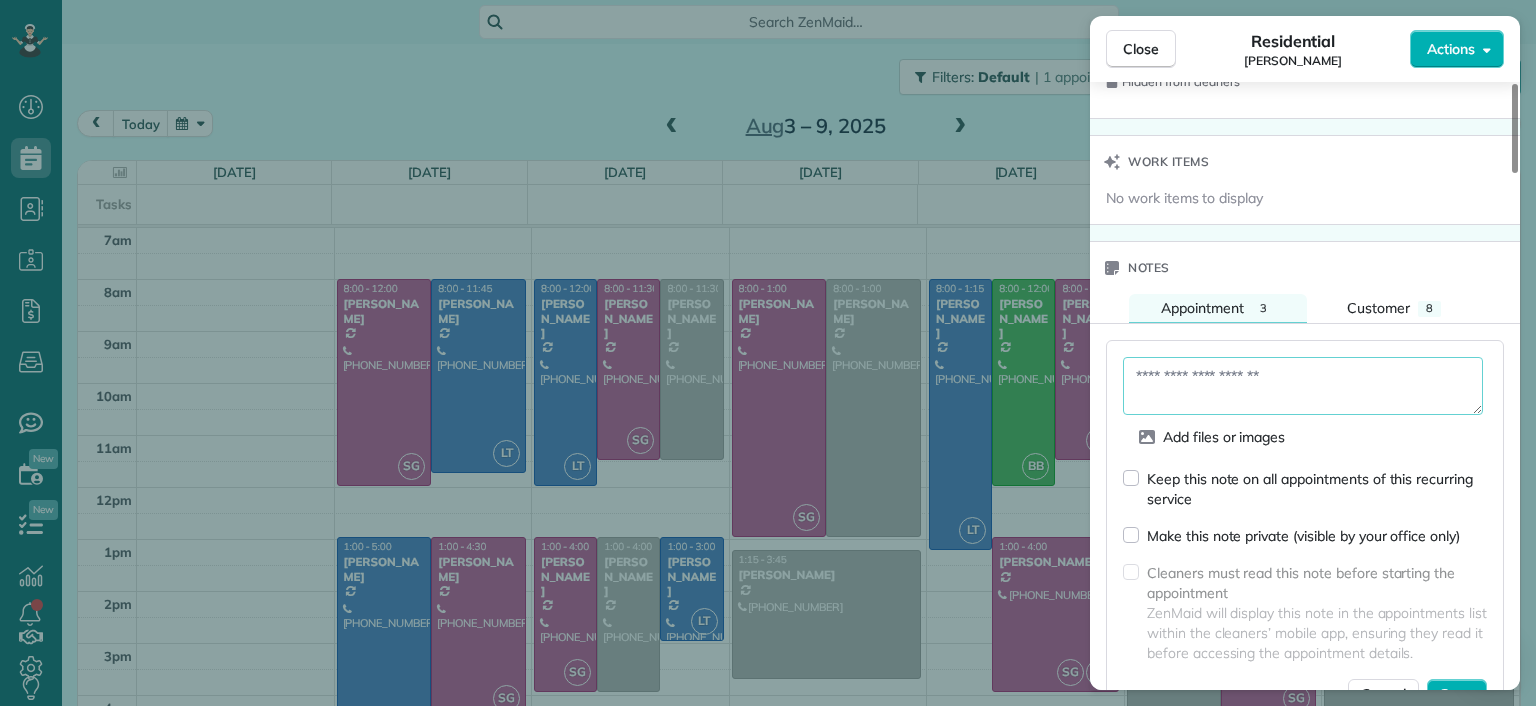 click at bounding box center [1303, 386] 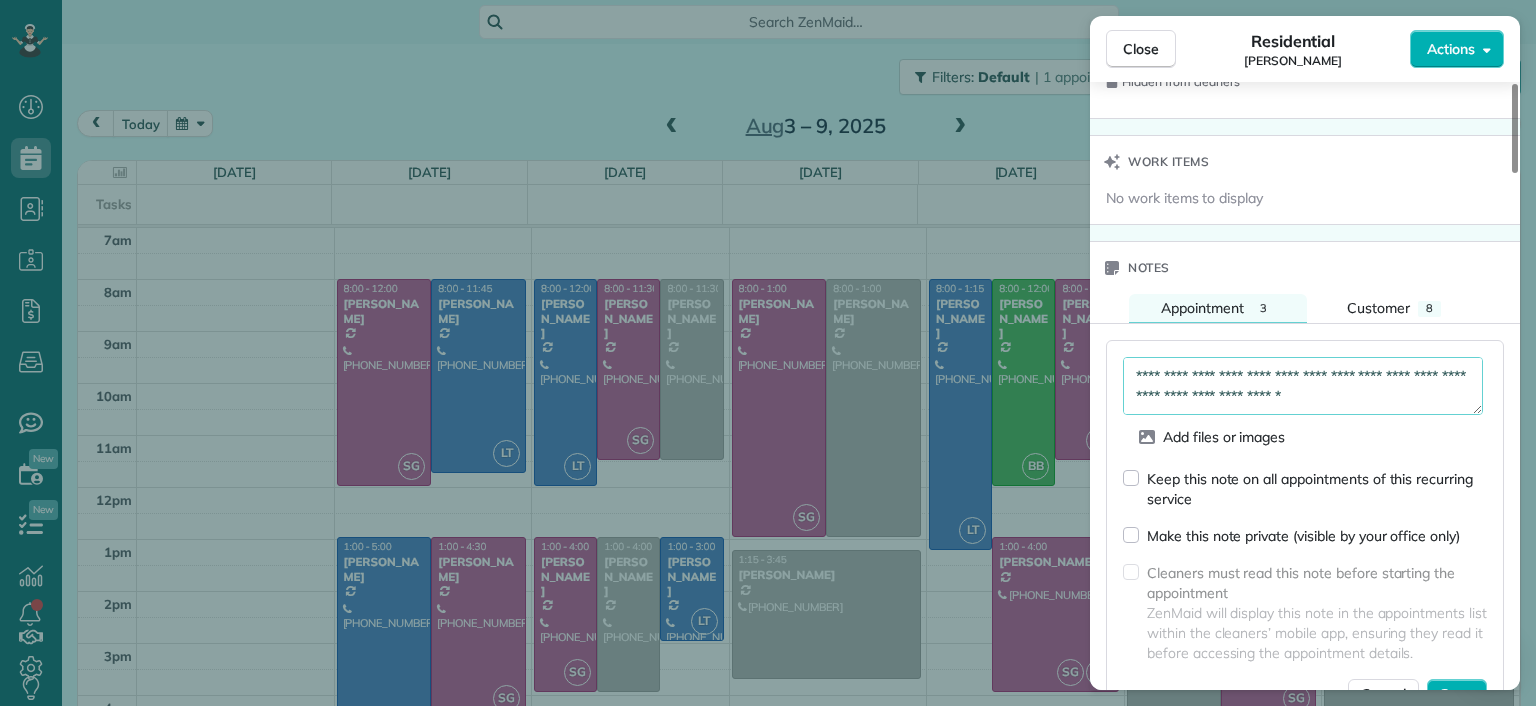 scroll, scrollTop: 171, scrollLeft: 0, axis: vertical 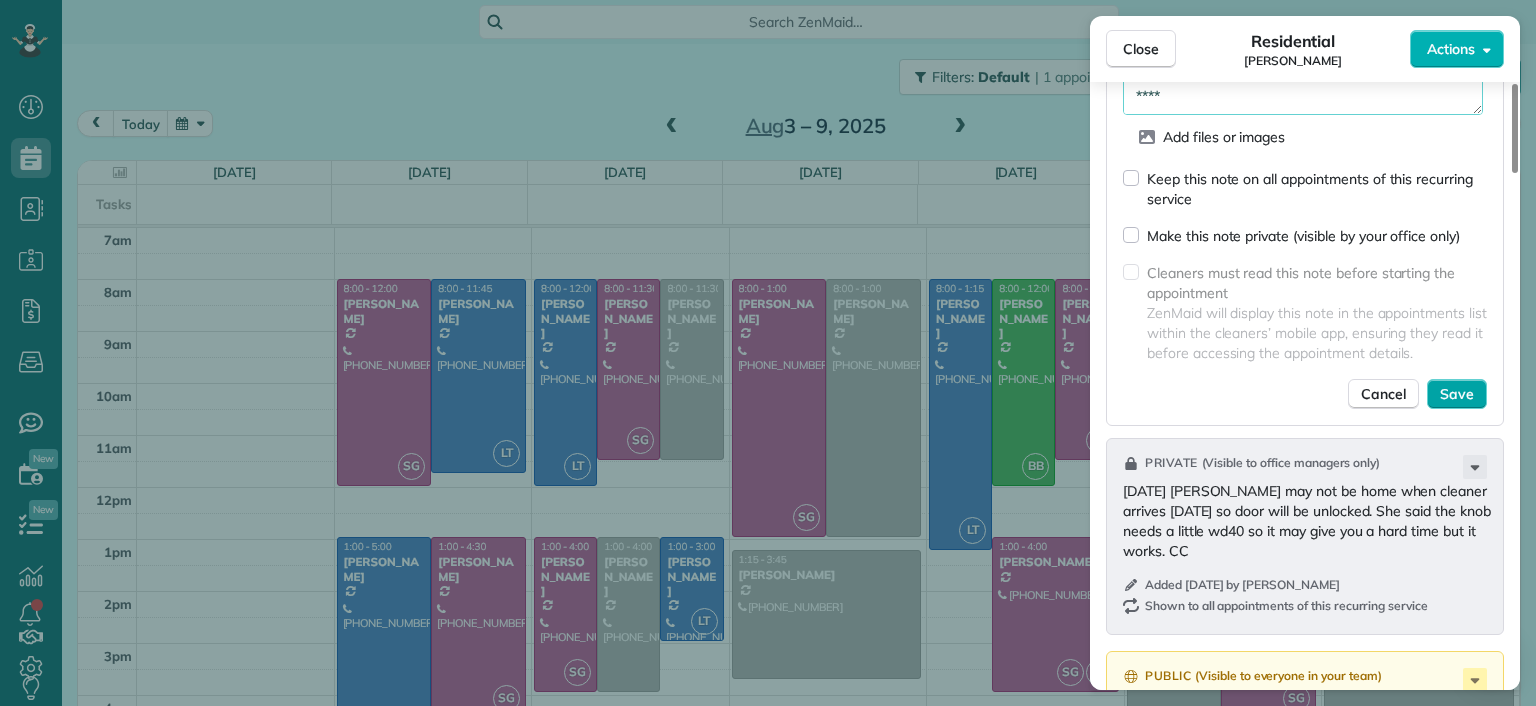 type on "**********" 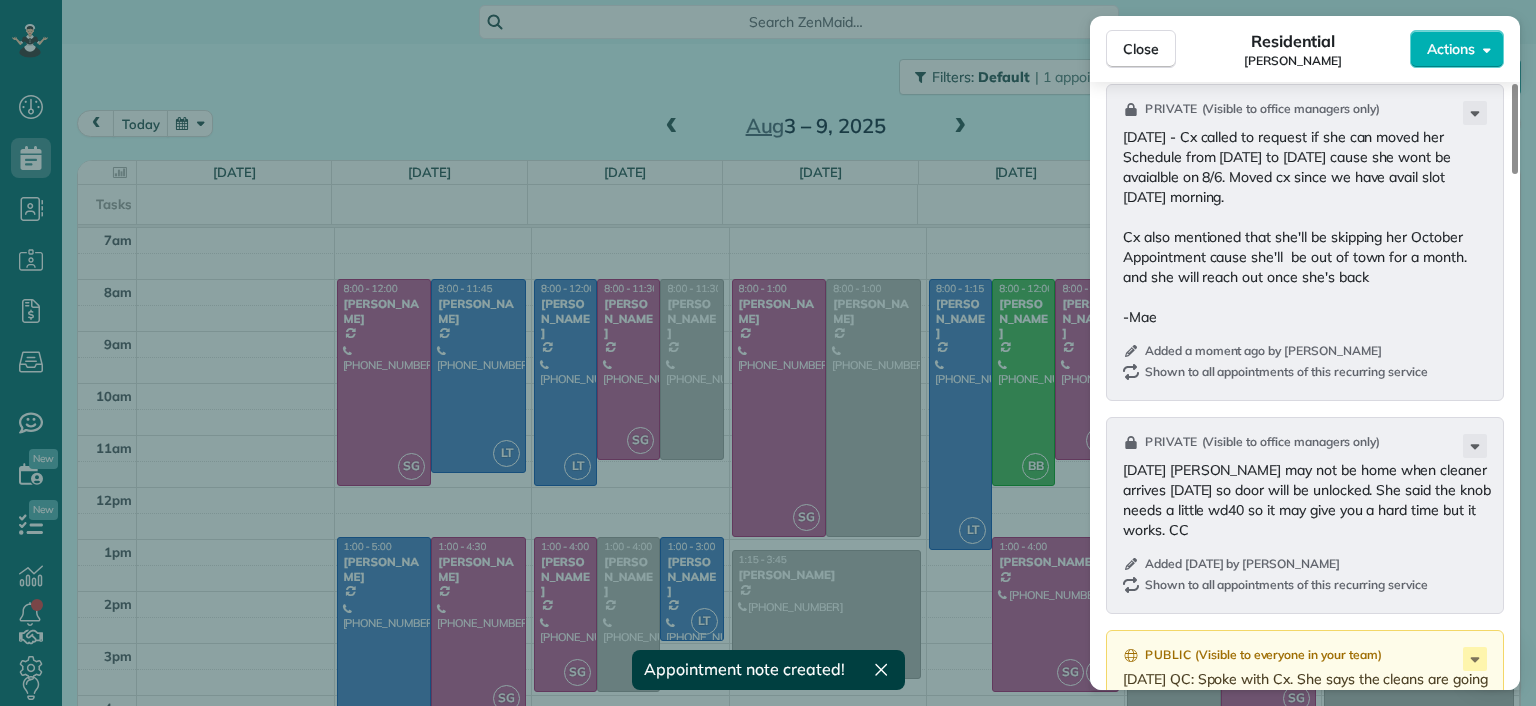 click on "Close Residential Lucy McCown Actions Status Active Lucy McCown · Open profile Home (804) 270-0893 Copy Mobile (512) 417-2942 Copy mkmccown@gmail.com Copy View Details Residential Friday, August 08, 2025 8:00 AM 11:30 AM 3 hours and 30 minutes Repeats every 4 weeks Edit recurring service Previous (Jul 09) Next (Sep 03) 2971 Dragana Drive Richmond VA 23233 Service was not rated yet Setup ratings Cleaners Time in and out Assign Invite Cleaners No cleaners assigned yet Checklist Try Now Keep this appointment up to your standards. Stay on top of every detail, keep your cleaners organised, and your client happy. Assign a checklist Watch a 5 min demo Billing Billing actions Price $200.00 Overcharge $0.00 Discount $0.00 Coupon discount - Primary tax - Secondary tax - Total appointment price $200.00 Tips collected New feature! $0.00 Unpaid Mark as paid Total including tip $200.00 Get paid online in no-time! Send an invoice and reward your cleaners with tips Charge customer credit card Appointment custom fields - 4 8" at bounding box center [768, 353] 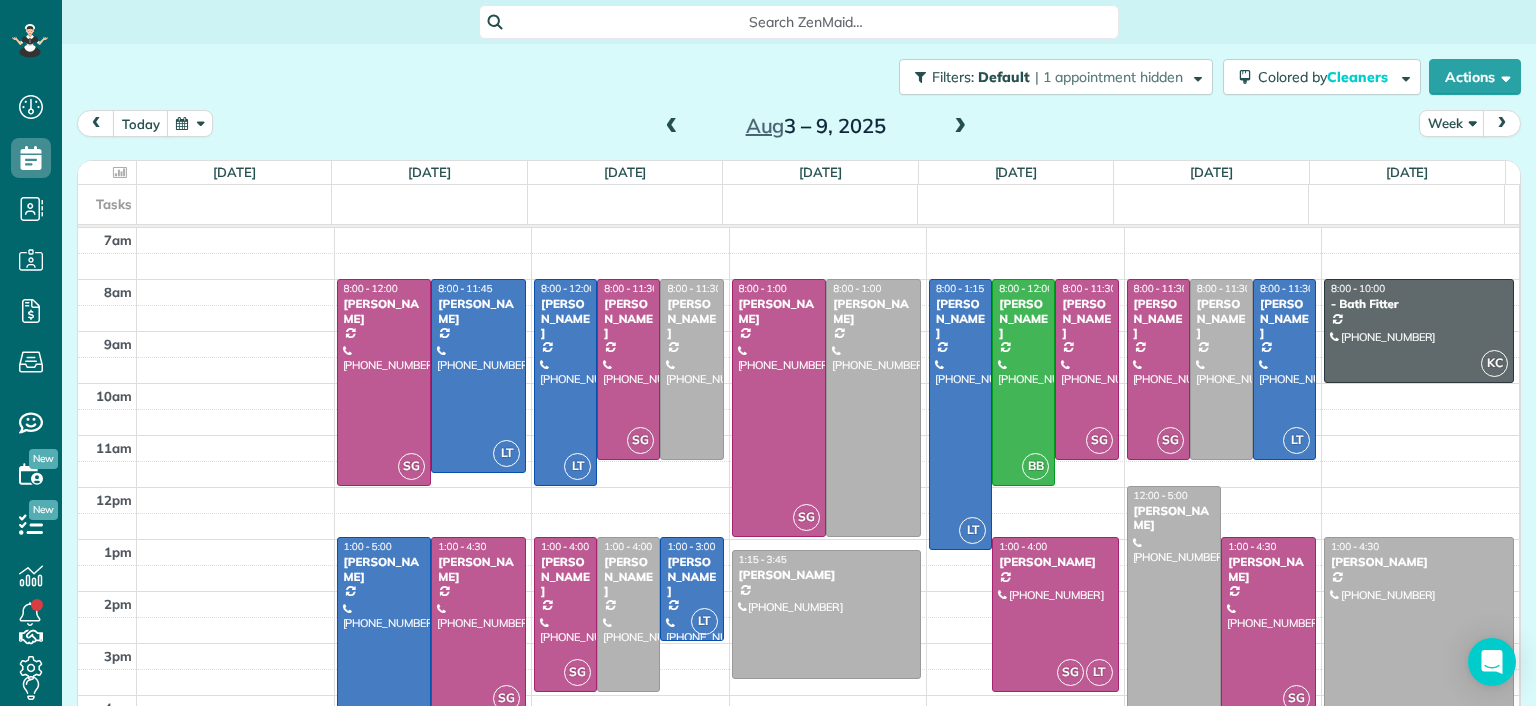 click at bounding box center [960, 127] 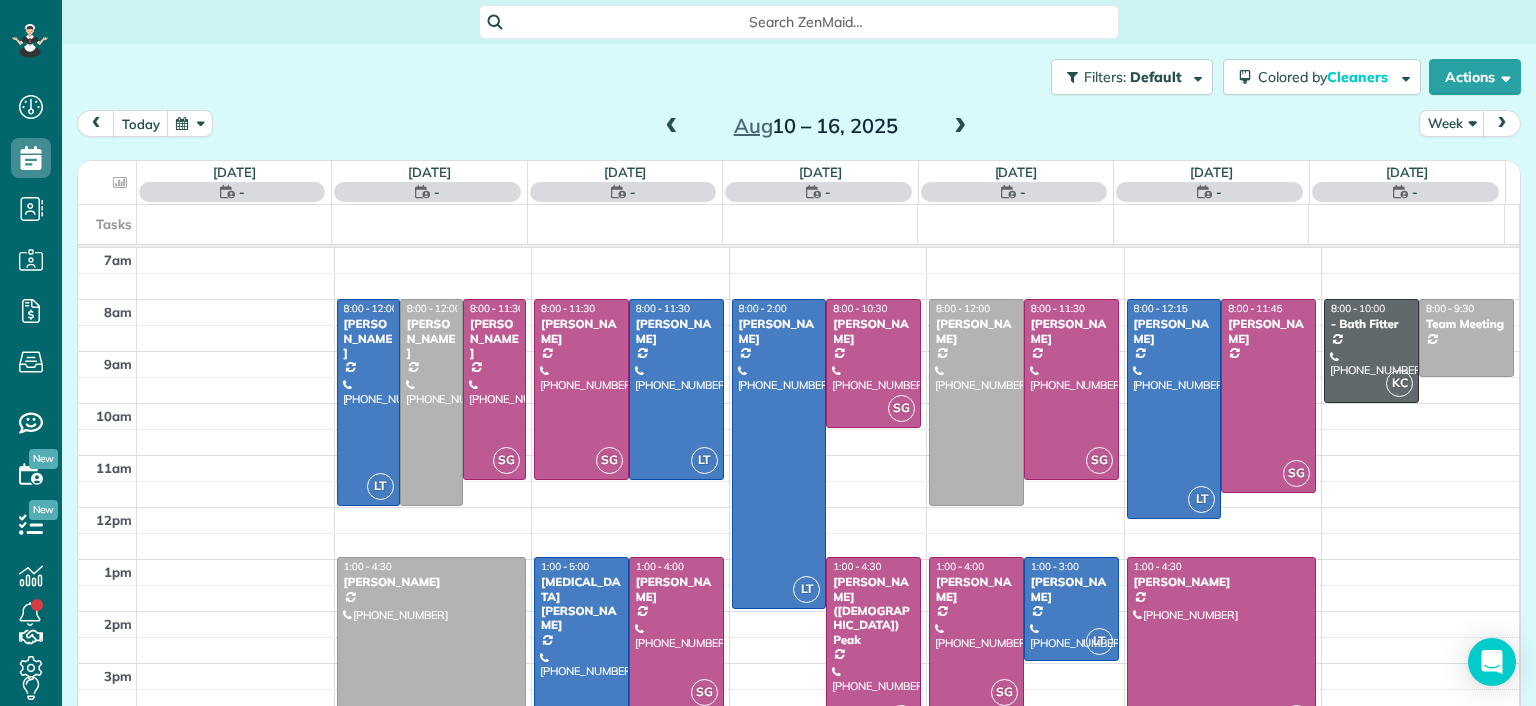click at bounding box center [960, 127] 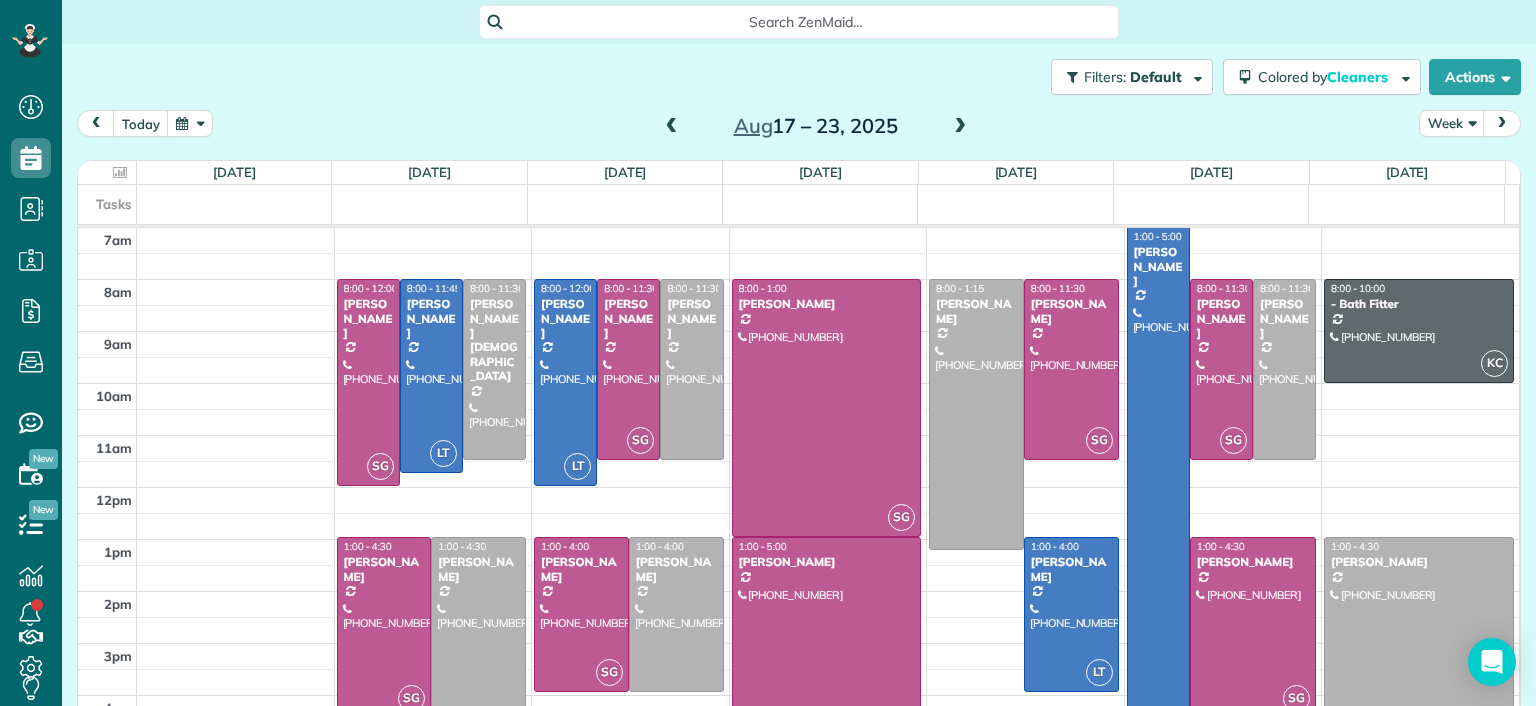 click at bounding box center [672, 127] 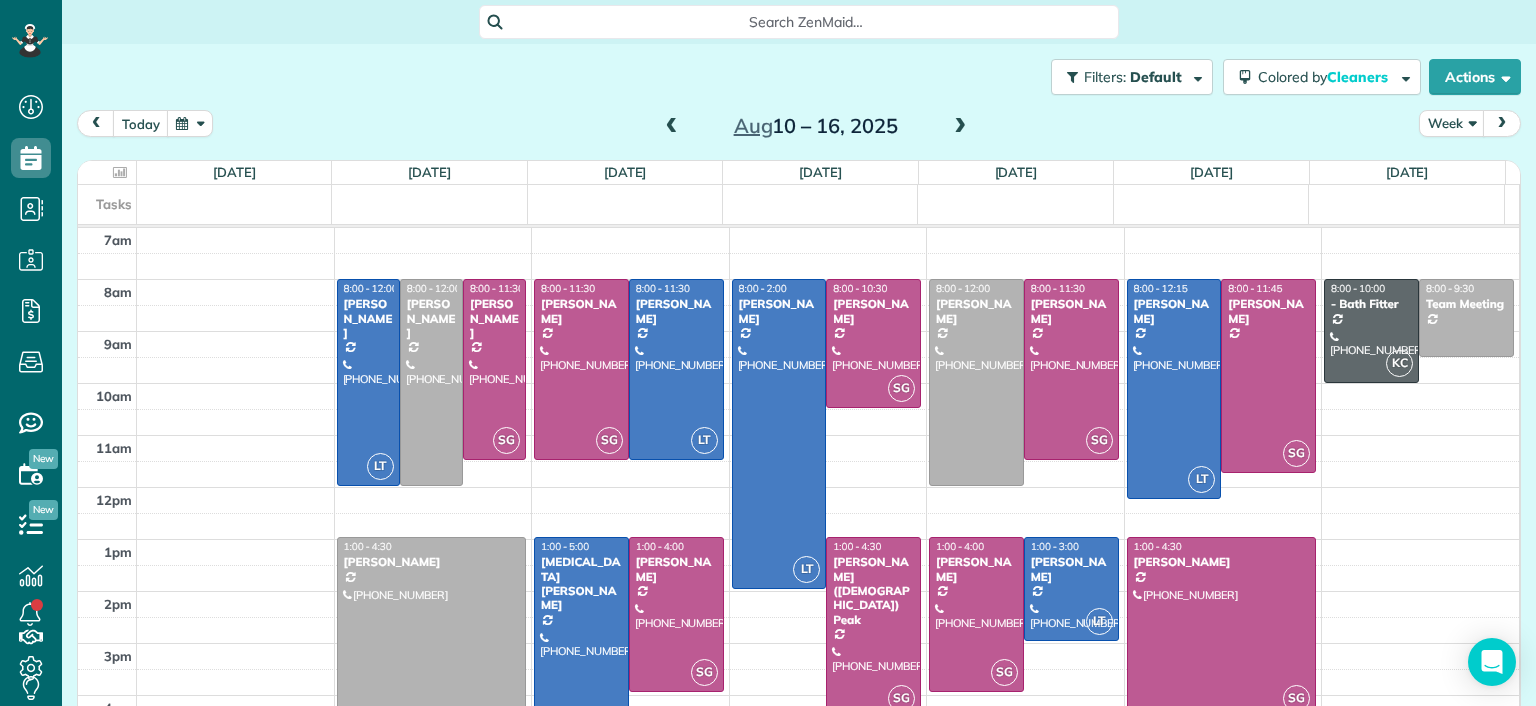 click at bounding box center (672, 127) 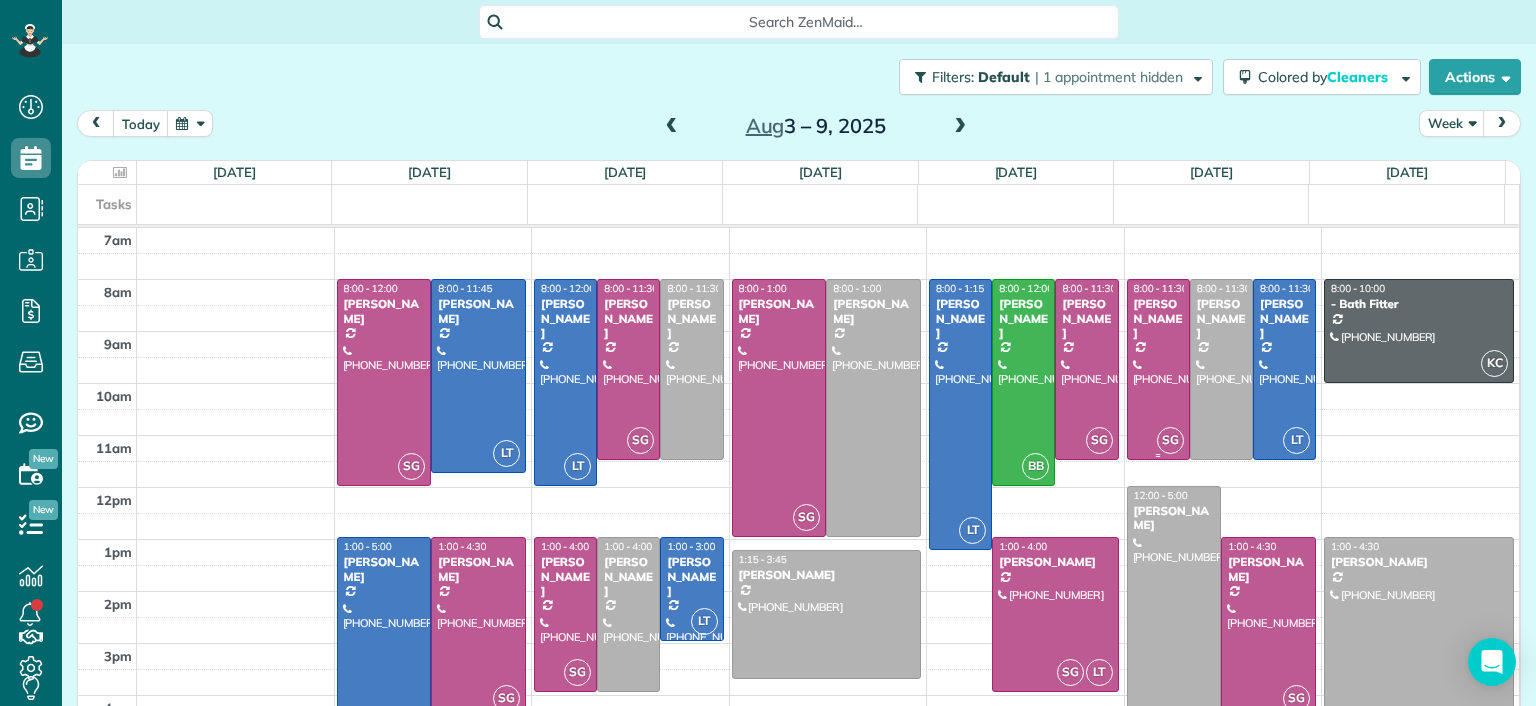 click at bounding box center [1158, 369] 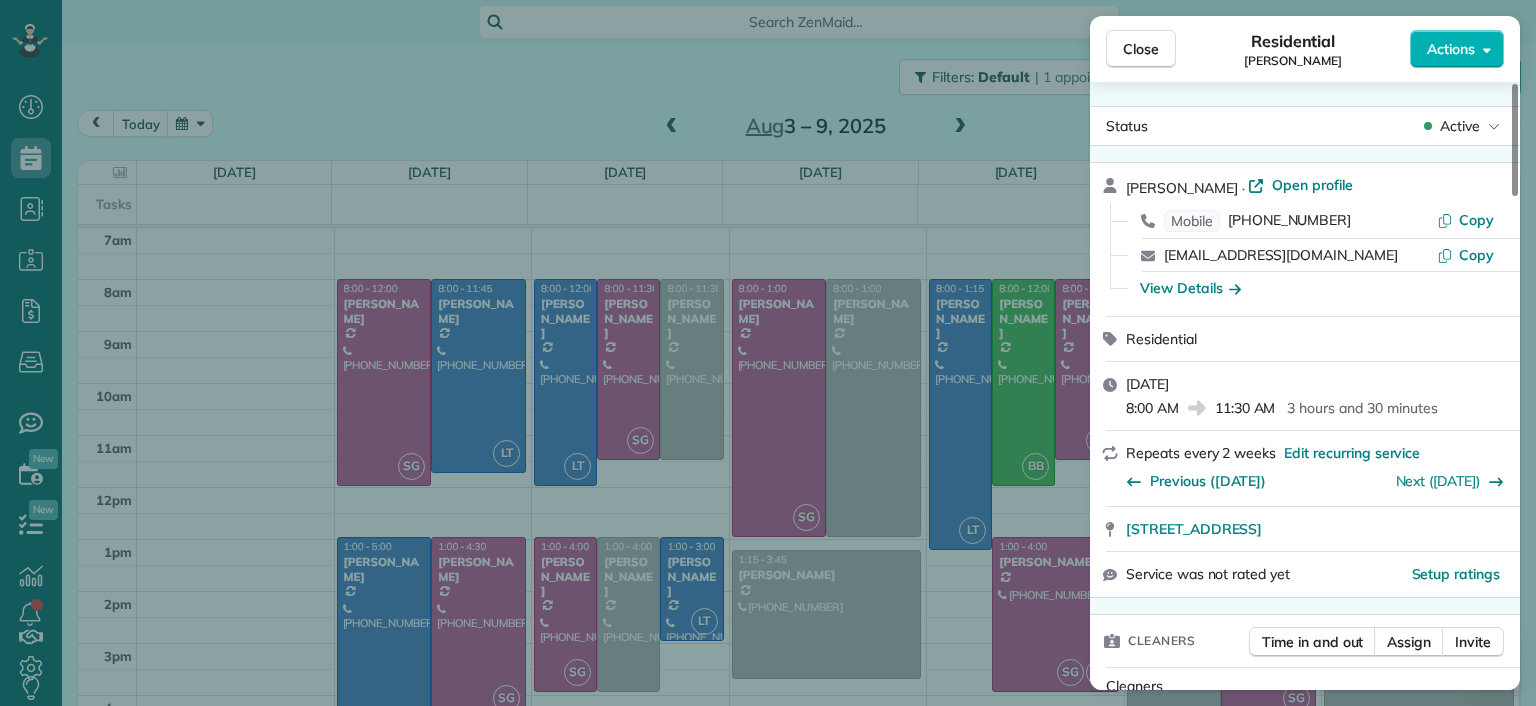 click on "Close Residential Jennifer Friedline Actions Status Active Jennifer Friedline · Open profile Mobile (757) 903-6217 Copy jafriedline@gmail.com Copy View Details Residential Friday, August 08, 2025 8:00 AM 11:30 AM 3 hours and 30 minutes Repeats every 2 weeks Edit recurring service Previous (Jul 25) Next (Aug 22) 6321 Broad Sky Circle Mechanicsville VA 23111 Service was not rated yet Setup ratings Cleaners Time in and out Assign Invite Cleaners Sophie   Gibbs 8:00 AM 11:30 AM Checklist Try Now Keep this appointment up to your standards. Stay on top of every detail, keep your cleaners organised, and your client happy. Assign a checklist Watch a 5 min demo Billing Billing actions Price $188.00 Overcharge $0.00 Discount $0.00 Coupon discount - Primary tax - Secondary tax - Total appointment price $188.00 Tips collected New feature! $0.00 Unpaid Mark as paid Total including tip $188.00 Get paid online in no-time! Send an invoice and reward your cleaners with tips Charge customer credit card Man Hours 3.5 Man Hours" at bounding box center (768, 353) 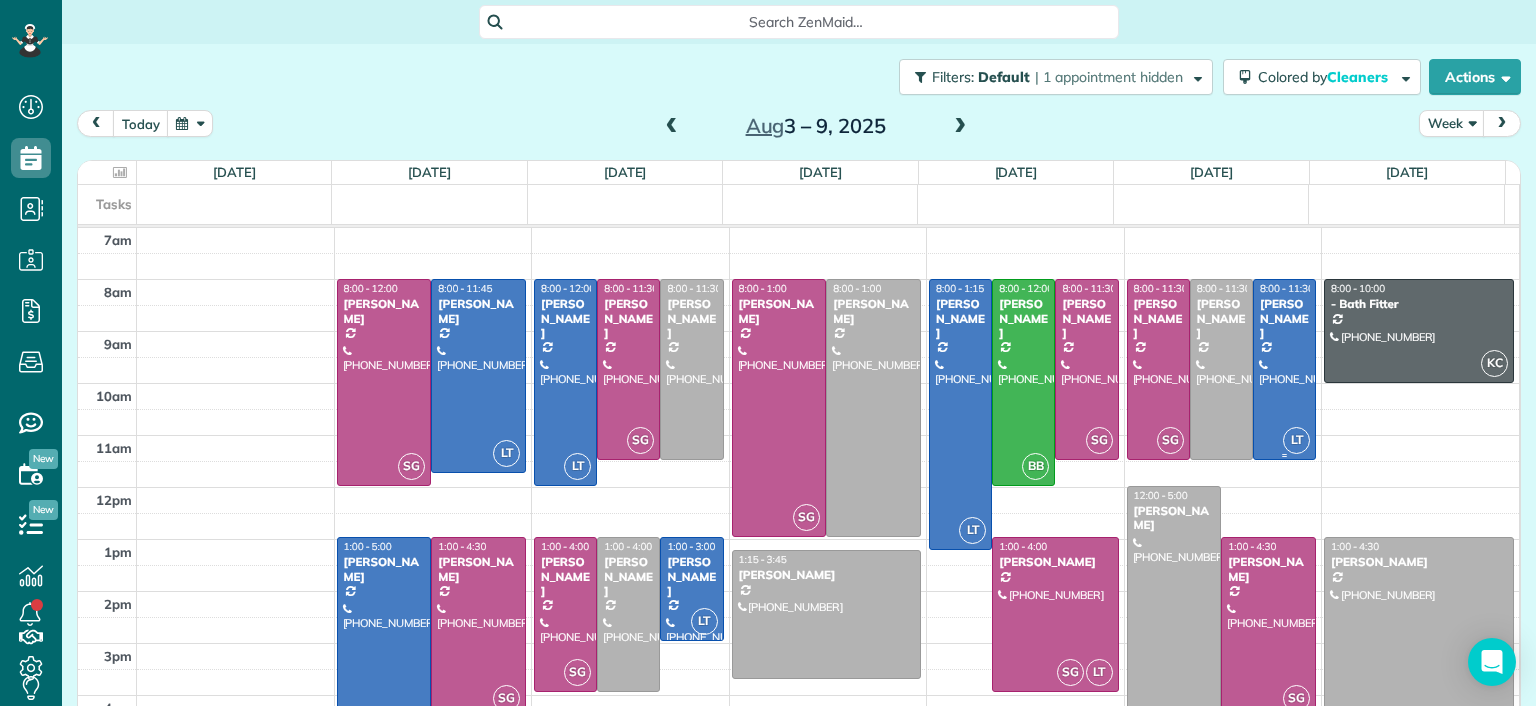 click at bounding box center (1284, 369) 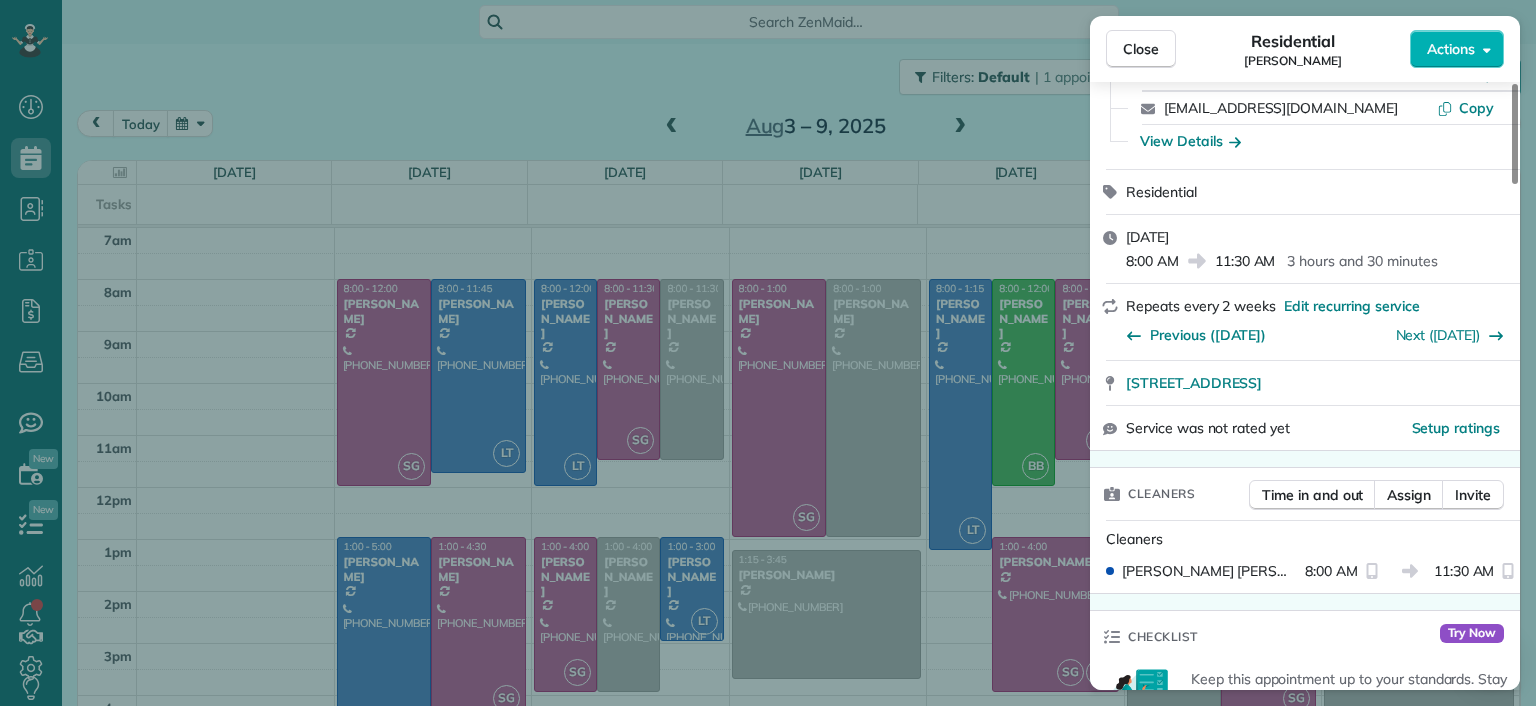 scroll, scrollTop: 300, scrollLeft: 0, axis: vertical 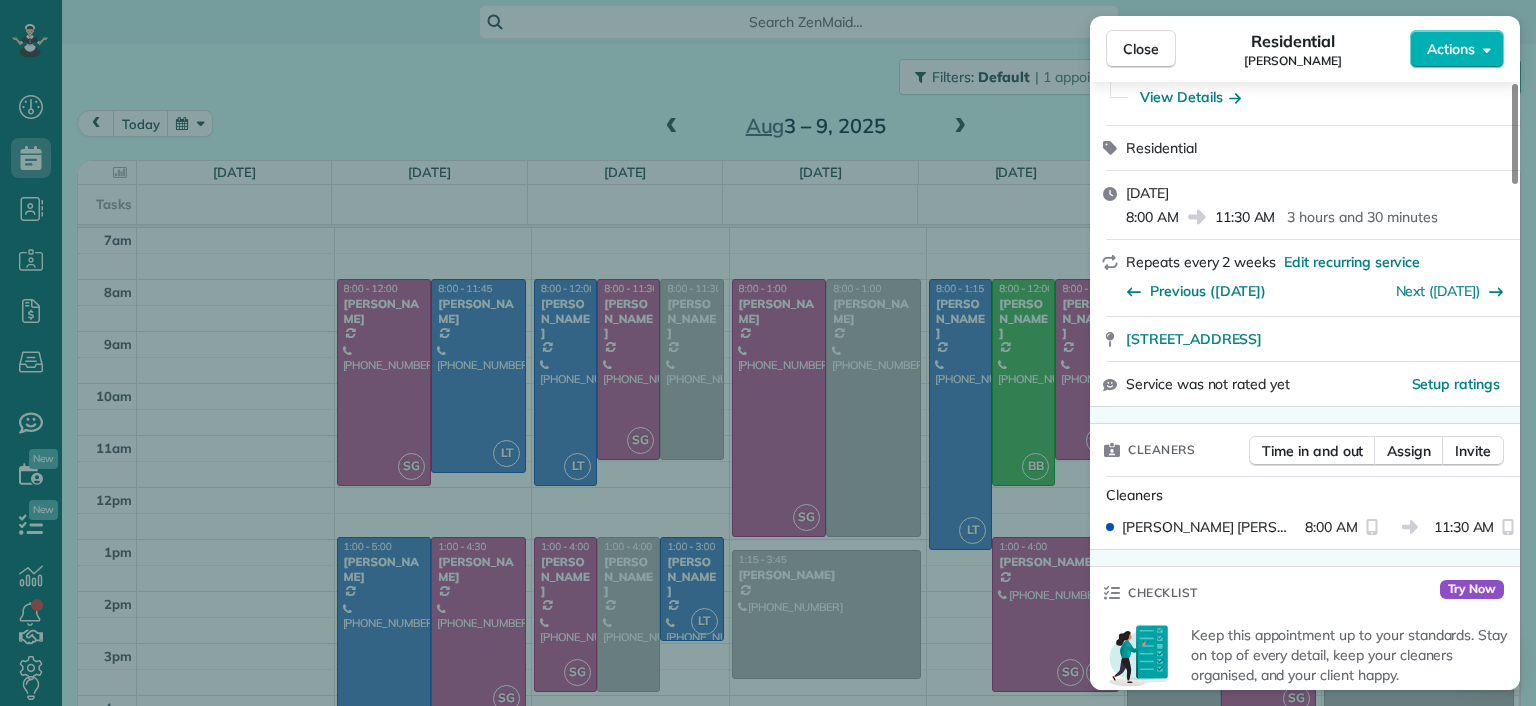 click on "Close Residential Julie Davi Actions Status Active Julie Davi · Open profile Home (804) 217-9317 Copy Mobile (804) 677-0129 Copy juliedavi127@gmail.com Copy juliedavi@verizon.net Copy juliedavi@trinityes.org Copy View Details Residential Friday, August 08, 2025 8:00 AM 11:30 AM 3 hours and 30 minutes Repeats every 2 weeks Edit recurring service Previous (Jul 25) Next (Aug 22) 2967 Dragana Drive Henrico VA 23233 Service was not rated yet Setup ratings Cleaners Time in and out Assign Invite Cleaners Laura   Thaller 8:00 AM 11:30 AM Checklist Try Now Keep this appointment up to your standards. Stay on top of every detail, keep your cleaners organised, and your client happy. Assign a checklist Watch a 5 min demo Billing Billing actions Price $130.00 Overcharge $0.00 Discount $0.00 Coupon discount - Primary tax - Secondary tax - Total appointment price $130.00 Tips collected New feature! $0.00 Unpaid Mark as paid Total including tip $130.00 Get paid online in no-time! Charge customer credit card Man Hours - Notes" at bounding box center [768, 353] 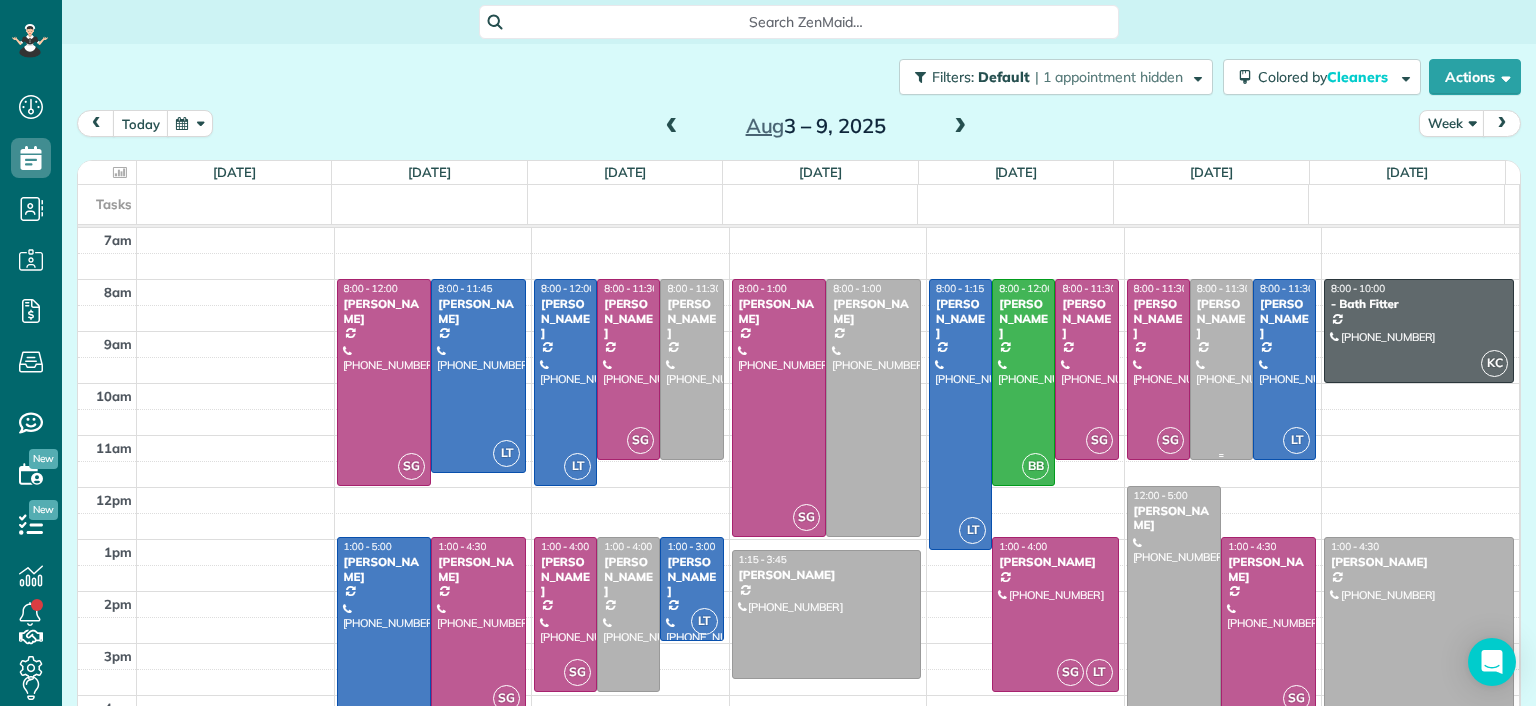 click at bounding box center [1221, 369] 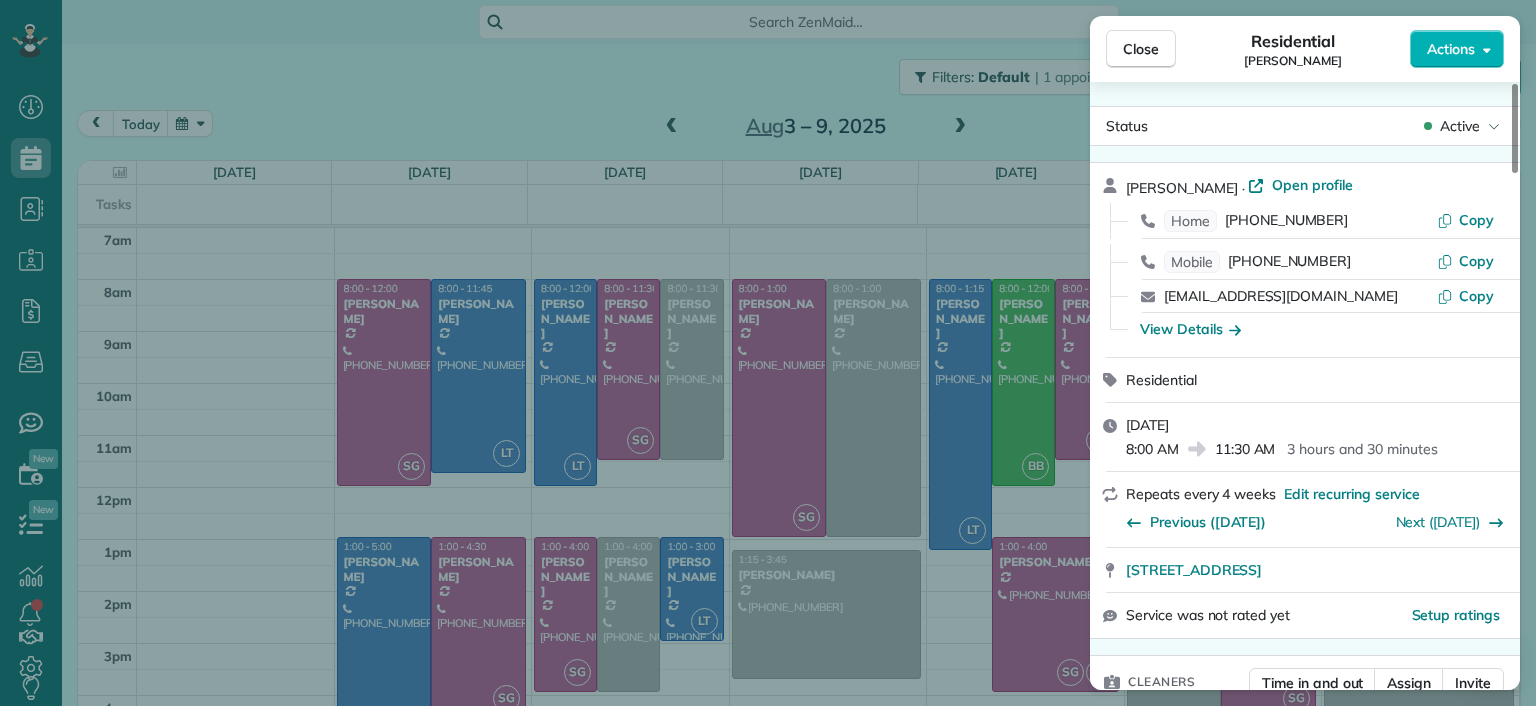 click on "Close Residential Lucy McCown Actions Status Active Lucy McCown · Open profile Home (804) 270-0893 Copy Mobile (512) 417-2942 Copy mkmccown@gmail.com Copy View Details Residential Friday, August 08, 2025 8:00 AM 11:30 AM 3 hours and 30 minutes Repeats every 4 weeks Edit recurring service Previous (Jul 09) Next (Sep 03) 2971 Dragana Drive Richmond VA 23233 Service was not rated yet Setup ratings Cleaners Time in and out Assign Invite Cleaners No cleaners assigned yet Checklist Try Now Keep this appointment up to your standards. Stay on top of every detail, keep your cleaners organised, and your client happy. Assign a checklist Watch a 5 min demo Billing Billing actions Price $200.00 Overcharge $0.00 Discount $0.00 Coupon discount - Primary tax - Secondary tax - Total appointment price $200.00 Tips collected New feature! $0.00 Unpaid Mark as paid Total including tip $200.00 Get paid online in no-time! Send an invoice and reward your cleaners with tips Charge customer credit card Appointment custom fields - 4 8" at bounding box center (768, 353) 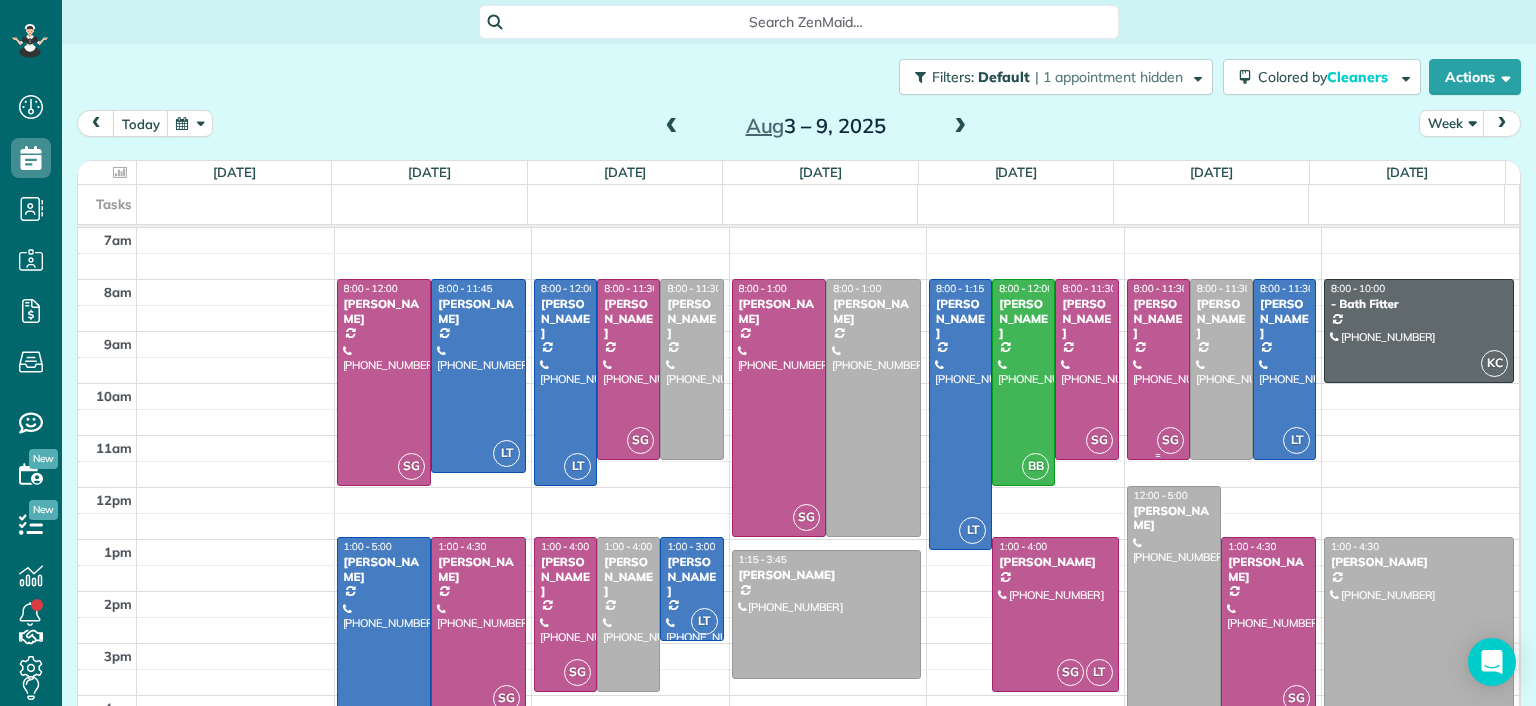 click at bounding box center (1158, 369) 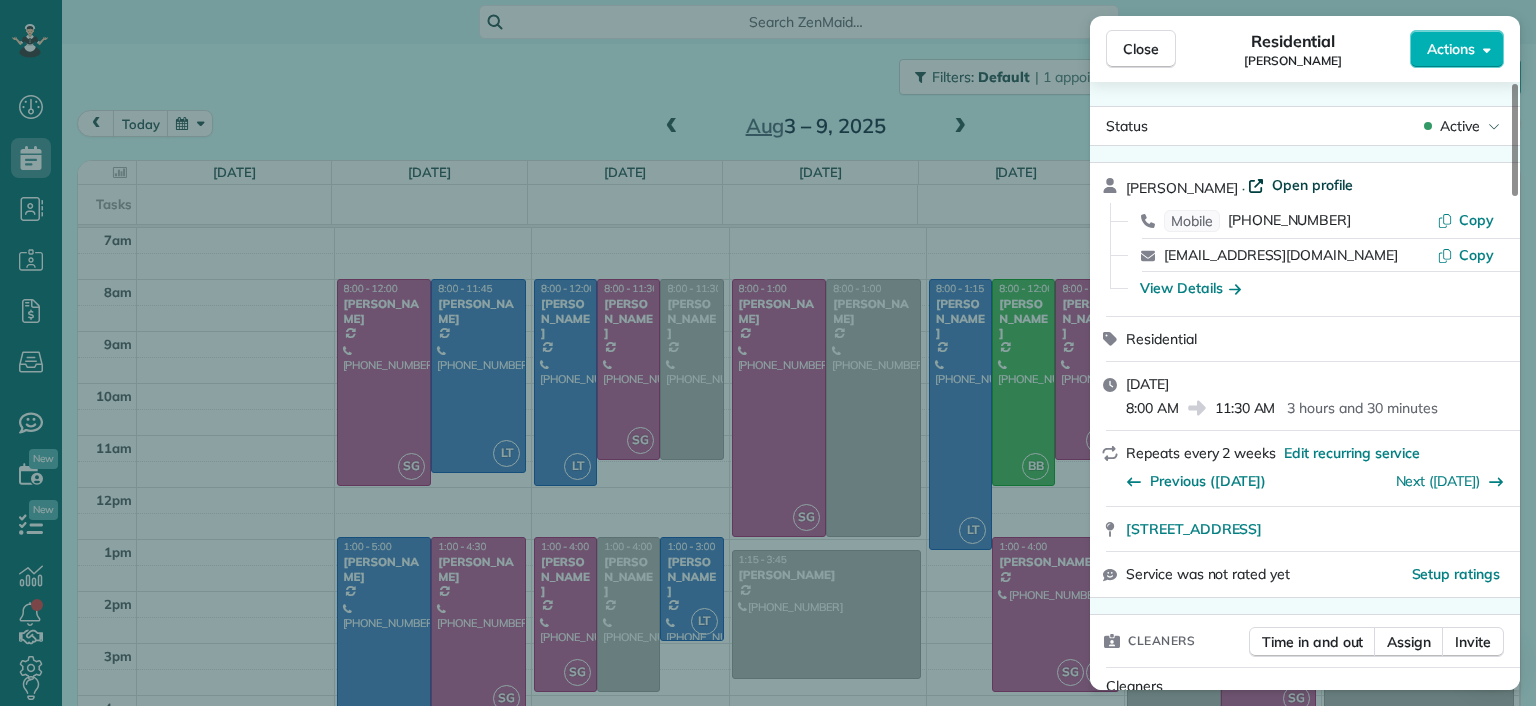 click on "Open profile" at bounding box center [1312, 185] 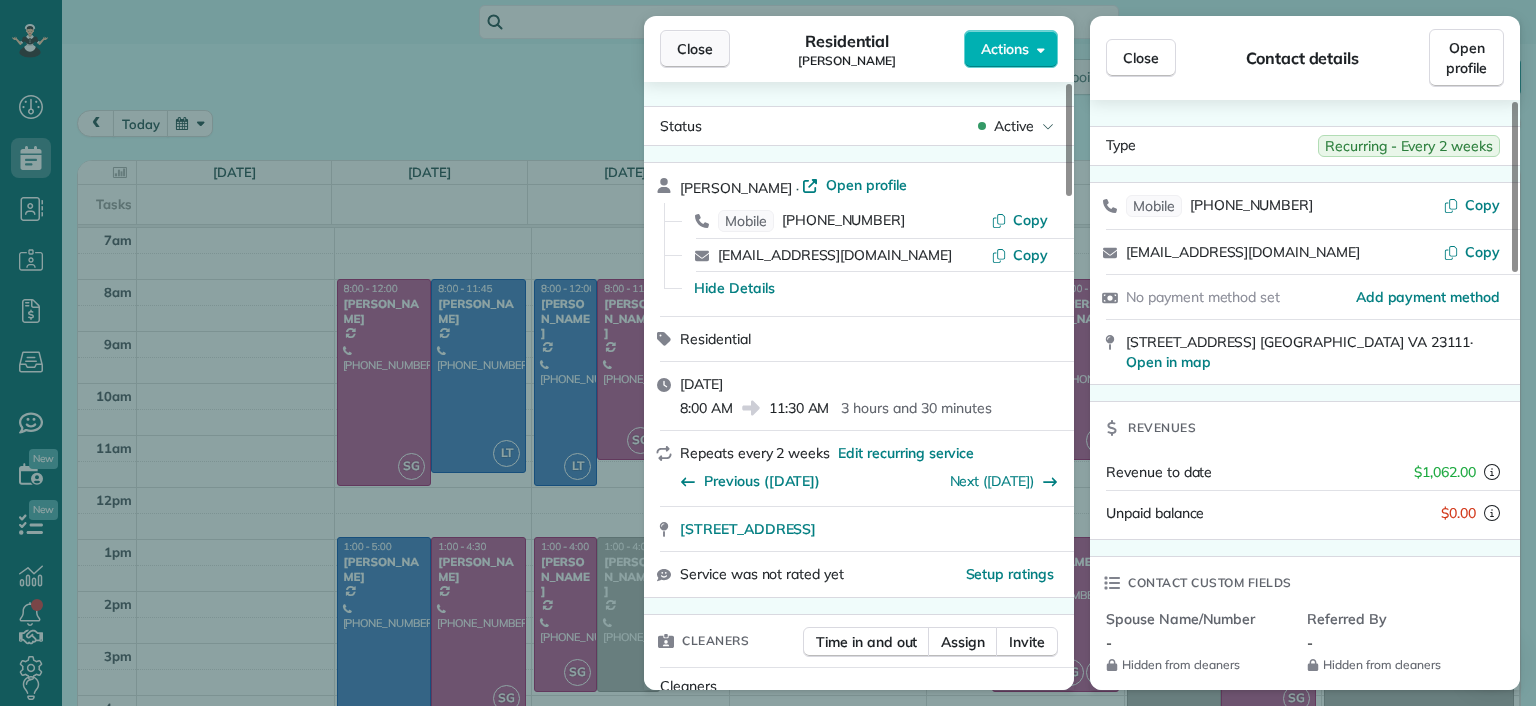 click on "Close" at bounding box center [695, 49] 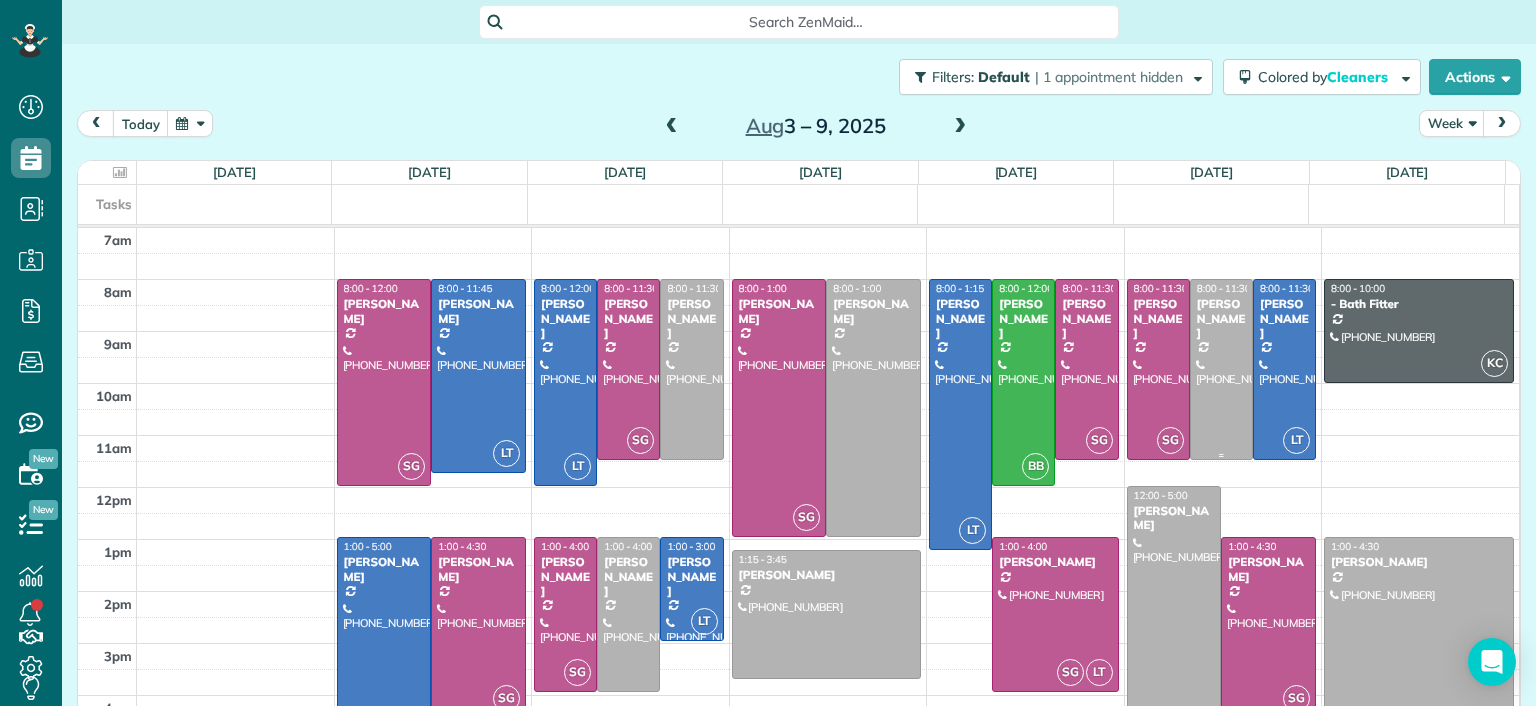 click at bounding box center (1221, 369) 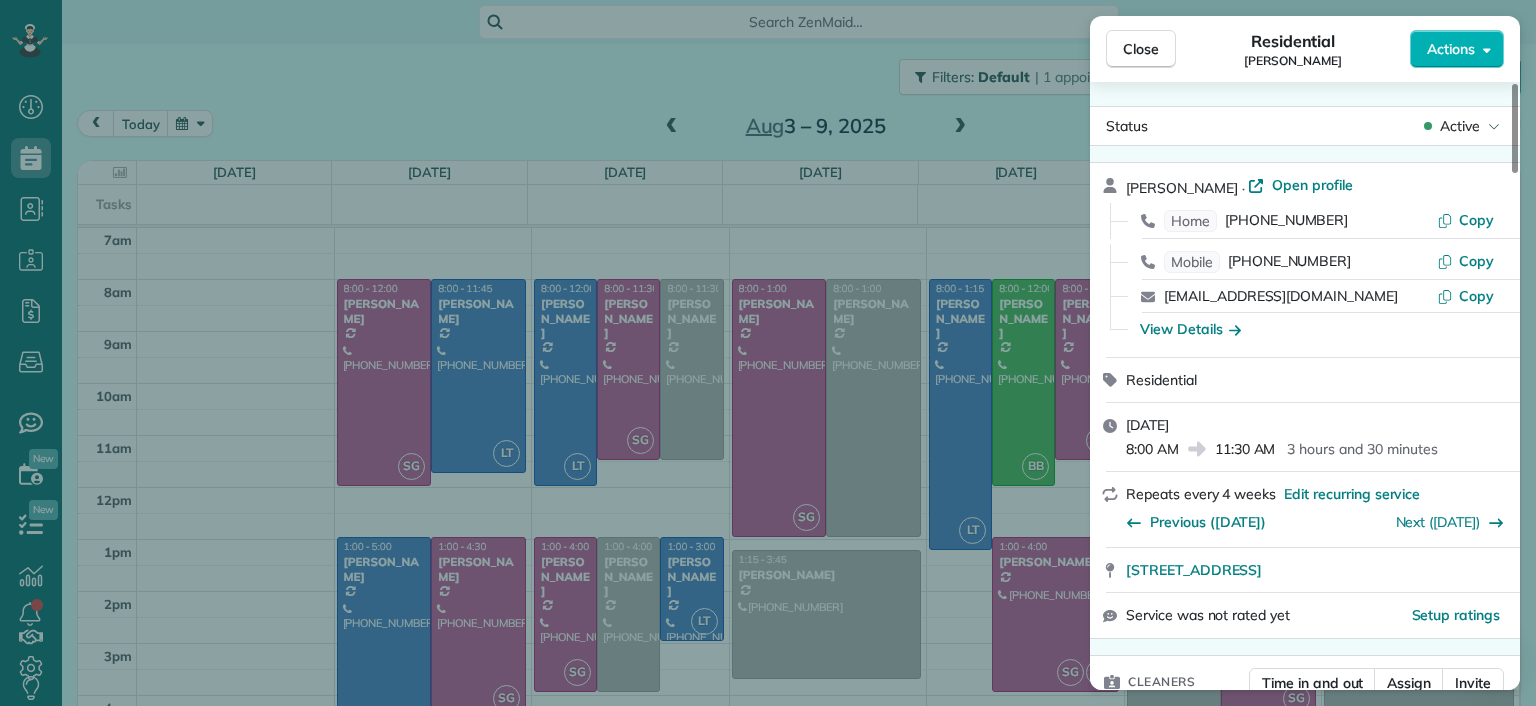 scroll, scrollTop: 200, scrollLeft: 0, axis: vertical 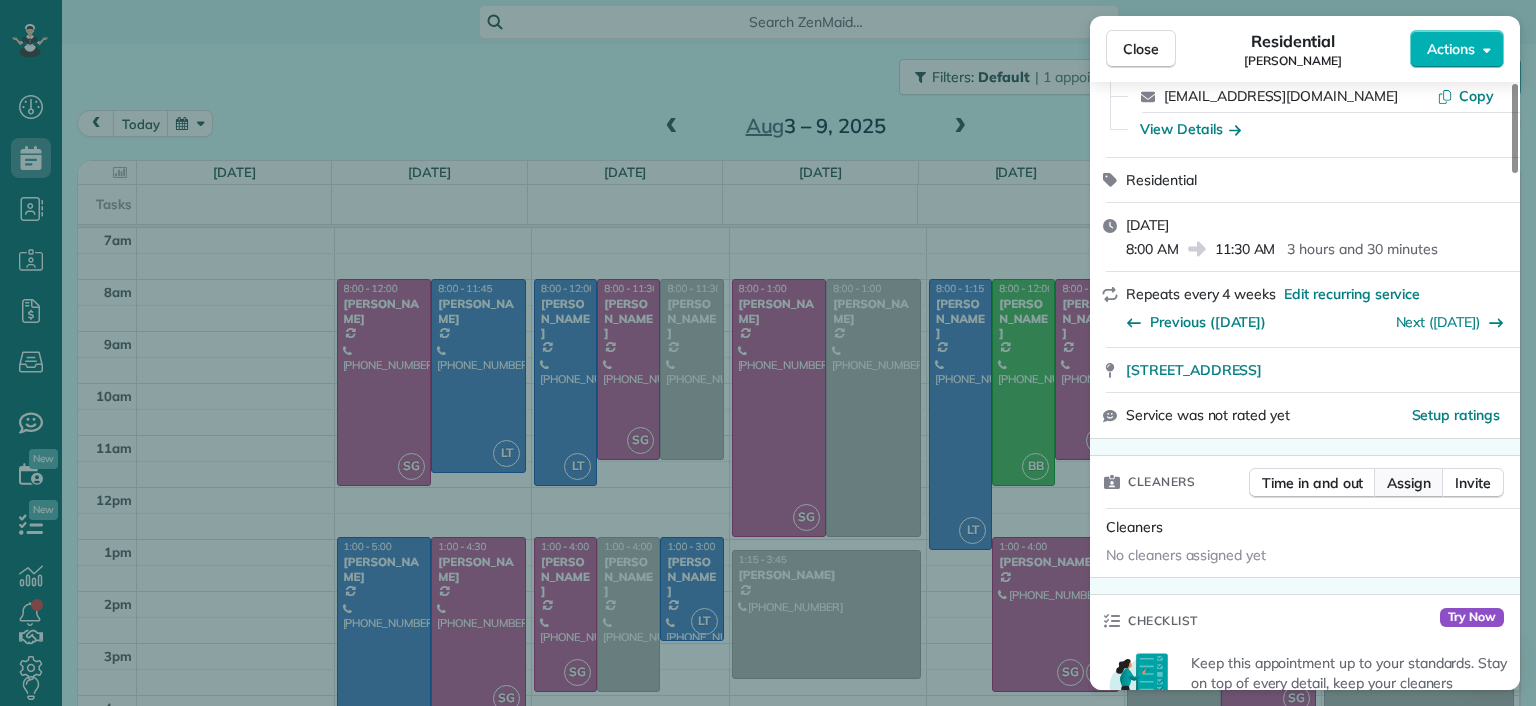 click on "Assign" at bounding box center (1409, 483) 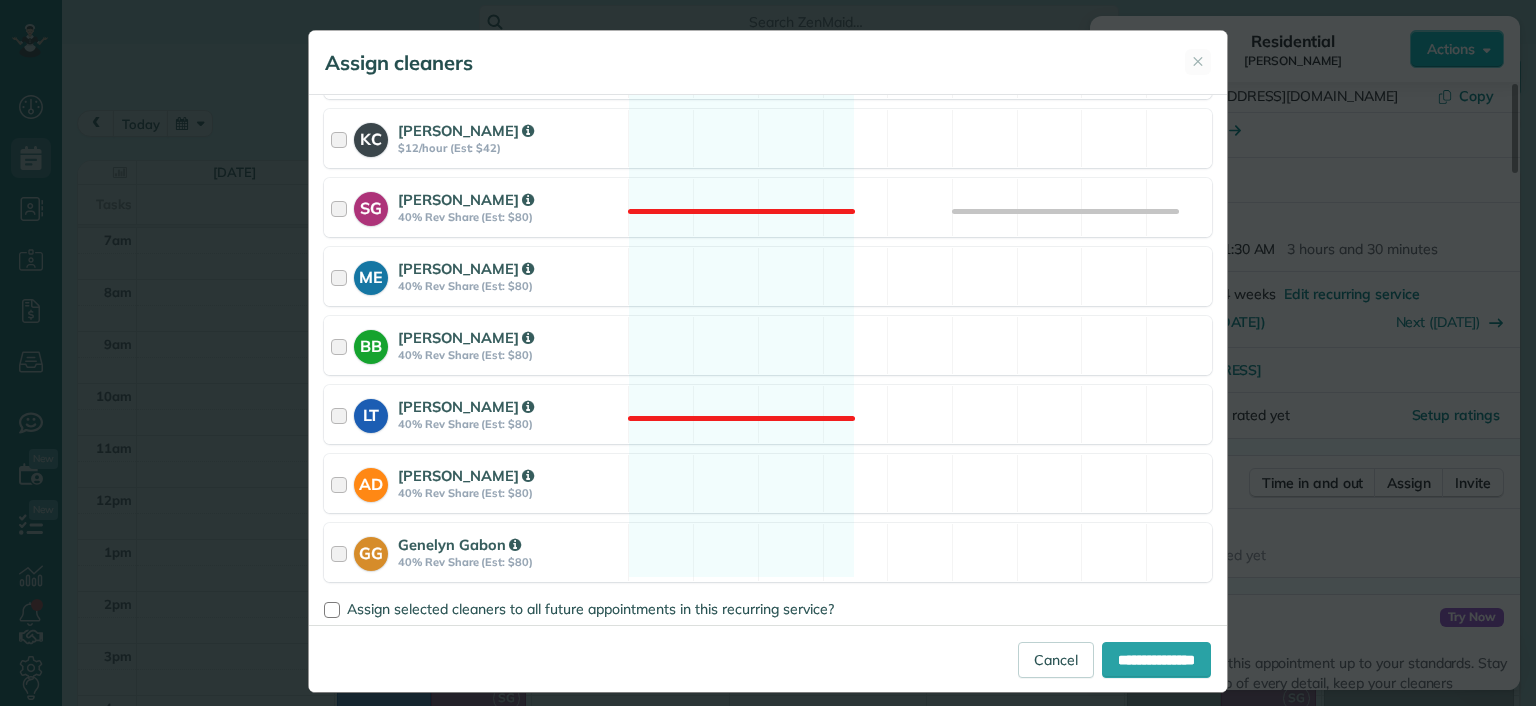 scroll, scrollTop: 400, scrollLeft: 0, axis: vertical 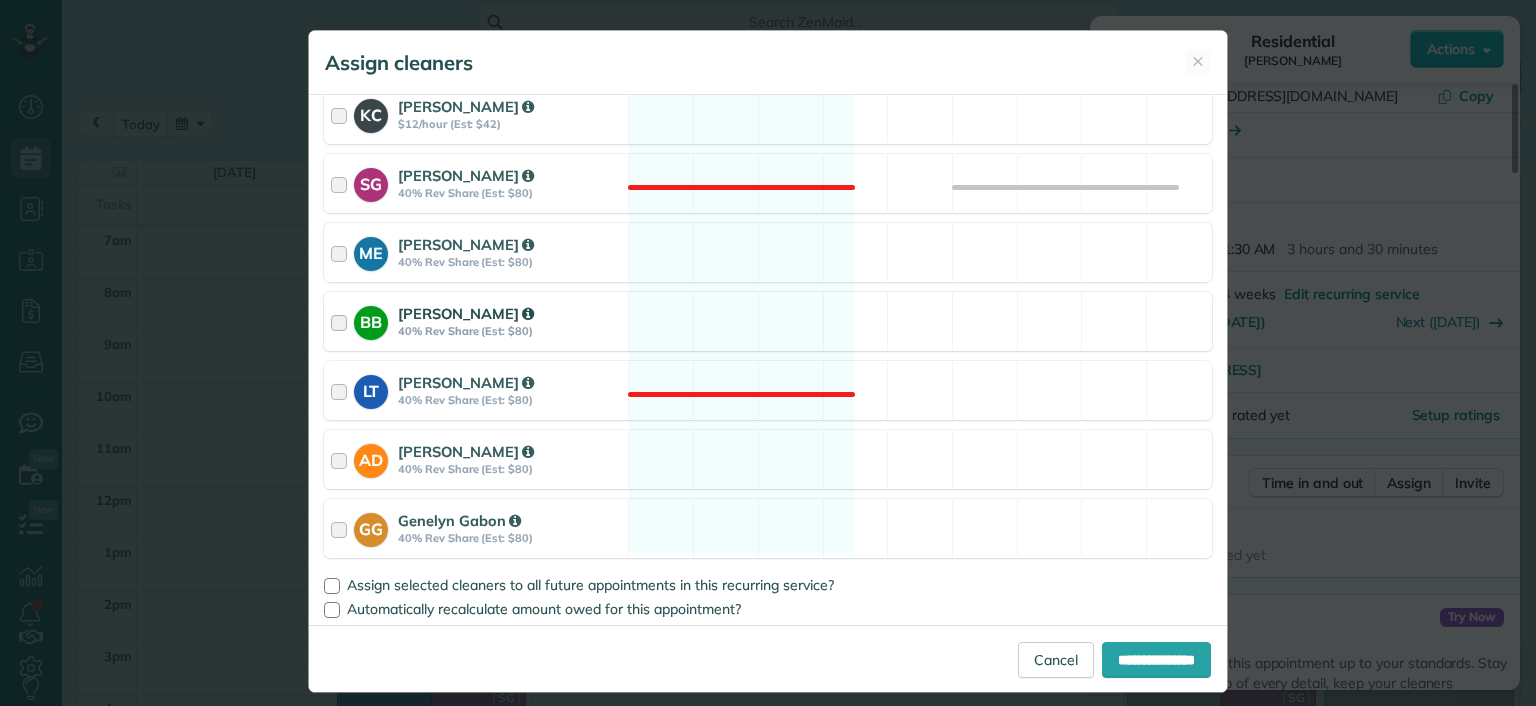 click on "BB
Brittany Brown
40% Rev Share (Est: $80)
Available" at bounding box center [768, 321] 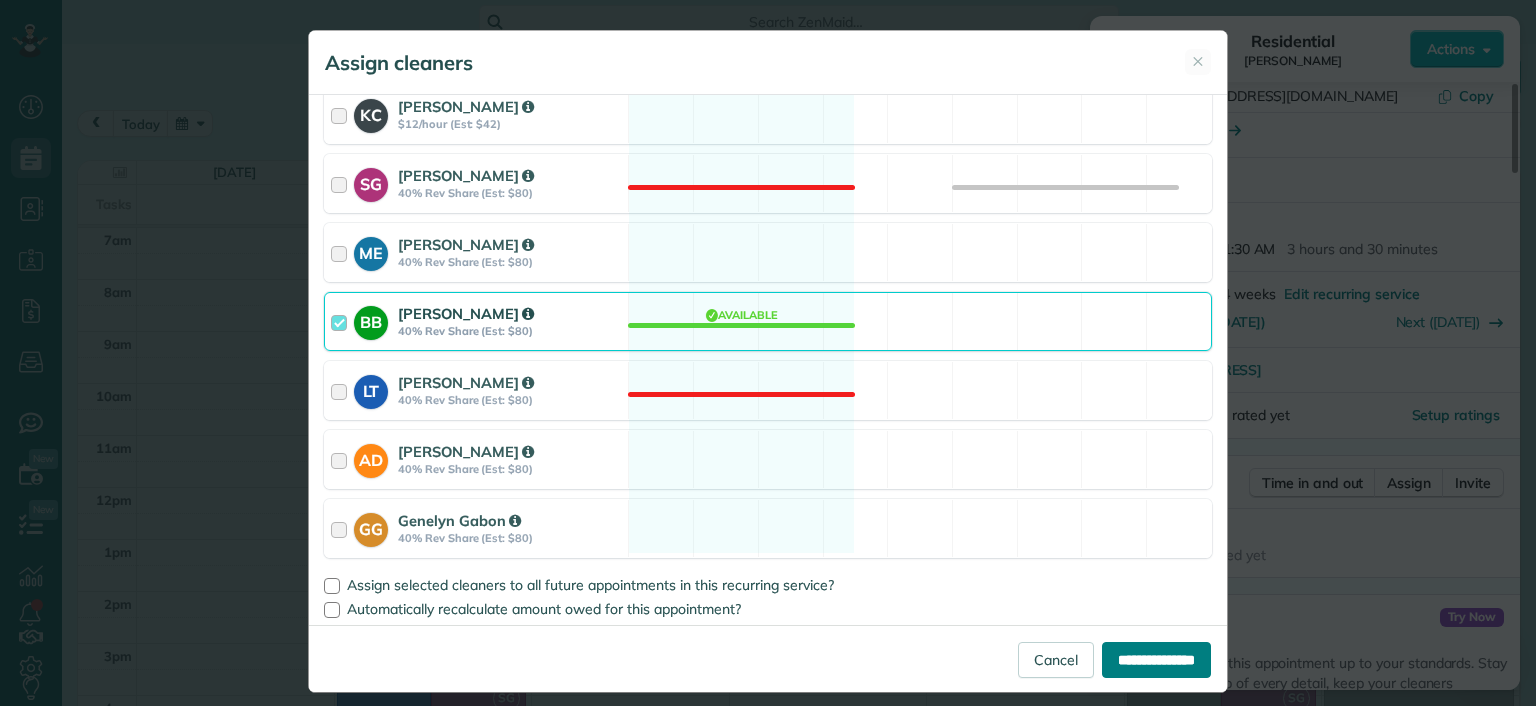 click on "**********" at bounding box center (1156, 660) 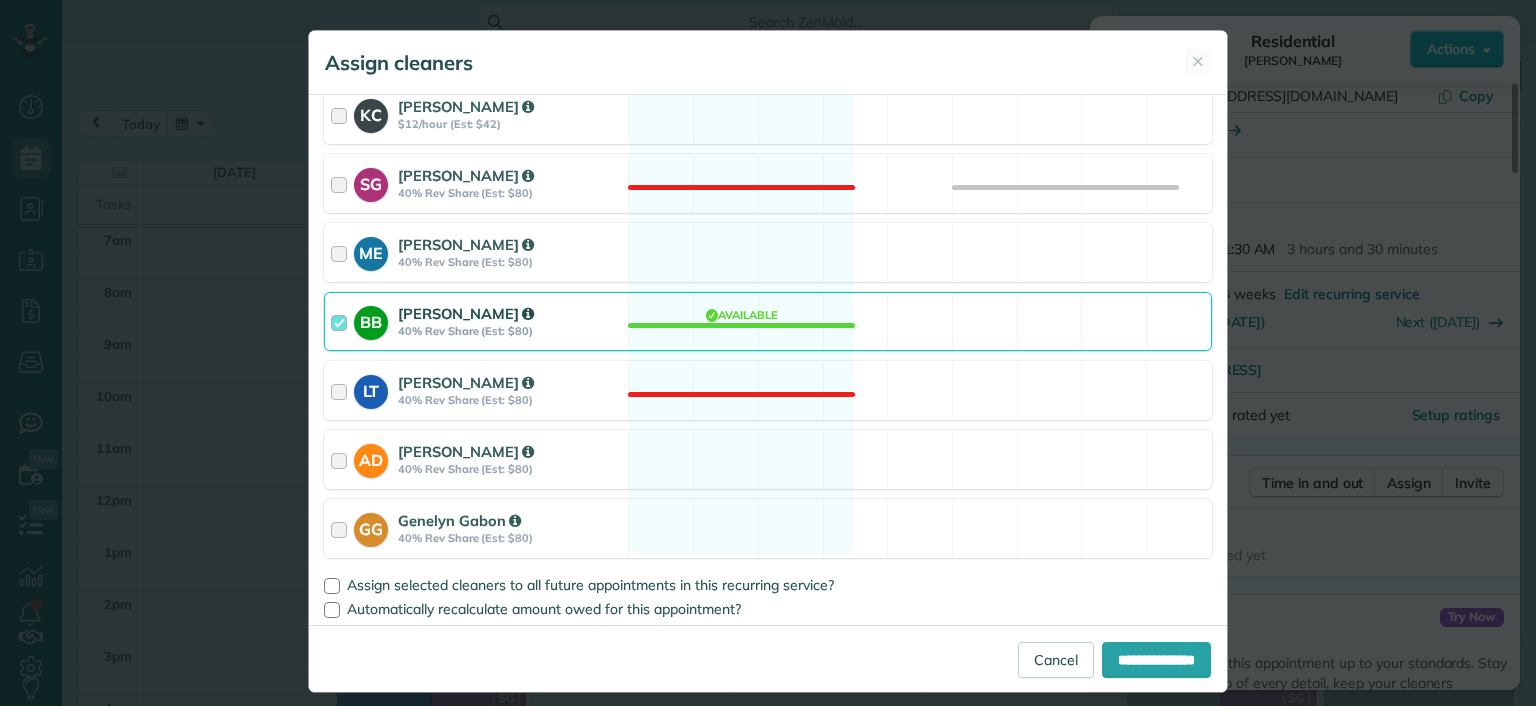type on "**********" 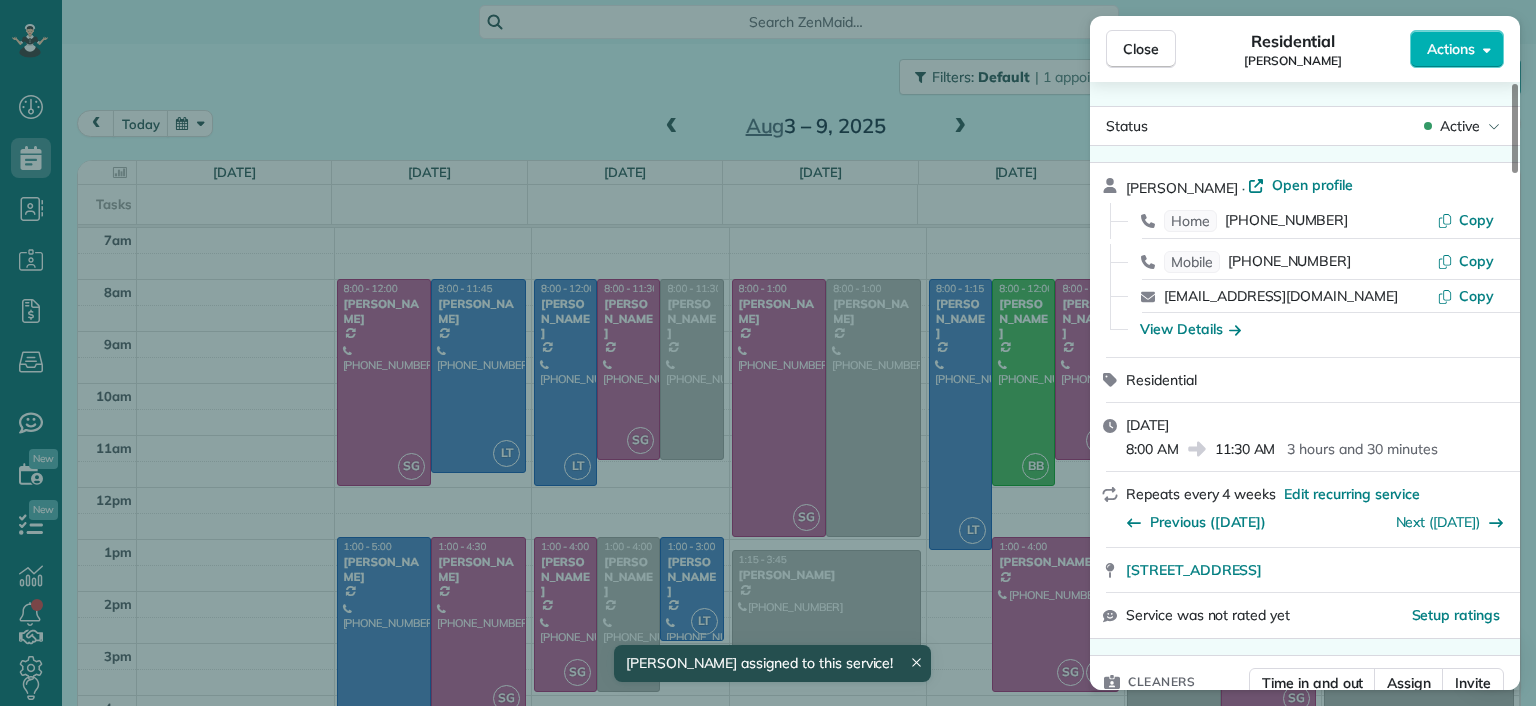 click on "Close" at bounding box center [1141, 49] 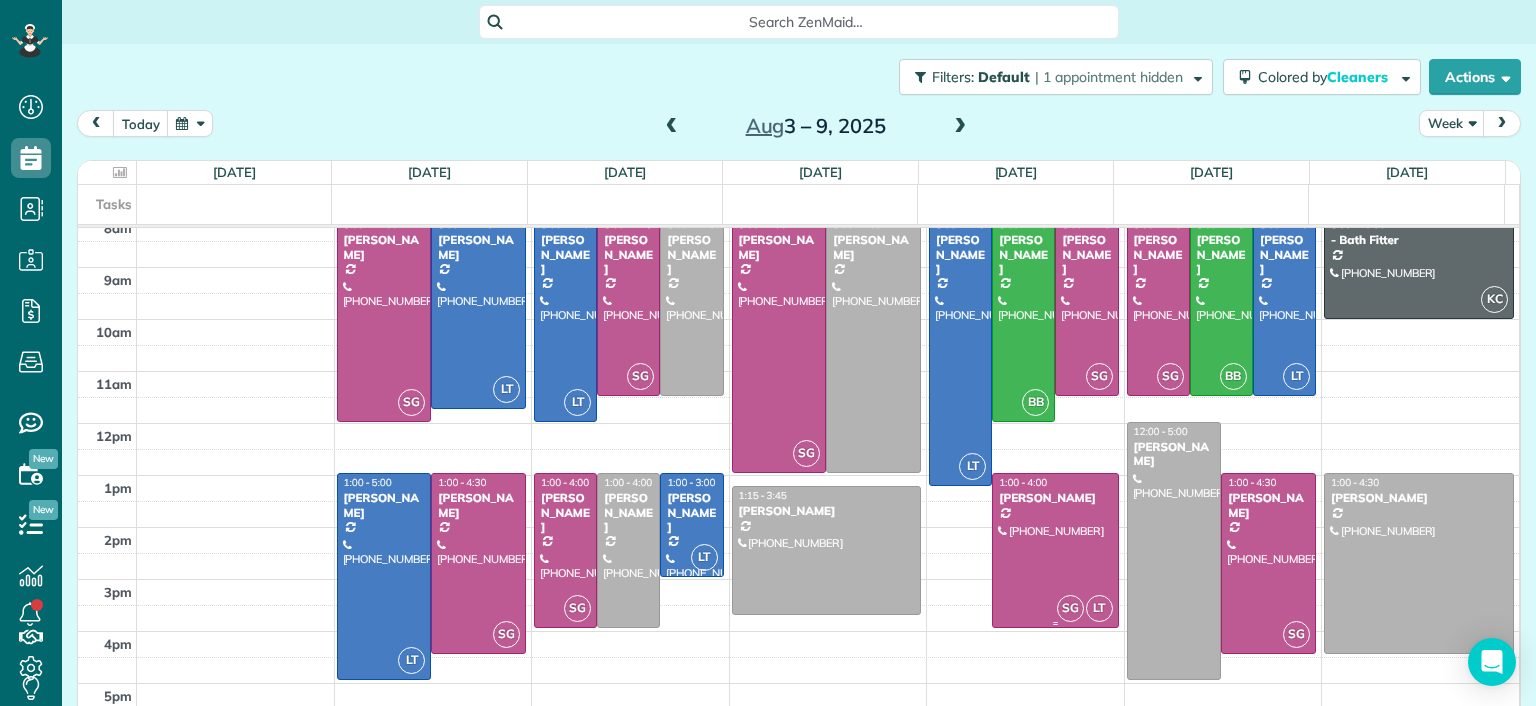 scroll, scrollTop: 0, scrollLeft: 0, axis: both 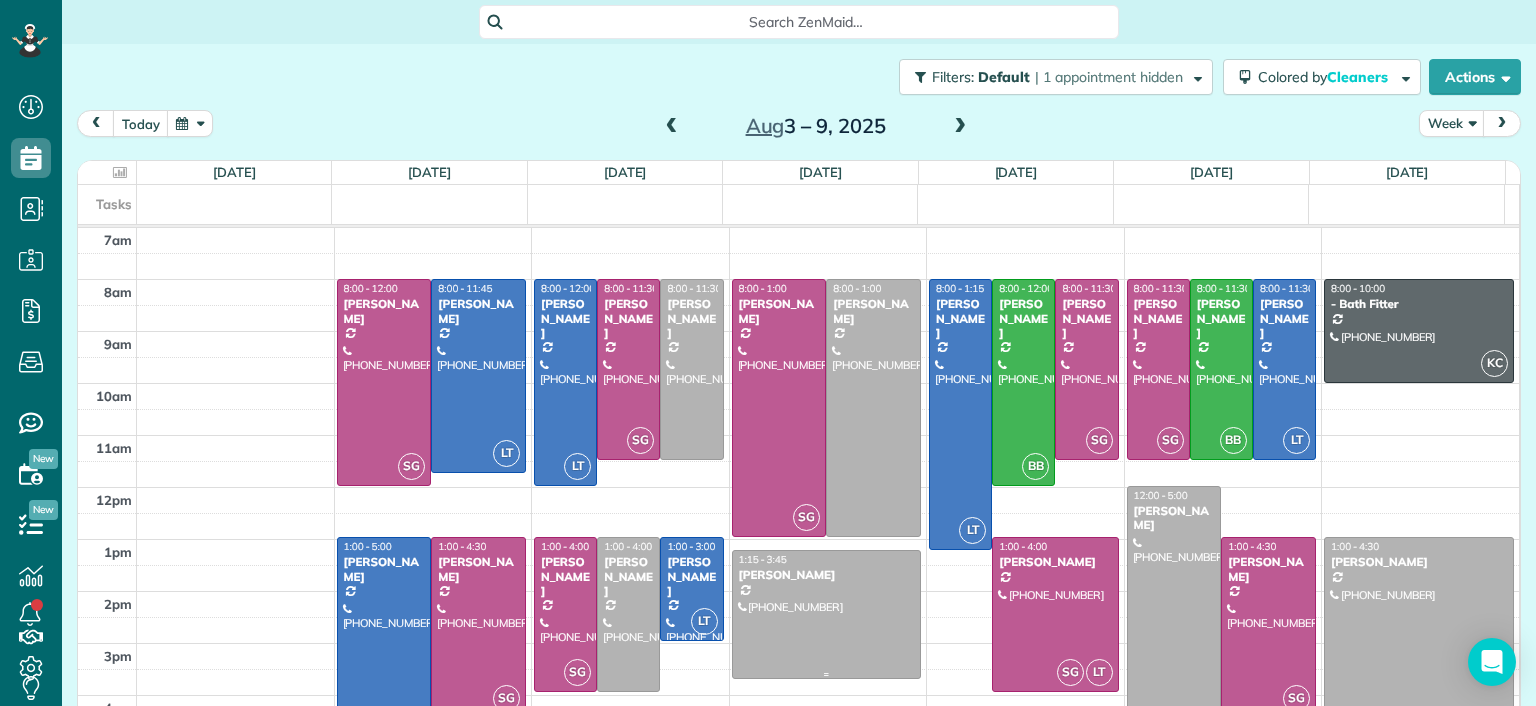 click at bounding box center [827, 614] 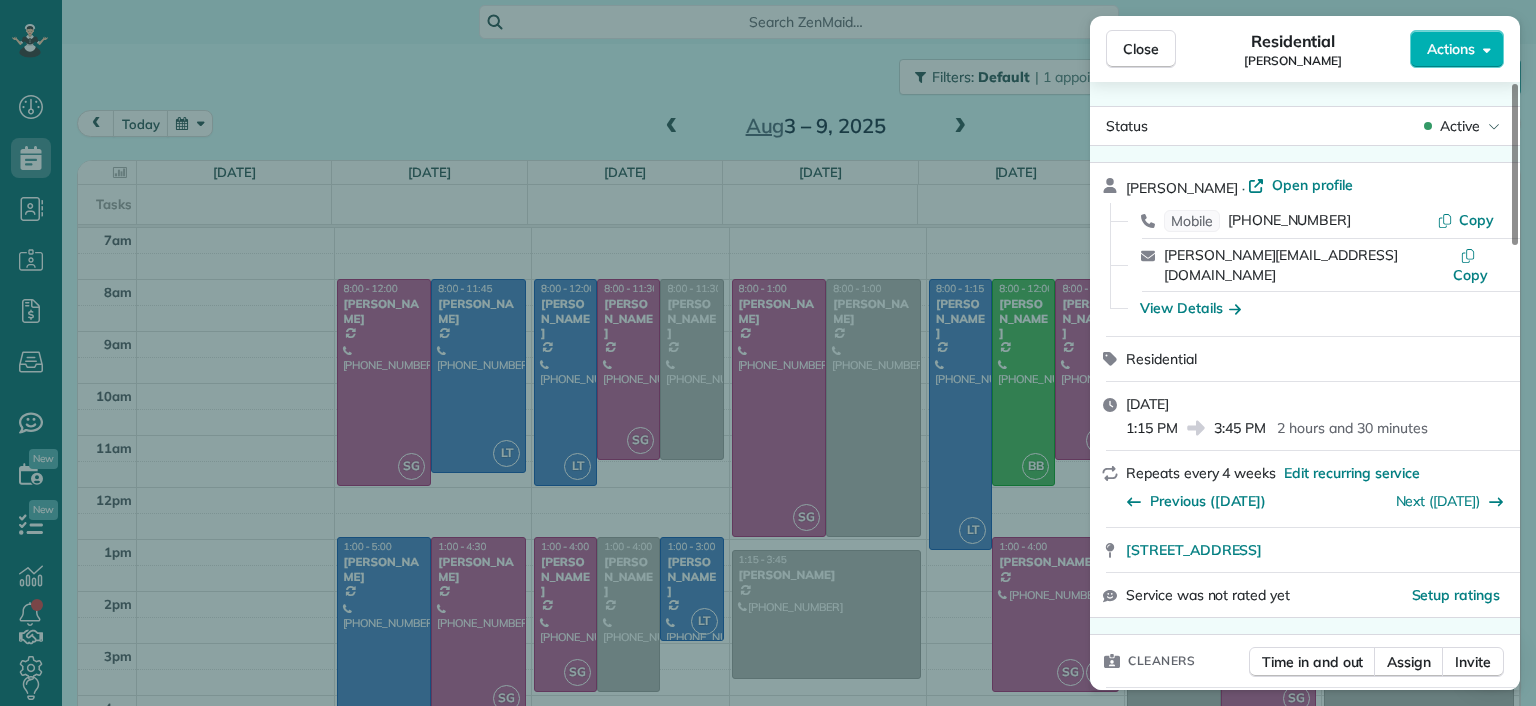 click on "Close Residential Genevieve Malandra Actions Status Active Genevieve Malandra · Open profile Mobile (267) 671-6705 Copy genevieve@basbleupr.com Copy View Details Residential Wednesday, August 06, 2025 1:15 PM 3:45 PM 2 hours and 30 minutes Repeats every 4 weeks Edit recurring service Previous (Jul 09) Next (Sep 03) 301 South 11th Street Apt 2201 Richmond VA 23219 Service was not rated yet Setup ratings Cleaners Time in and out Assign Invite Cleaners No cleaners assigned yet Checklist Try Now Keep this appointment up to your standards. Stay on top of every detail, keep your cleaners organised, and your client happy. Assign a checklist Watch a 5 min demo Billing Billing actions Price $145.00 Overcharge $0.00 Discount $0.00 Coupon discount - Primary tax - Secondary tax - Total appointment price $145.00 Tips collected New feature! $0.00 Unpaid Mark as paid Total including tip $145.00 Get paid online in no-time! Send an invoice and reward your cleaners with tips Charge customer credit card Man Hours 2.5 - Notes 0" at bounding box center (768, 353) 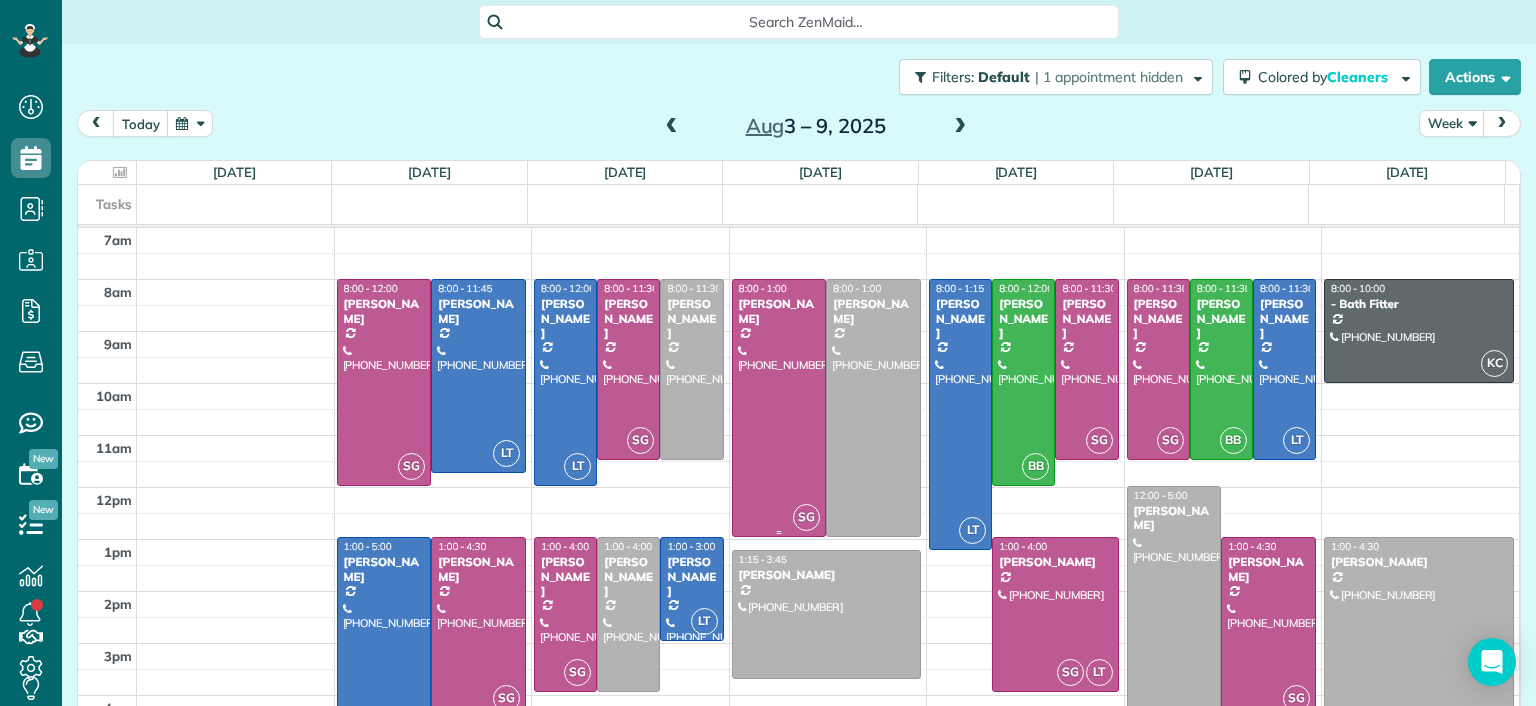 click at bounding box center (779, 408) 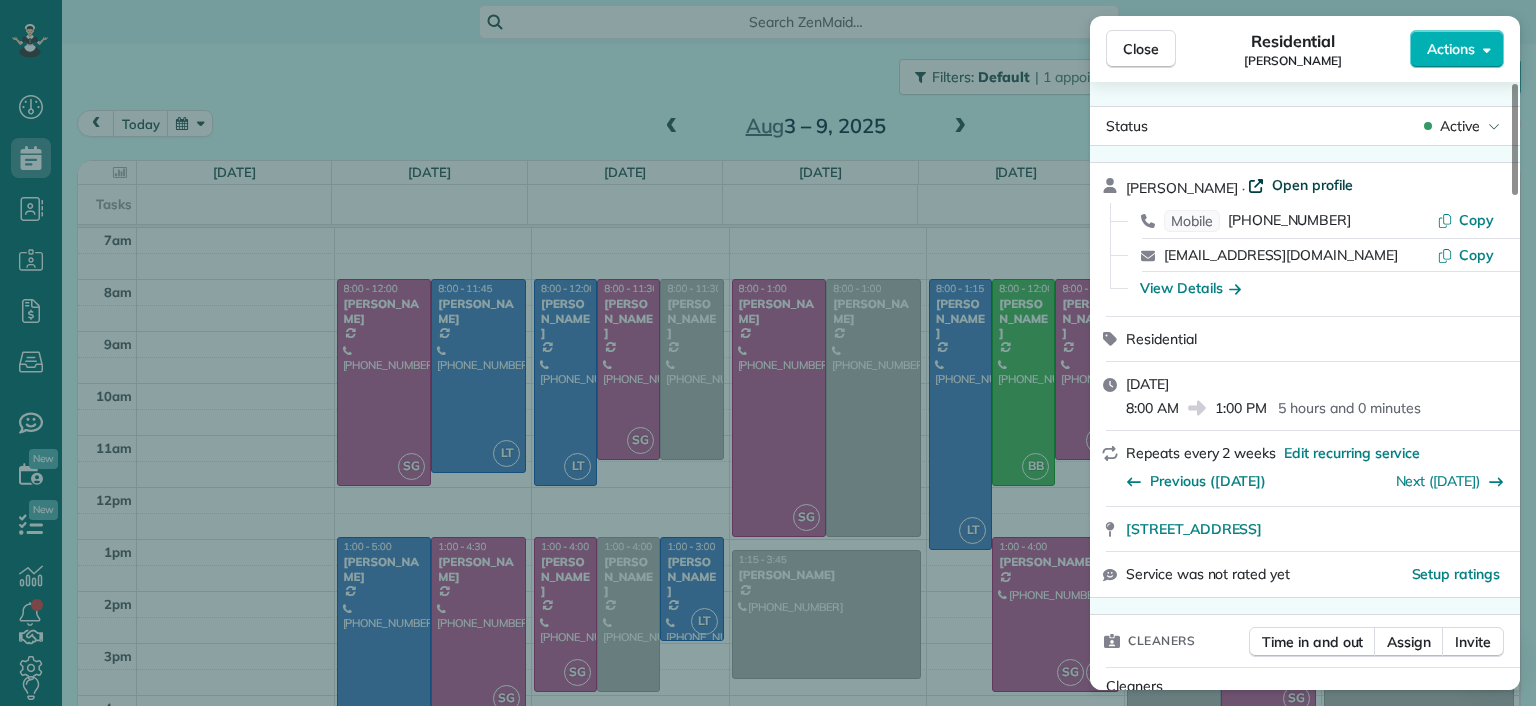 click on "Open profile" at bounding box center [1312, 185] 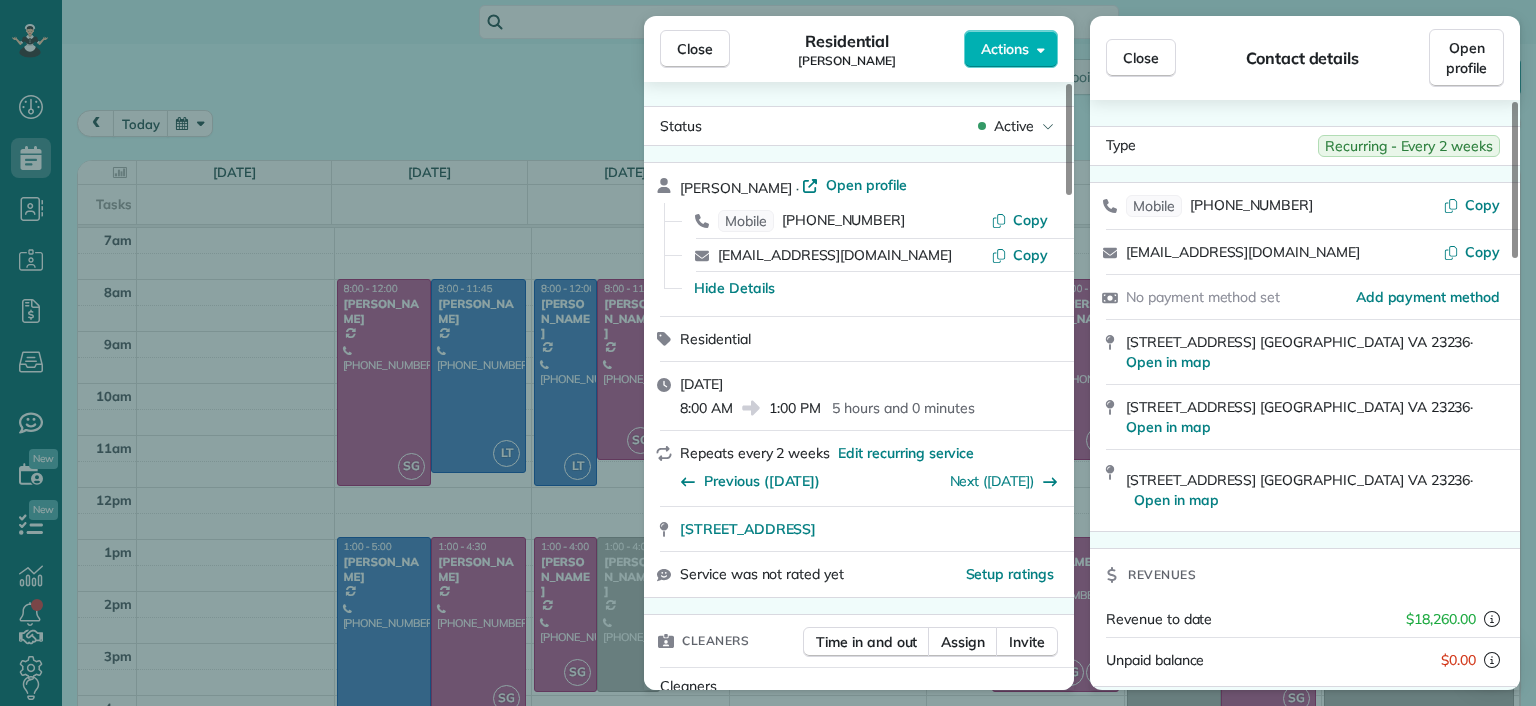 click on "Close Residential Denise Nelson Actions Status Active Denise Nelson · Open profile Mobile (804) 363-7437 Copy denisenelson2005@gmail.com Copy Hide Details Residential Wednesday, August 06, 2025 8:00 AM 1:00 PM 5 hours and 0 minutes Repeats every 2 weeks Edit recurring service Previous (Jul 23) Next (Aug 20) 9625 Kingussle Lane Richmond VA 23236 Service was not rated yet Setup ratings Cleaners Time in and out Assign Invite Cleaners Sophie   Gibbs 8:00 AM 1:00 PM Checklist Try Now Keep this appointment up to your standards. Stay on top of every detail, keep your cleaners organised, and your client happy. Assign a checklist Watch a 5 min demo Billing Billing actions Price $215.00 Overcharge $0.00 Discount $0.00 Coupon discount - Primary tax - Secondary tax - Total appointment price $215.00 Tips collected New feature! $0.00 Unpaid Mark as paid Total including tip $215.00 Get paid online in no-time! Send an invoice and reward your cleaners with tips Charge customer credit card Appointment custom fields Man Hours" at bounding box center [768, 353] 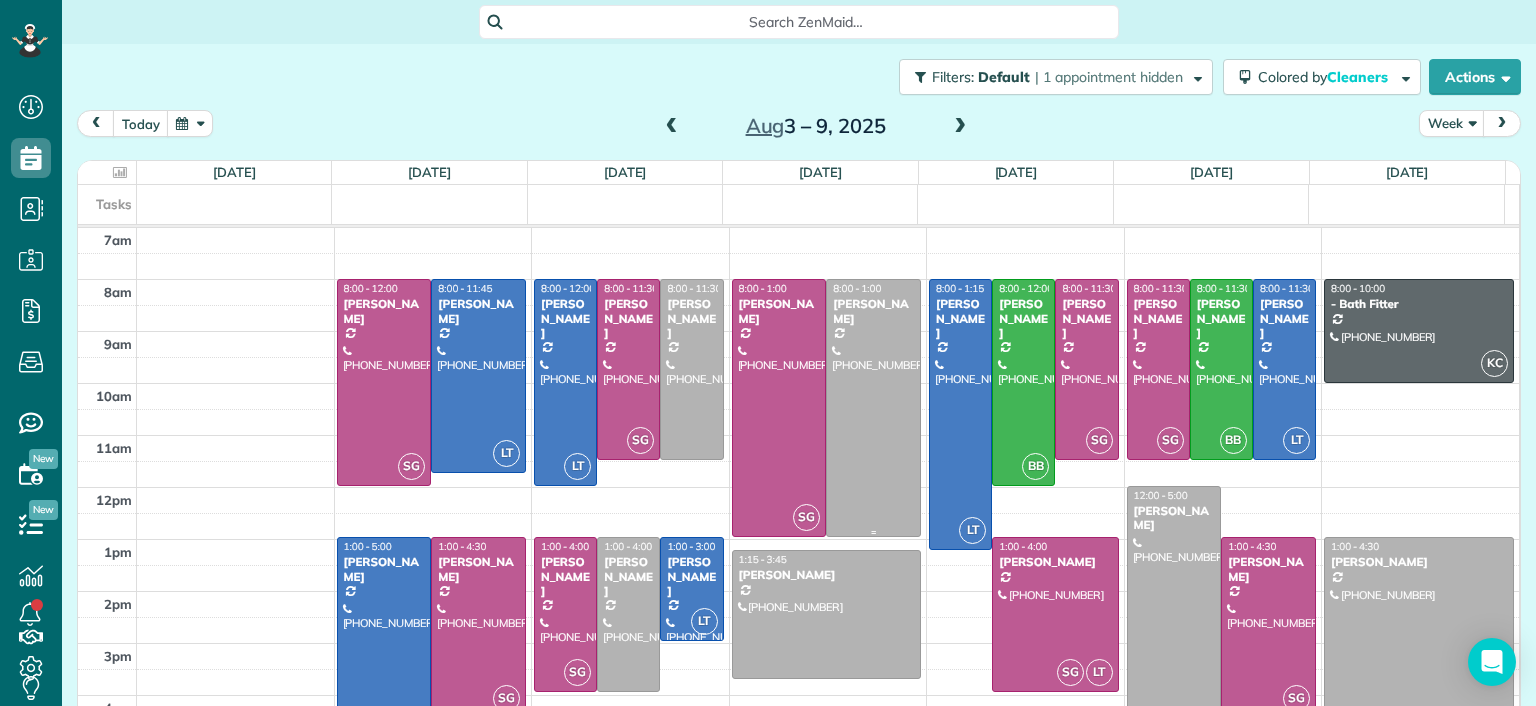 click at bounding box center [873, 408] 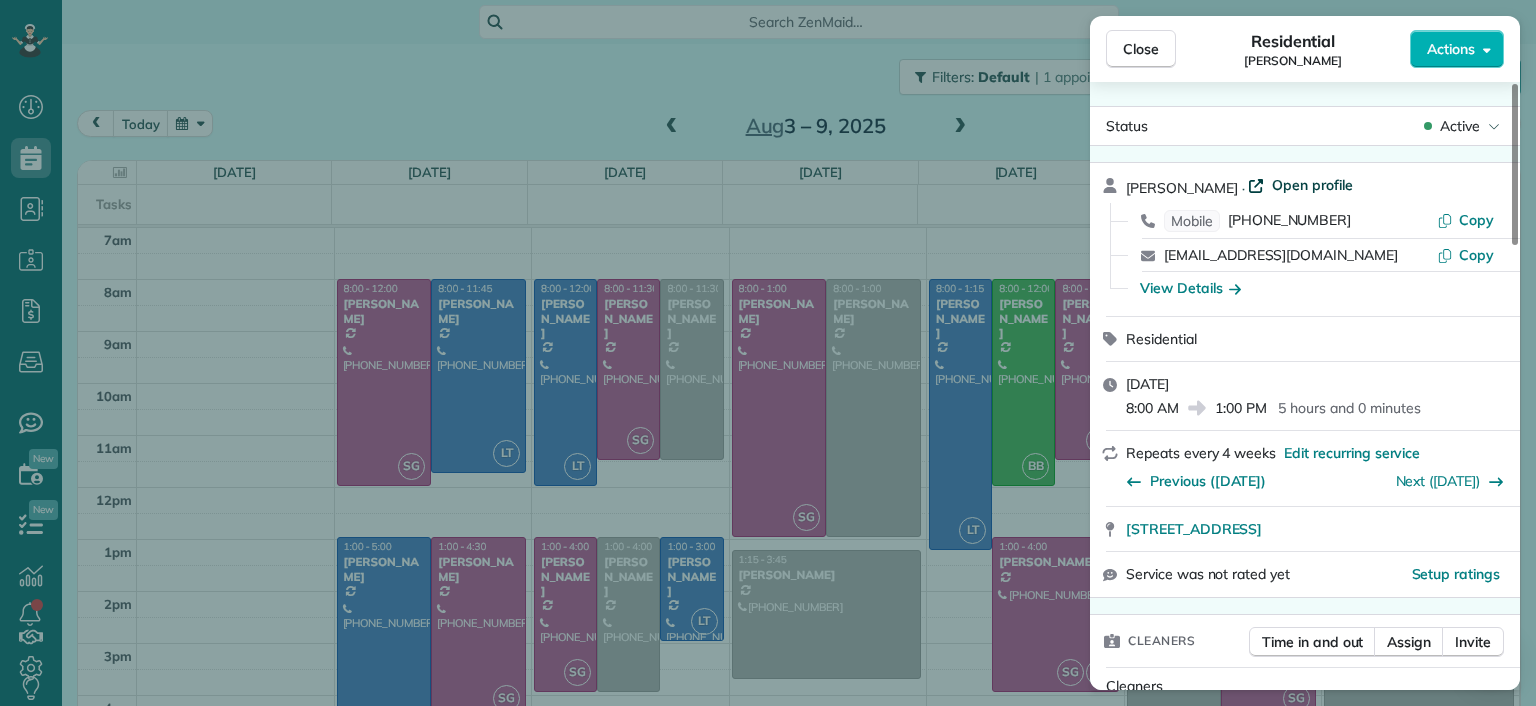 click on "Open profile" at bounding box center [1312, 185] 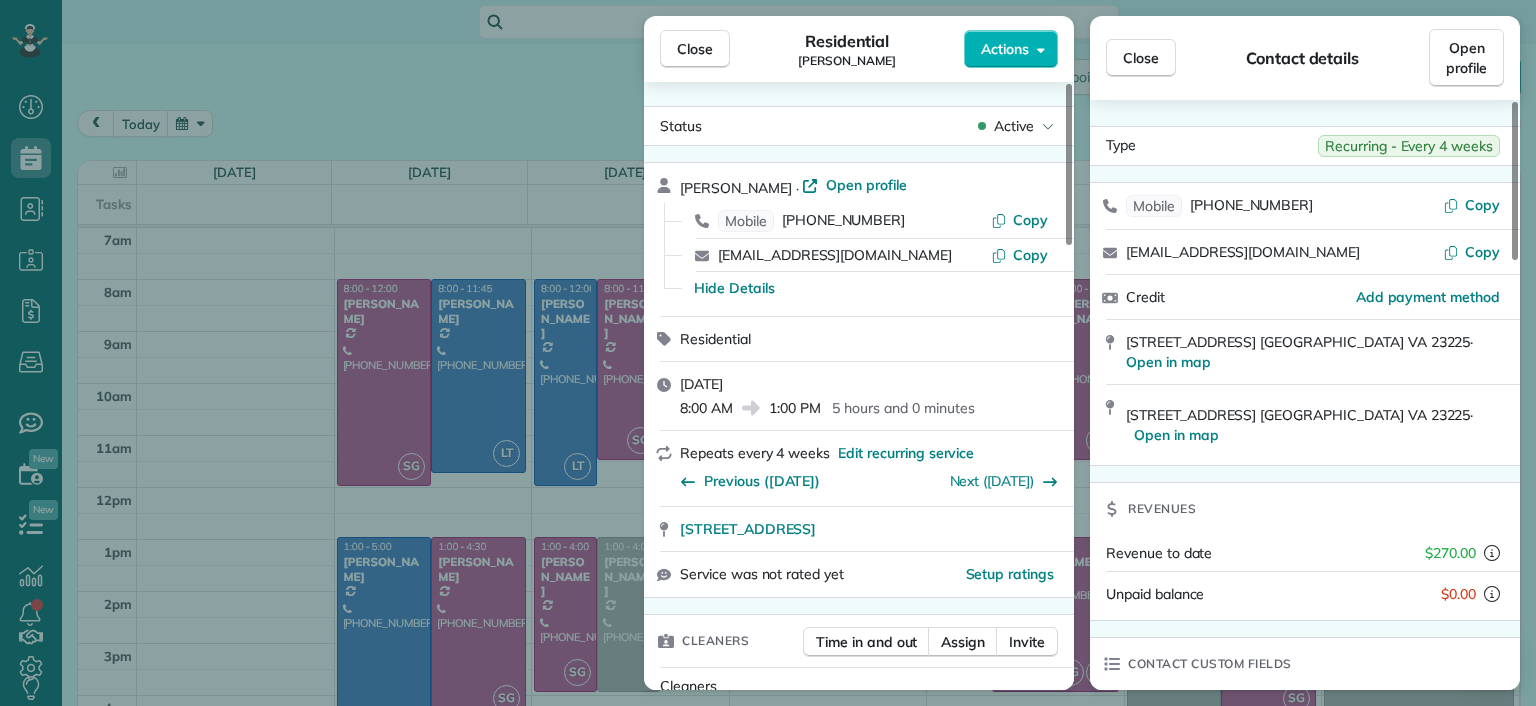 click on "Close Residential Kellie Koshute Actions Status Active Kellie Koshute · Open profile Mobile (215) 939-5360 Copy koshutekl@gmail.com Copy Hide Details Residential Wednesday, August 06, 2025 8:00 AM 1:00 PM 5 hours and 0 minutes Repeats every 4 weeks Edit recurring service Previous (Jul 09) Next (Sep 03) 2040 Old Manchester Street Richmond VA 23225 Service was not rated yet Setup ratings Cleaners Time in and out Assign Invite Cleaners No cleaners assigned yet Checklist Try Now Keep this appointment up to your standards. Stay on top of every detail, keep your cleaners organised, and your client happy. Assign a checklist Watch a 5 min demo Billing Billing actions Price $270.00 Overcharge $0.00 Discount $0.00 Coupon discount - Primary tax - Secondary tax - Total appointment price $270.00 Tips collected New feature! $0.00 Unpaid Mark as paid Total including tip $270.00 Get paid online in no-time! Send an invoice and reward your cleaners with tips Charge customer credit card Appointment custom fields Man Hours - 0" at bounding box center [768, 353] 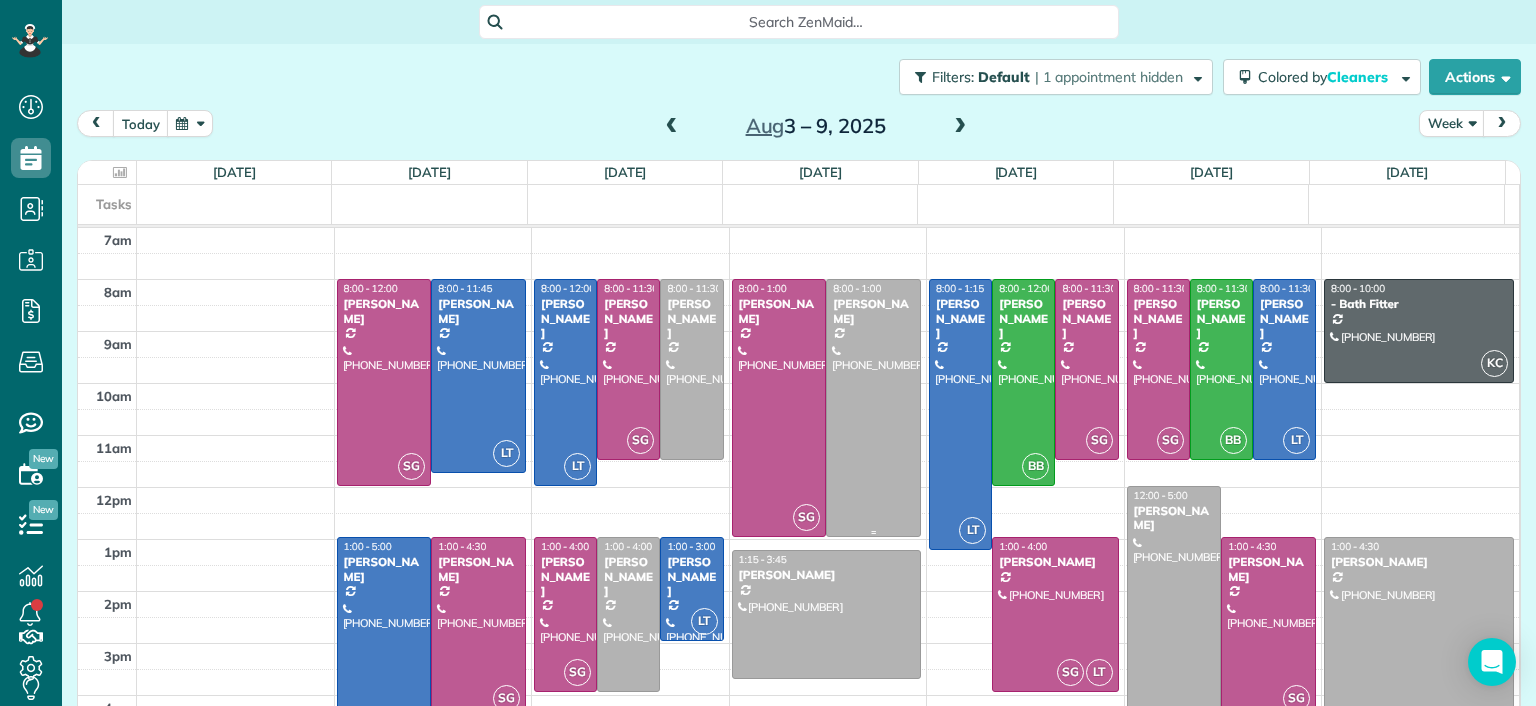 click at bounding box center [873, 408] 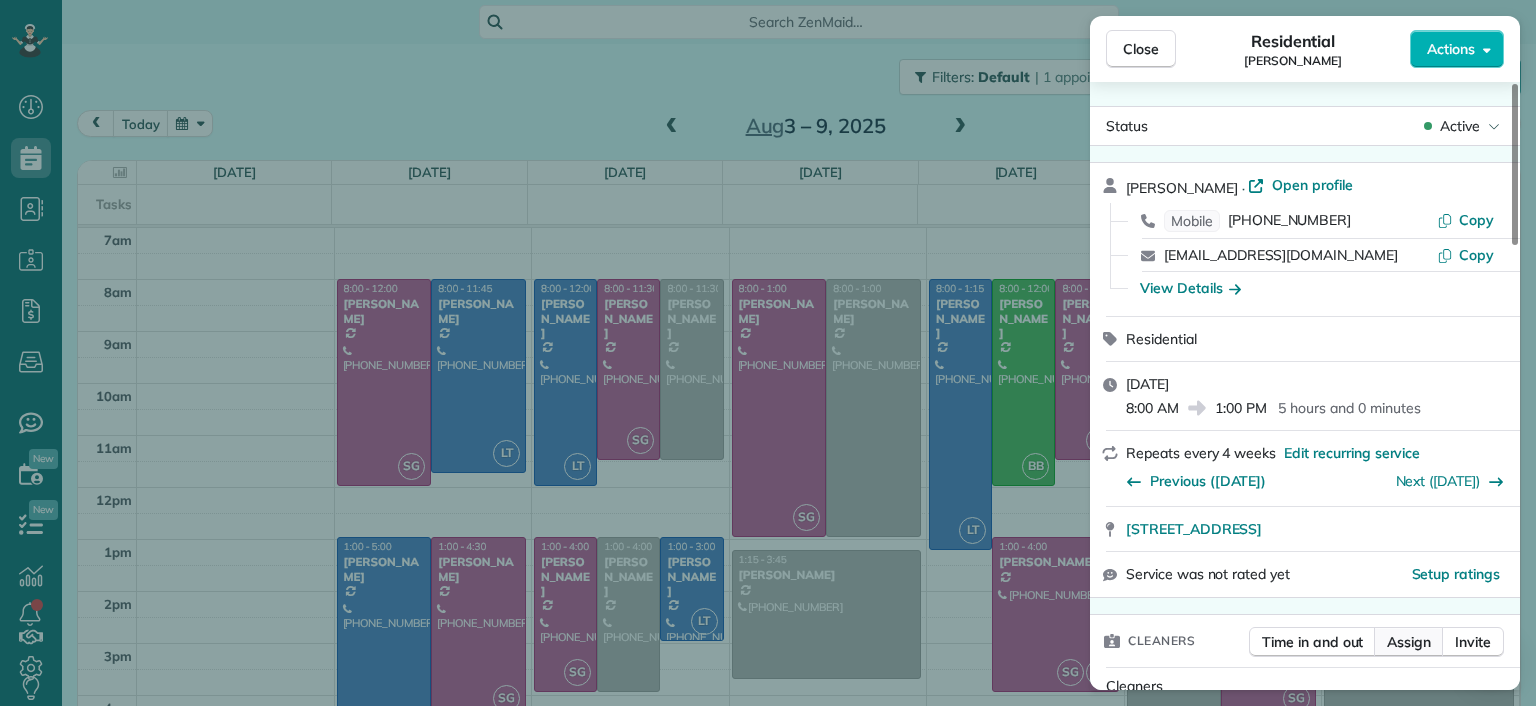 click on "Assign" at bounding box center [1409, 642] 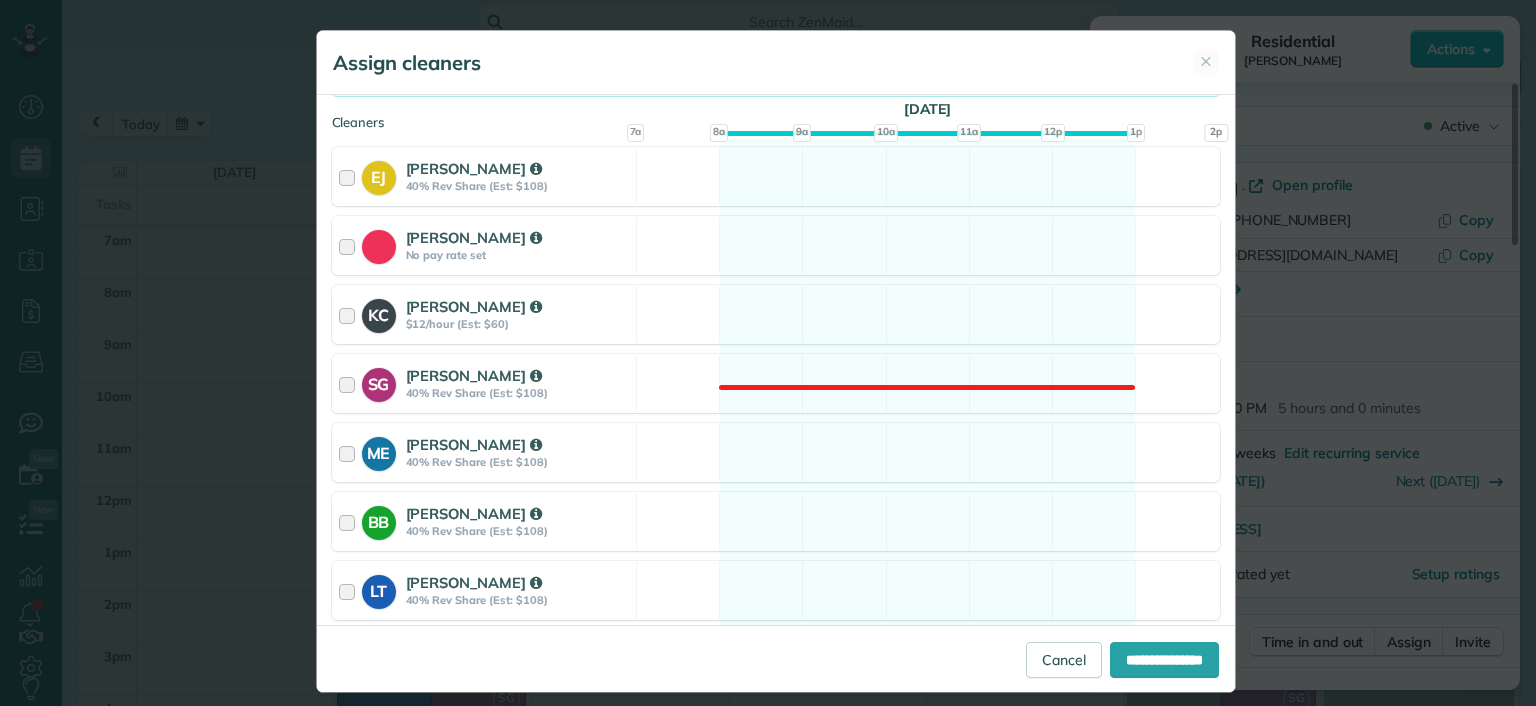 scroll, scrollTop: 300, scrollLeft: 0, axis: vertical 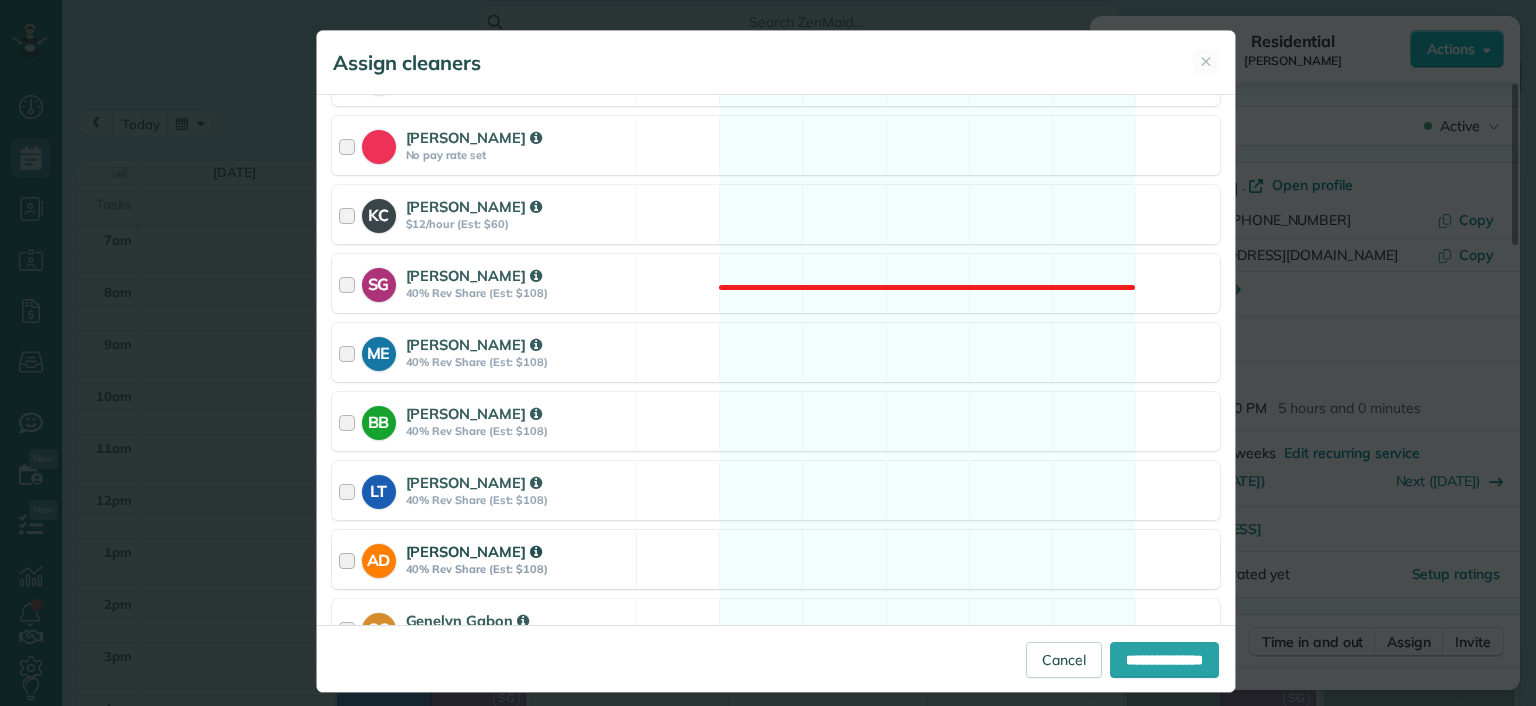 drag, startPoint x: 953, startPoint y: 495, endPoint x: 1077, endPoint y: 561, distance: 140.47064 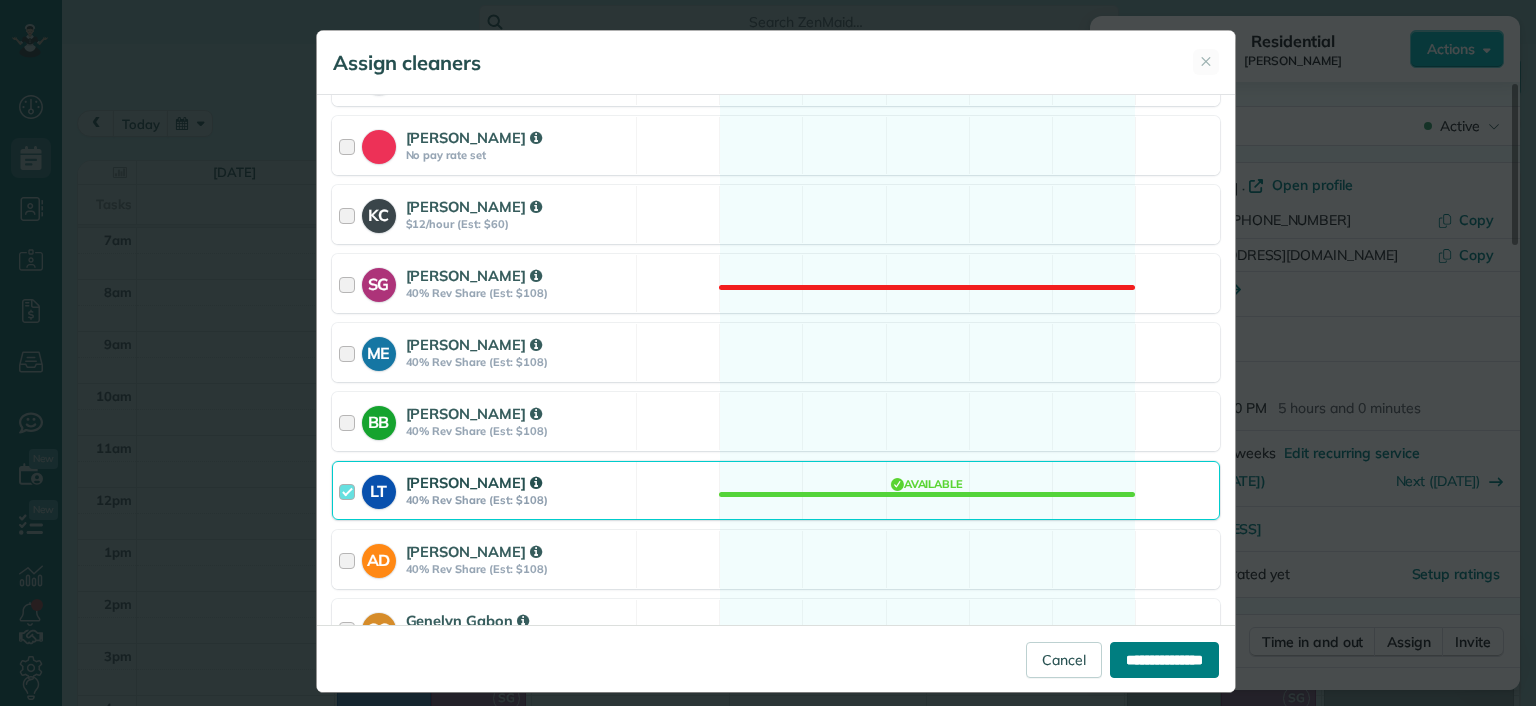 drag, startPoint x: 1152, startPoint y: 654, endPoint x: 1176, endPoint y: 659, distance: 24.5153 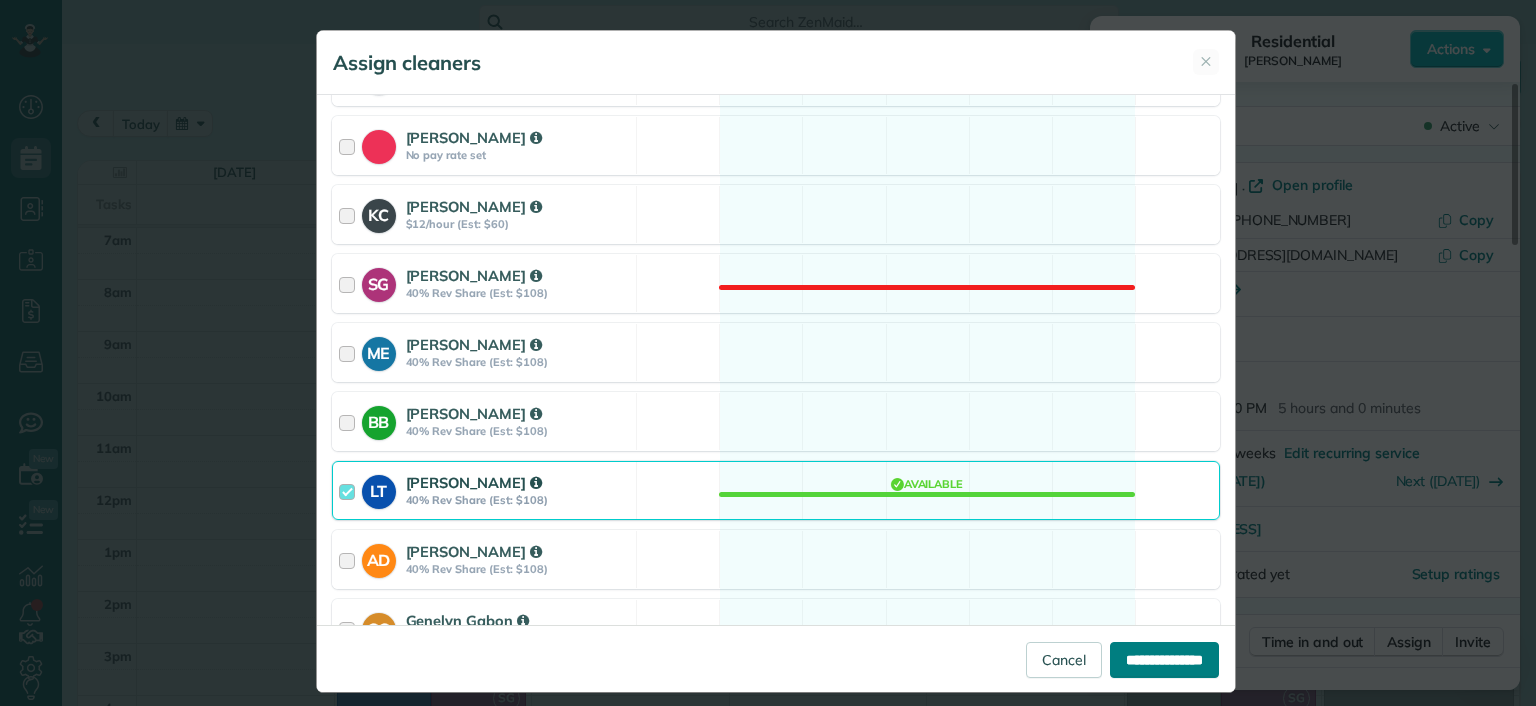 type on "**********" 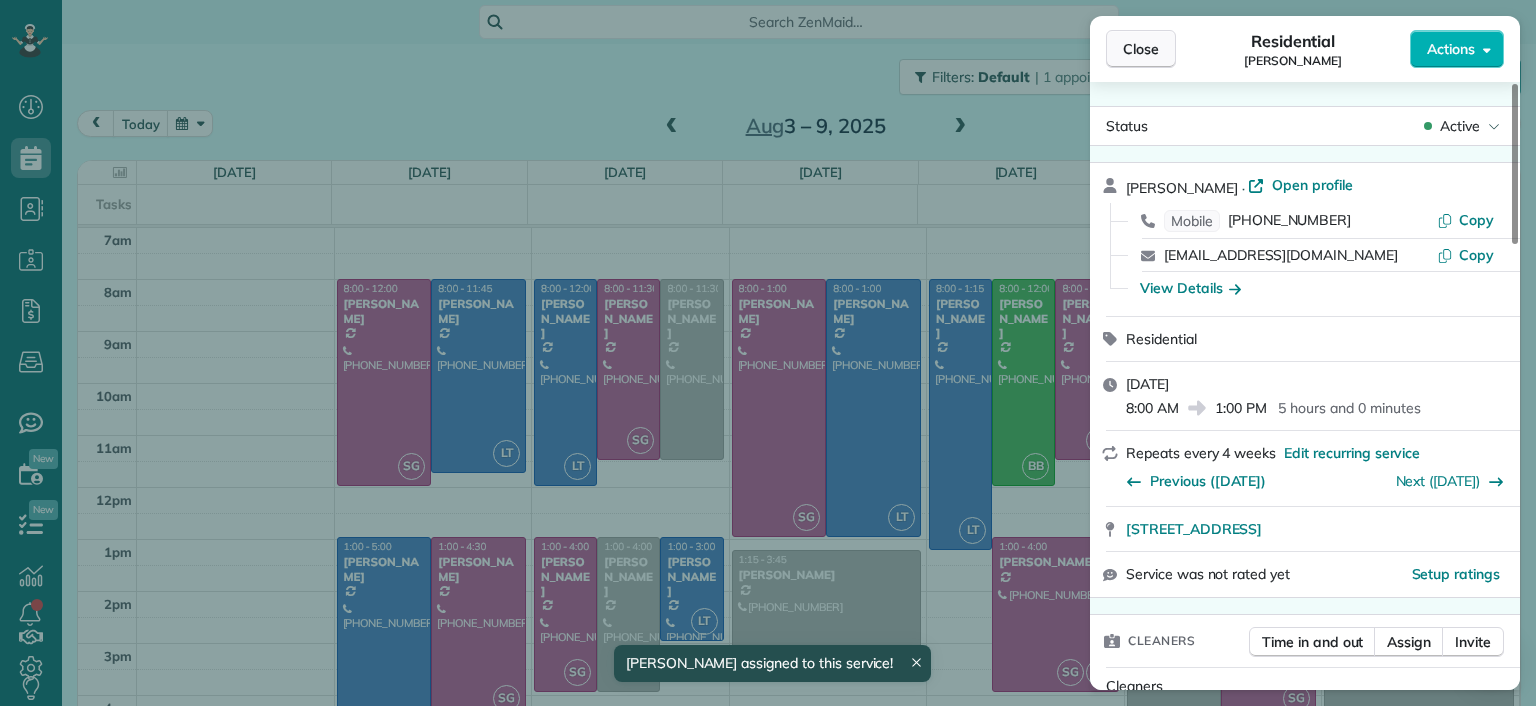 click on "Close" at bounding box center (1141, 49) 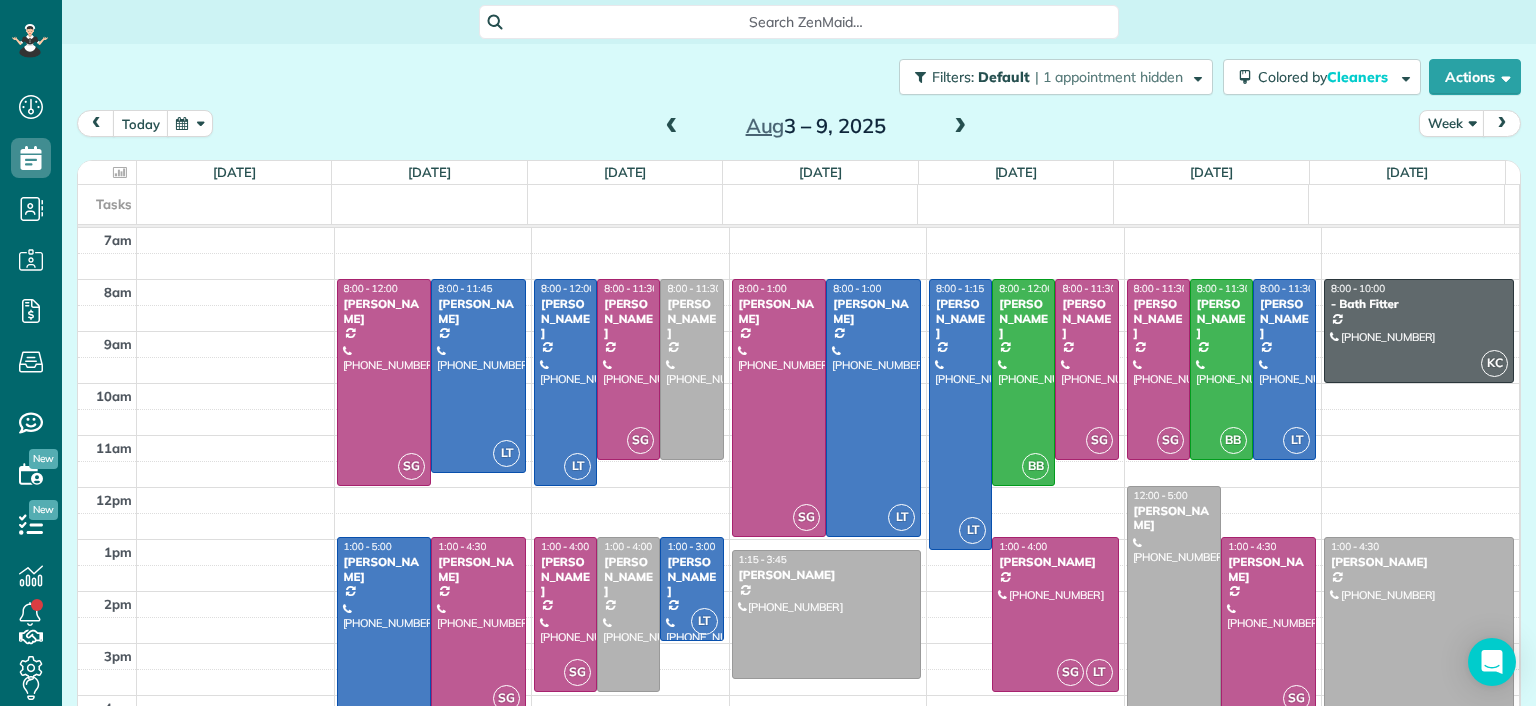 click at bounding box center [672, 127] 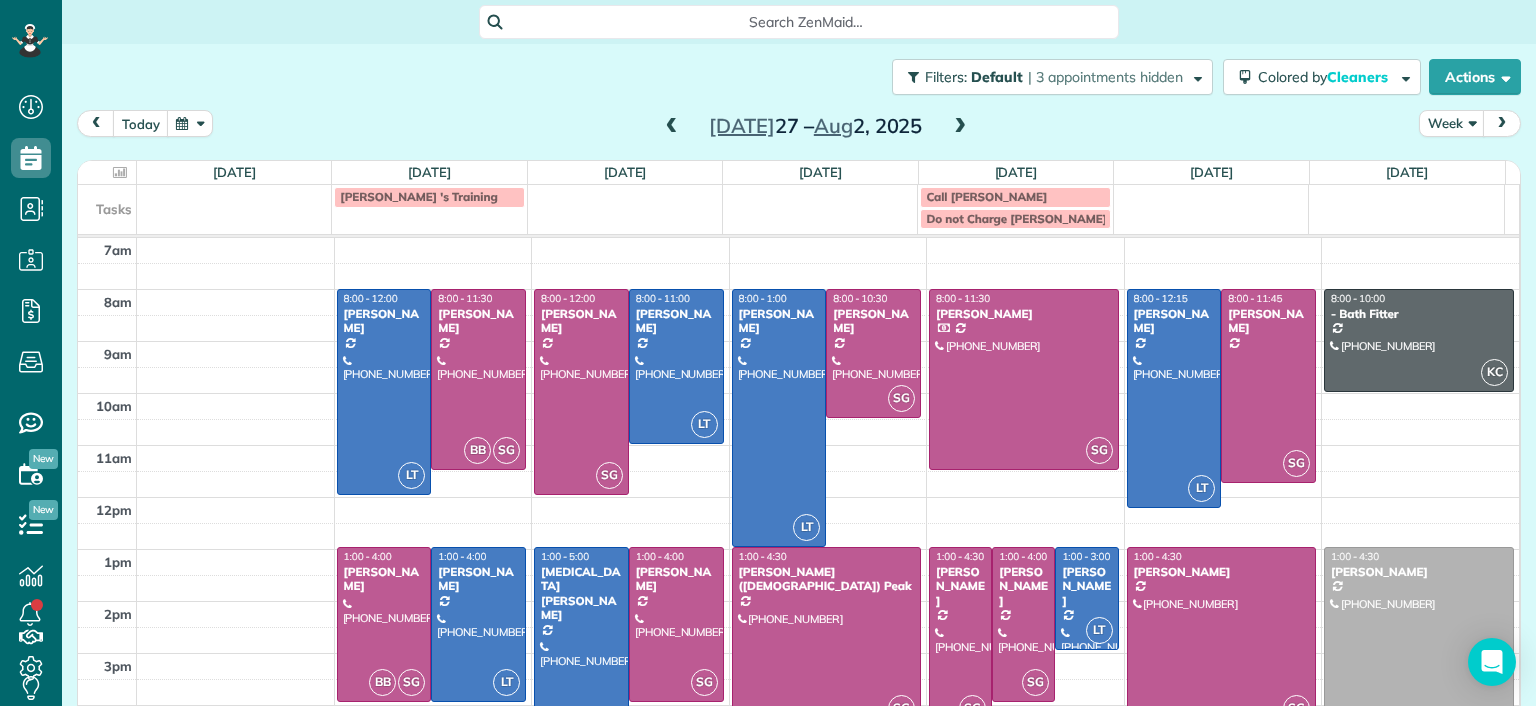click at bounding box center [672, 127] 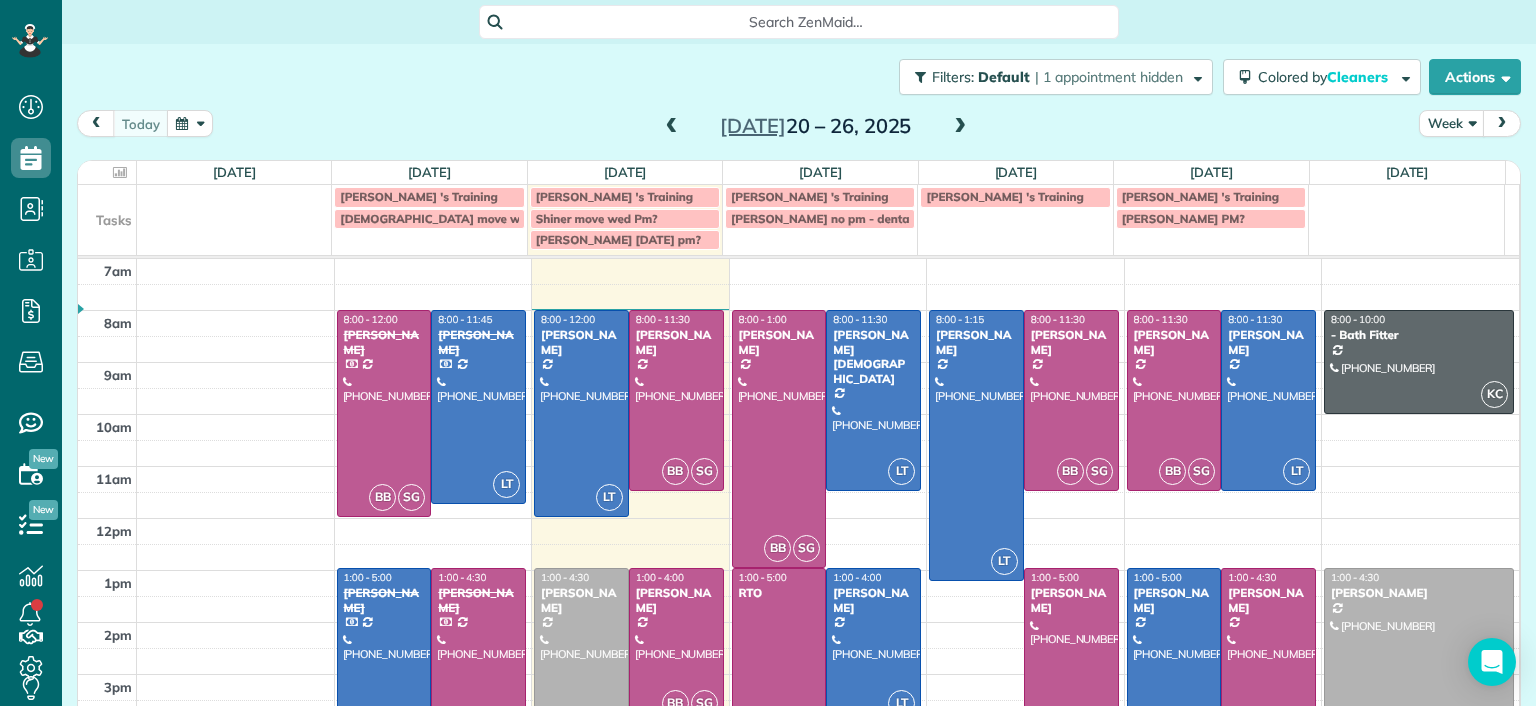 click on "Jul  20 – 26, 2025" at bounding box center (816, 126) 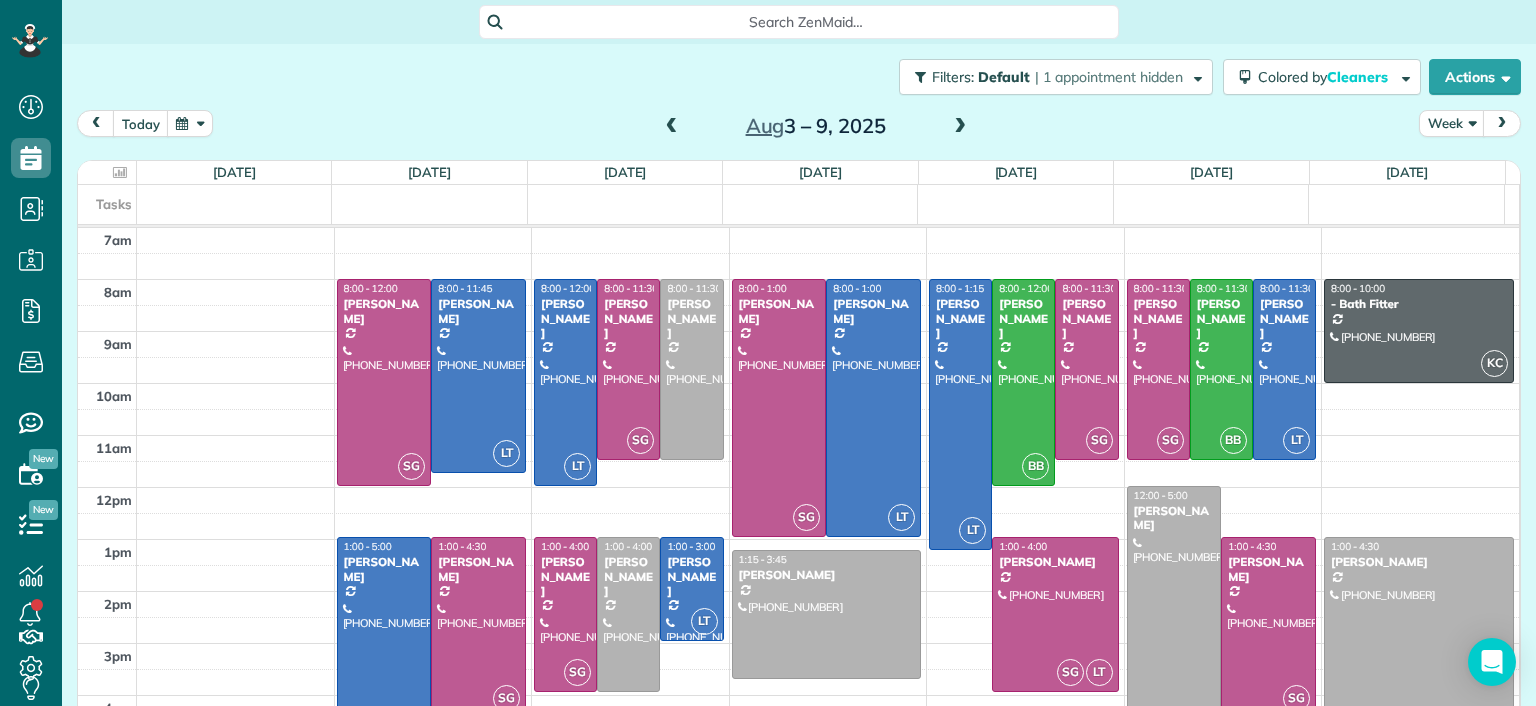 click at bounding box center [960, 127] 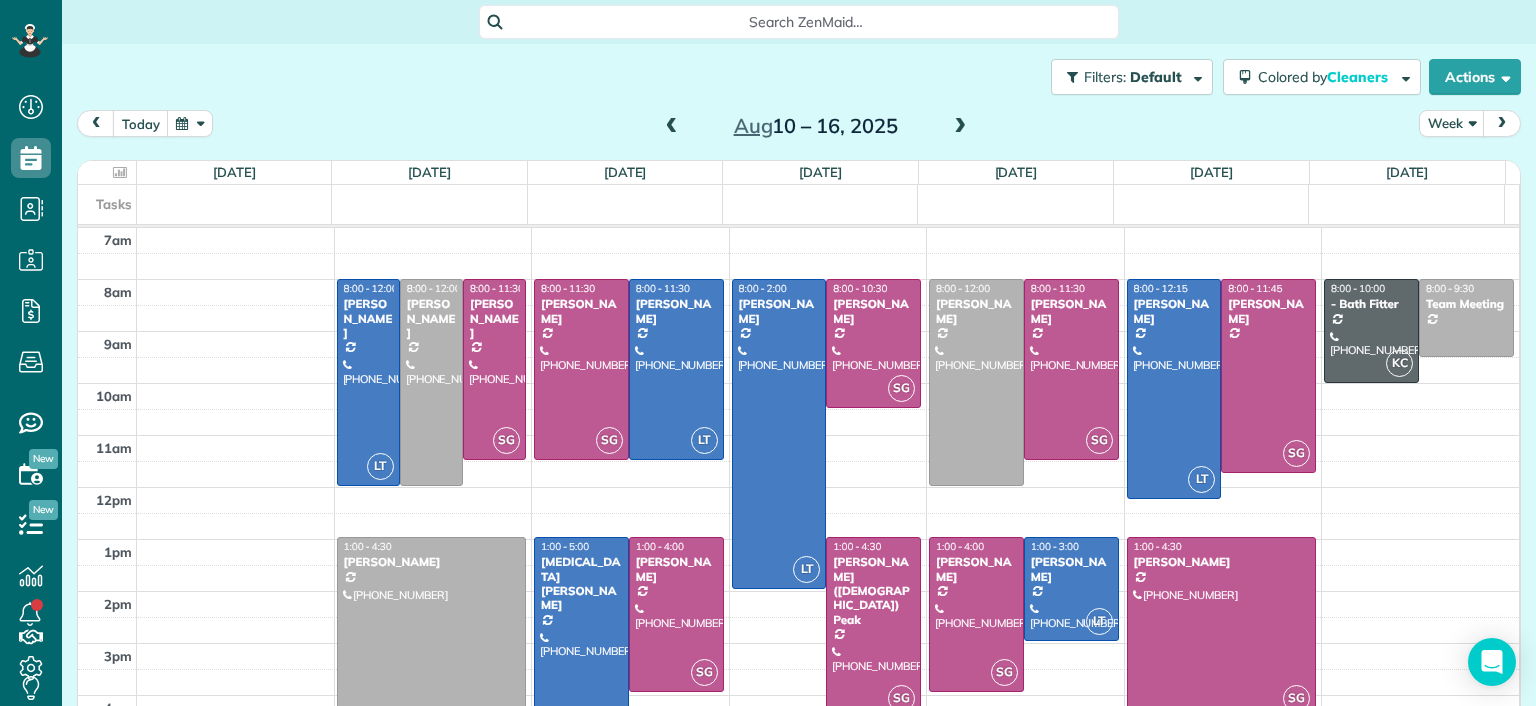 click at bounding box center [960, 127] 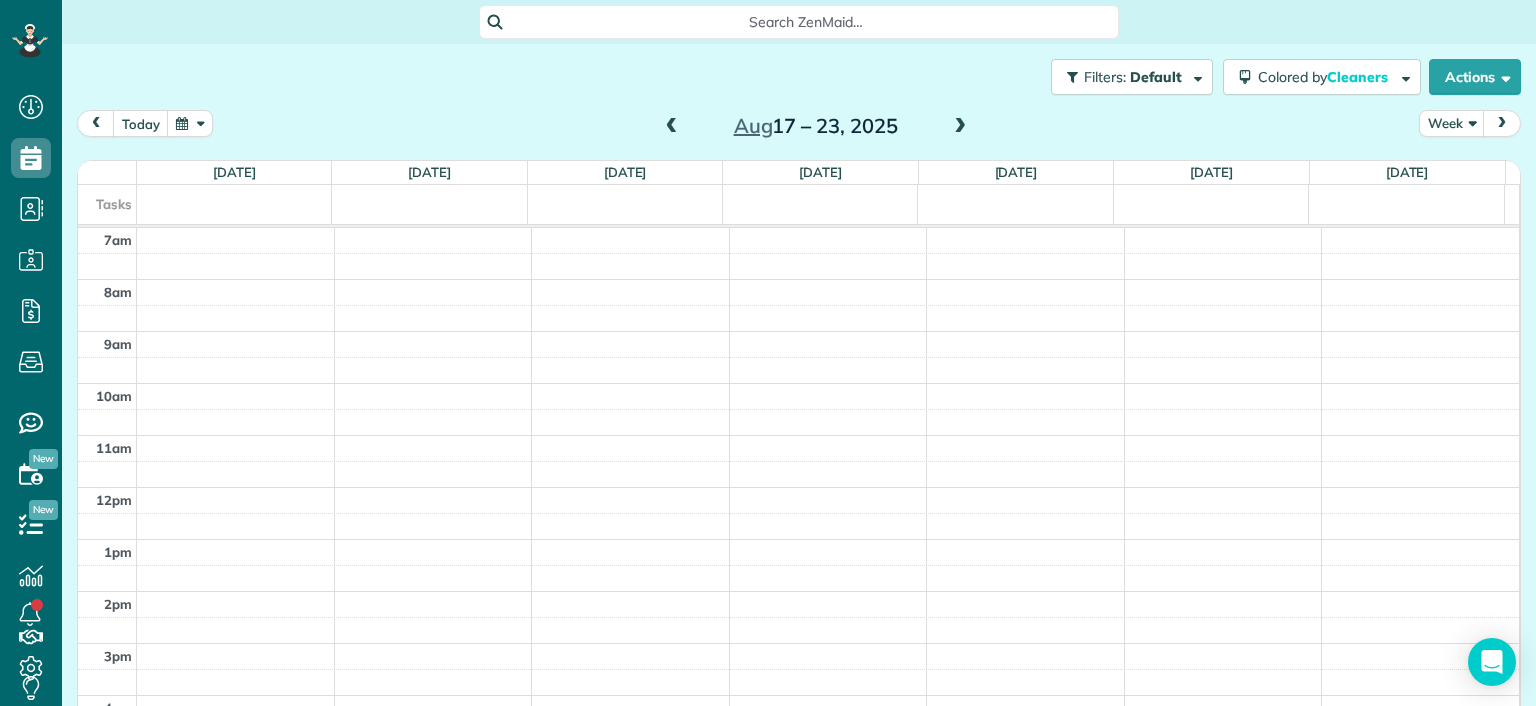 click at bounding box center (960, 127) 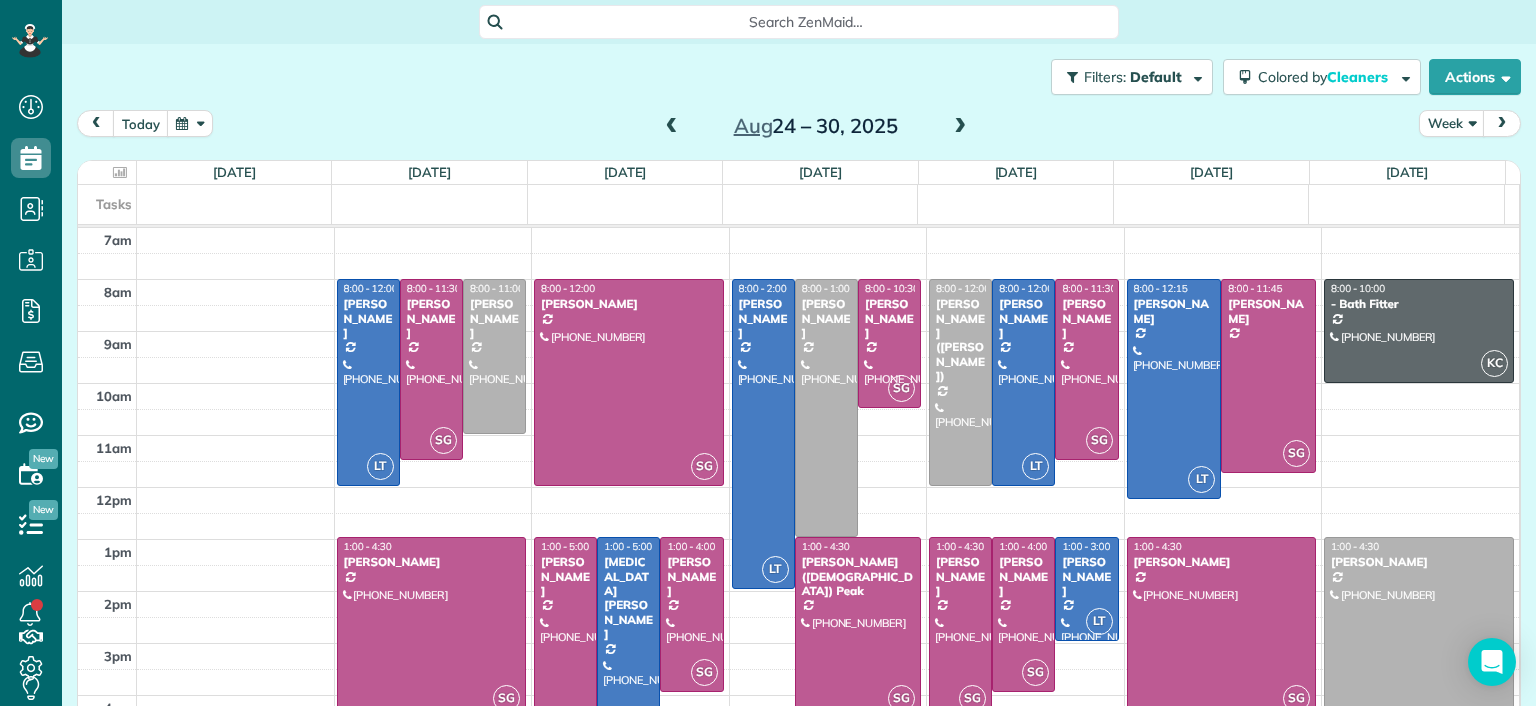 click at bounding box center (960, 127) 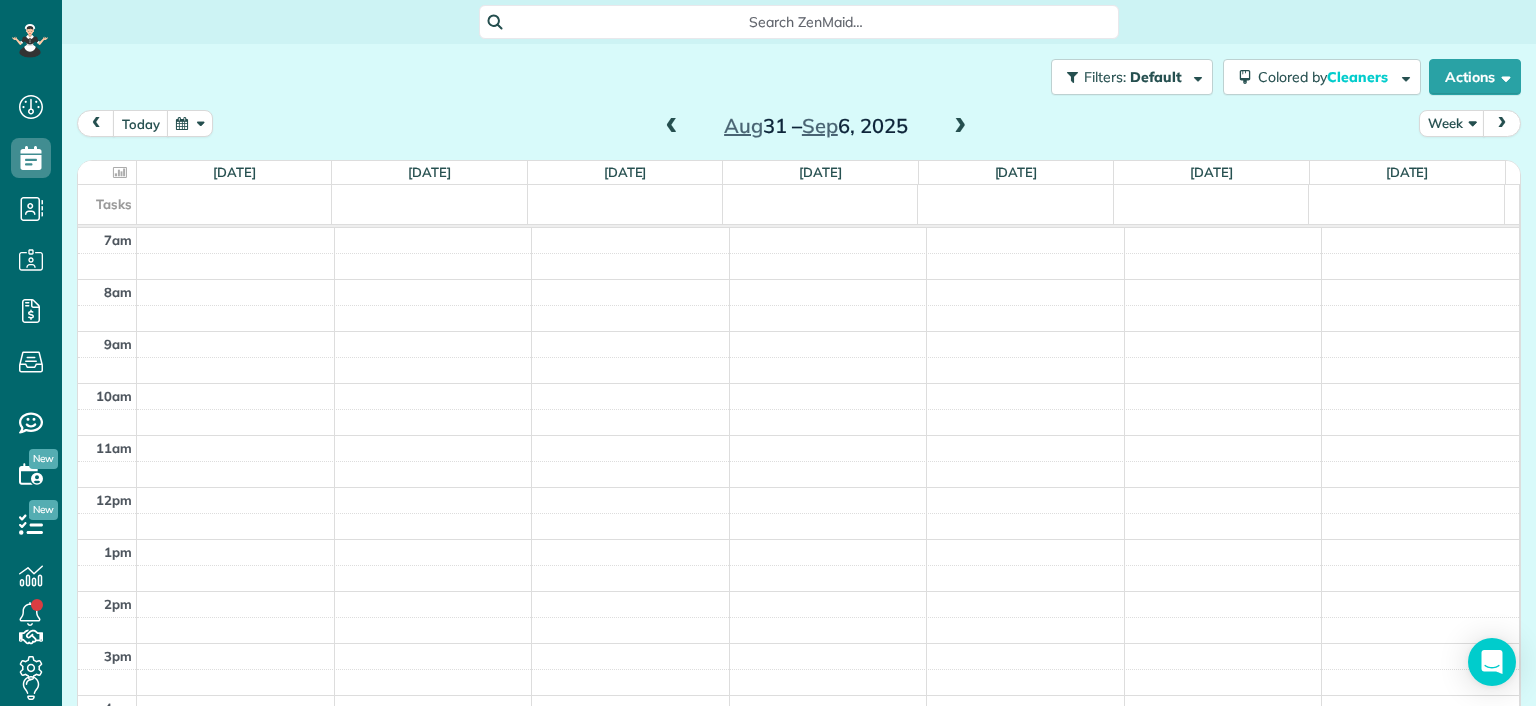 click at bounding box center [960, 127] 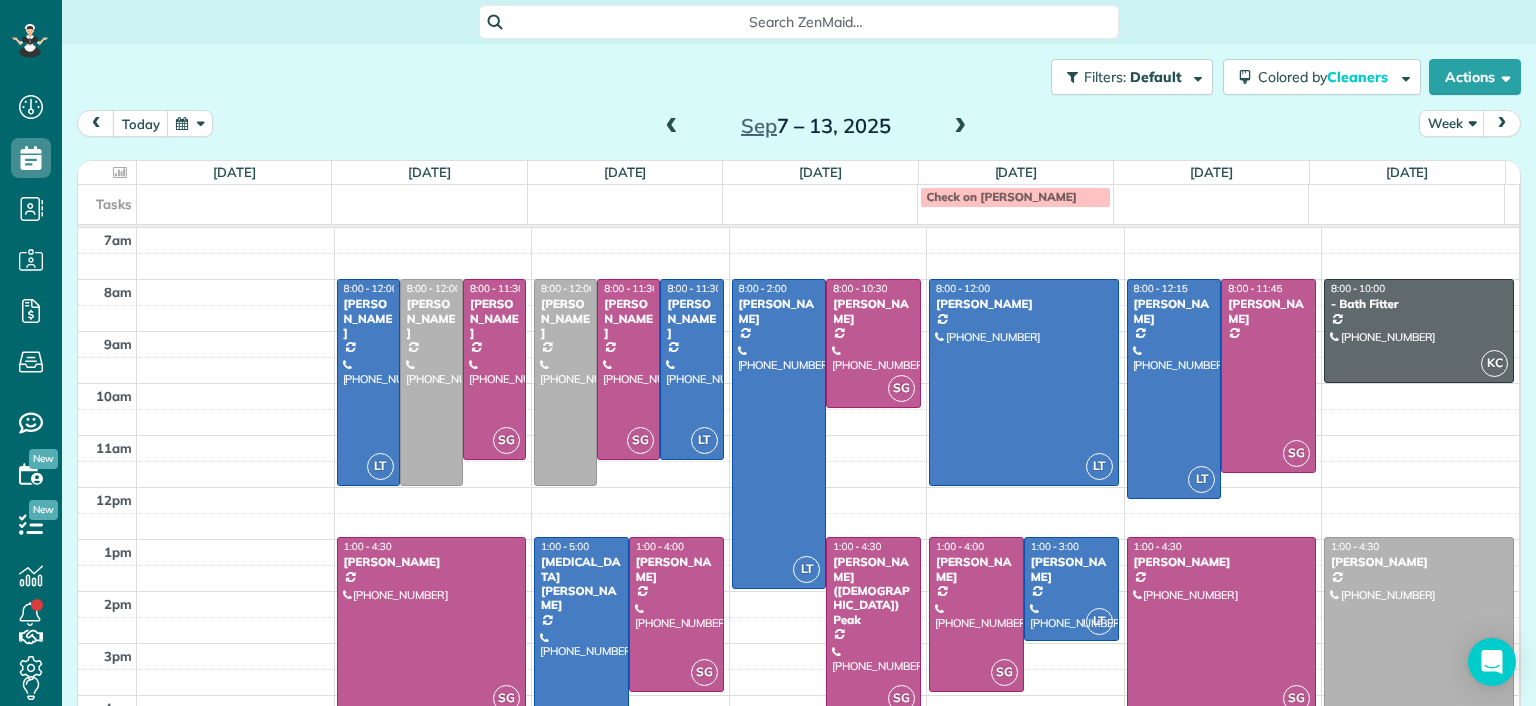 click at bounding box center [960, 127] 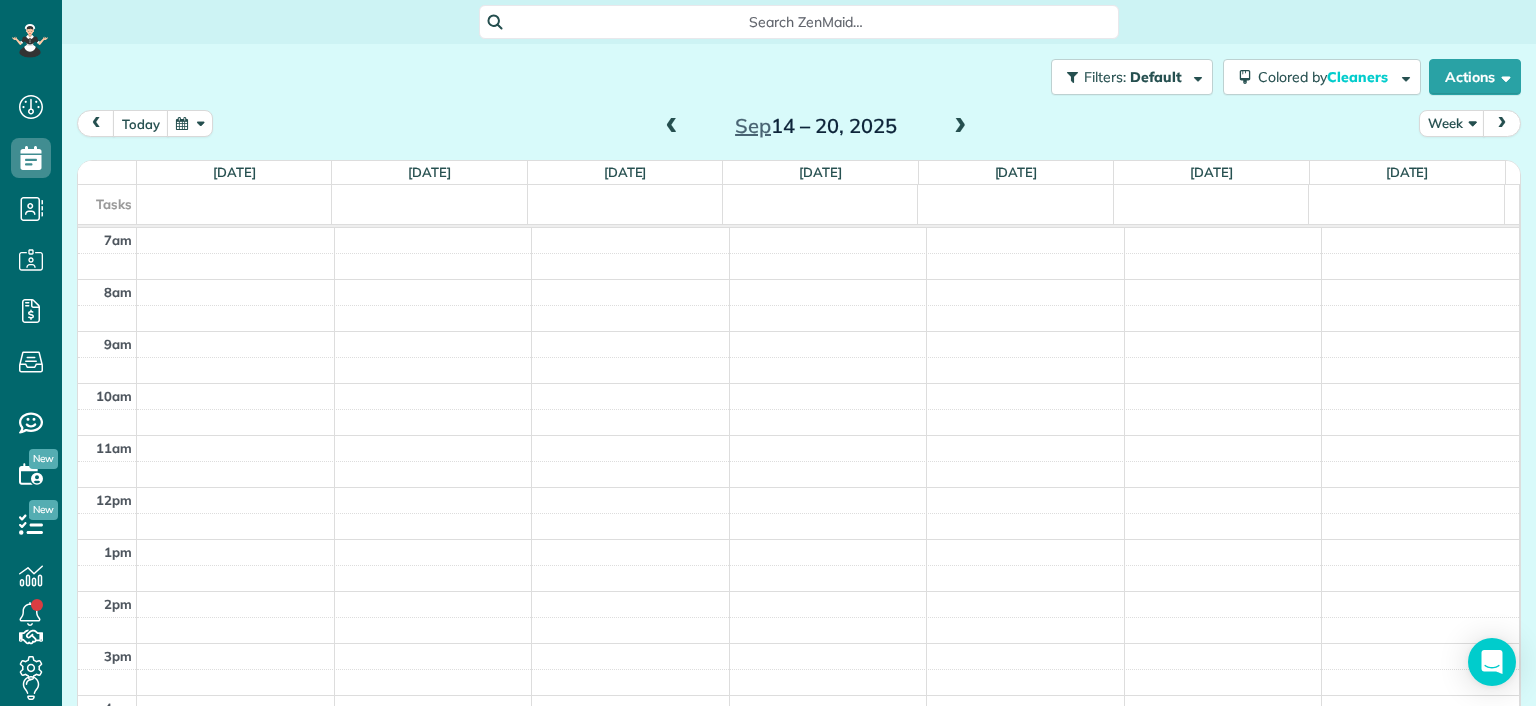 click at bounding box center [960, 127] 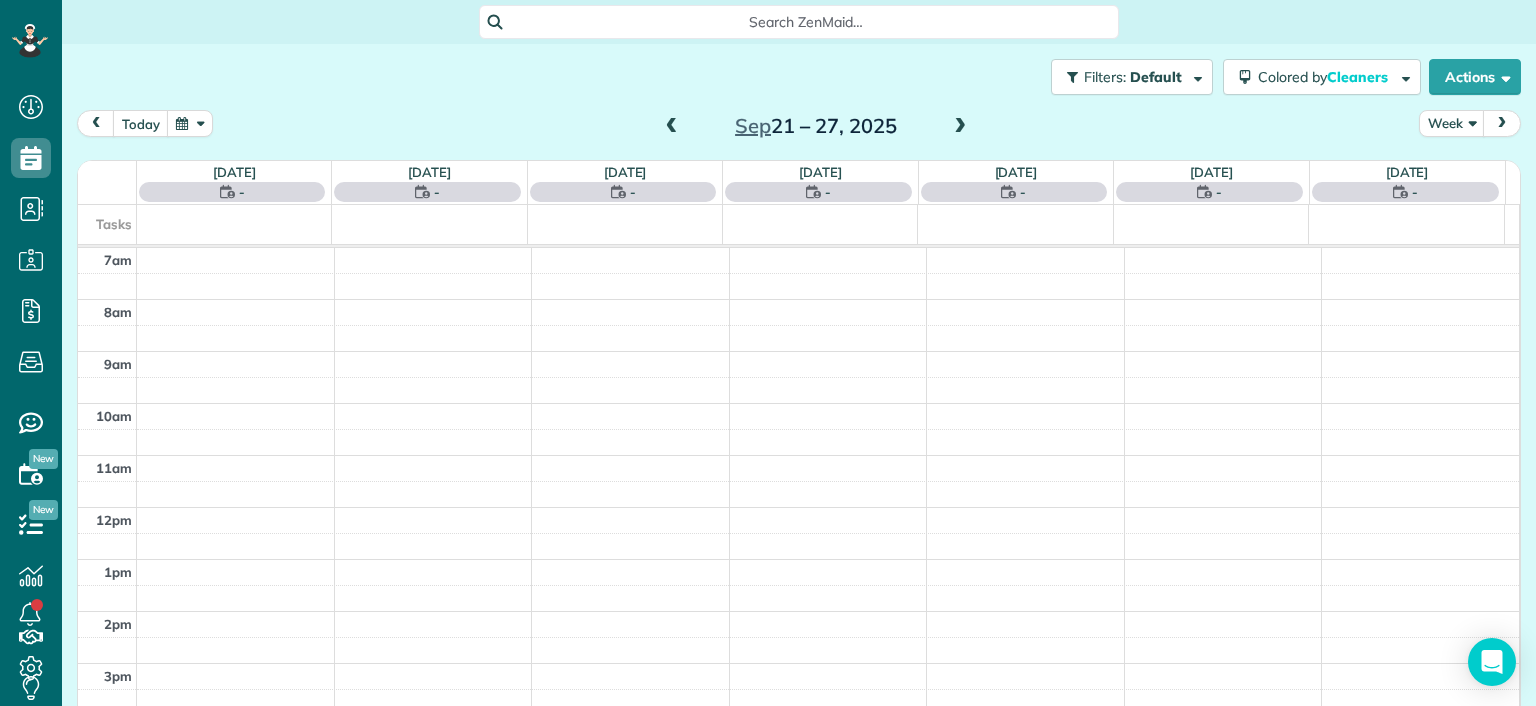 click at bounding box center [960, 127] 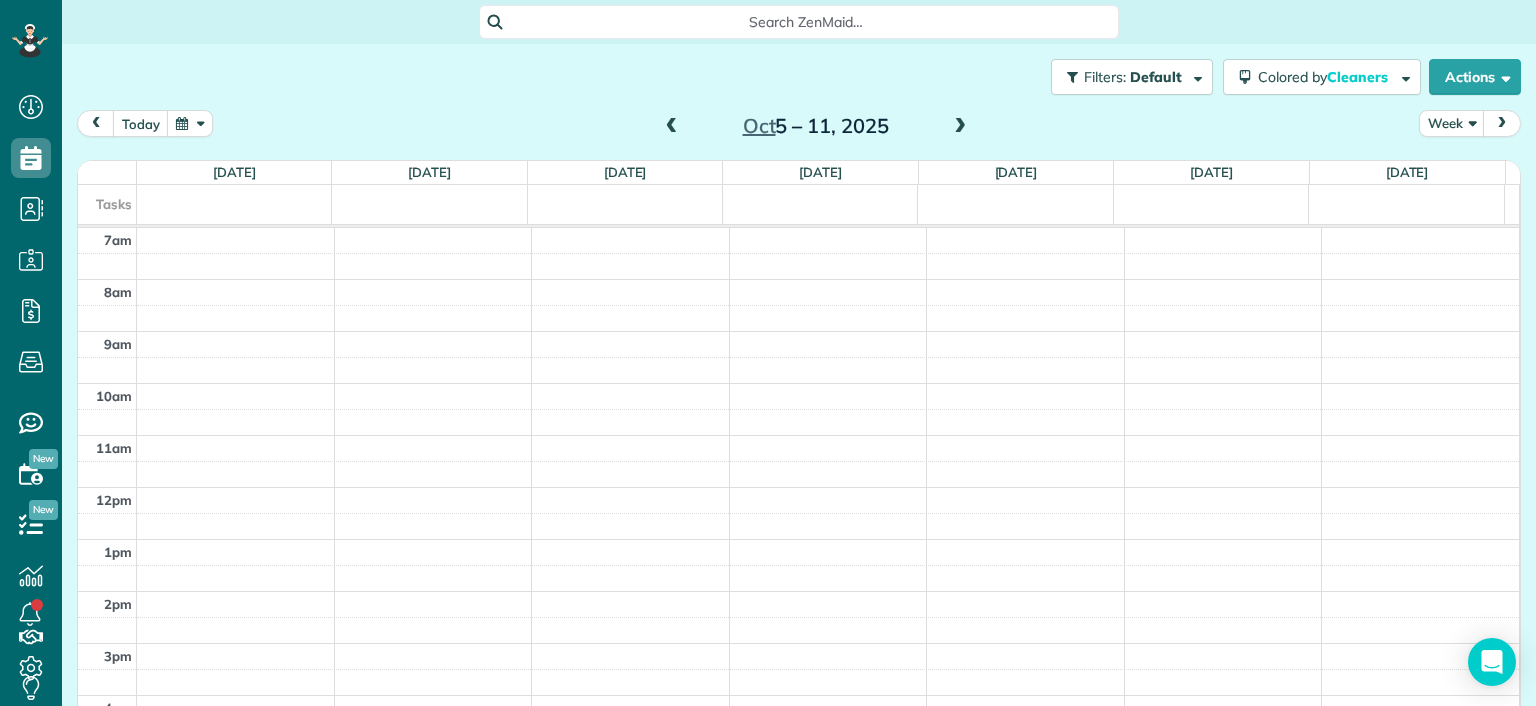 click at bounding box center (960, 127) 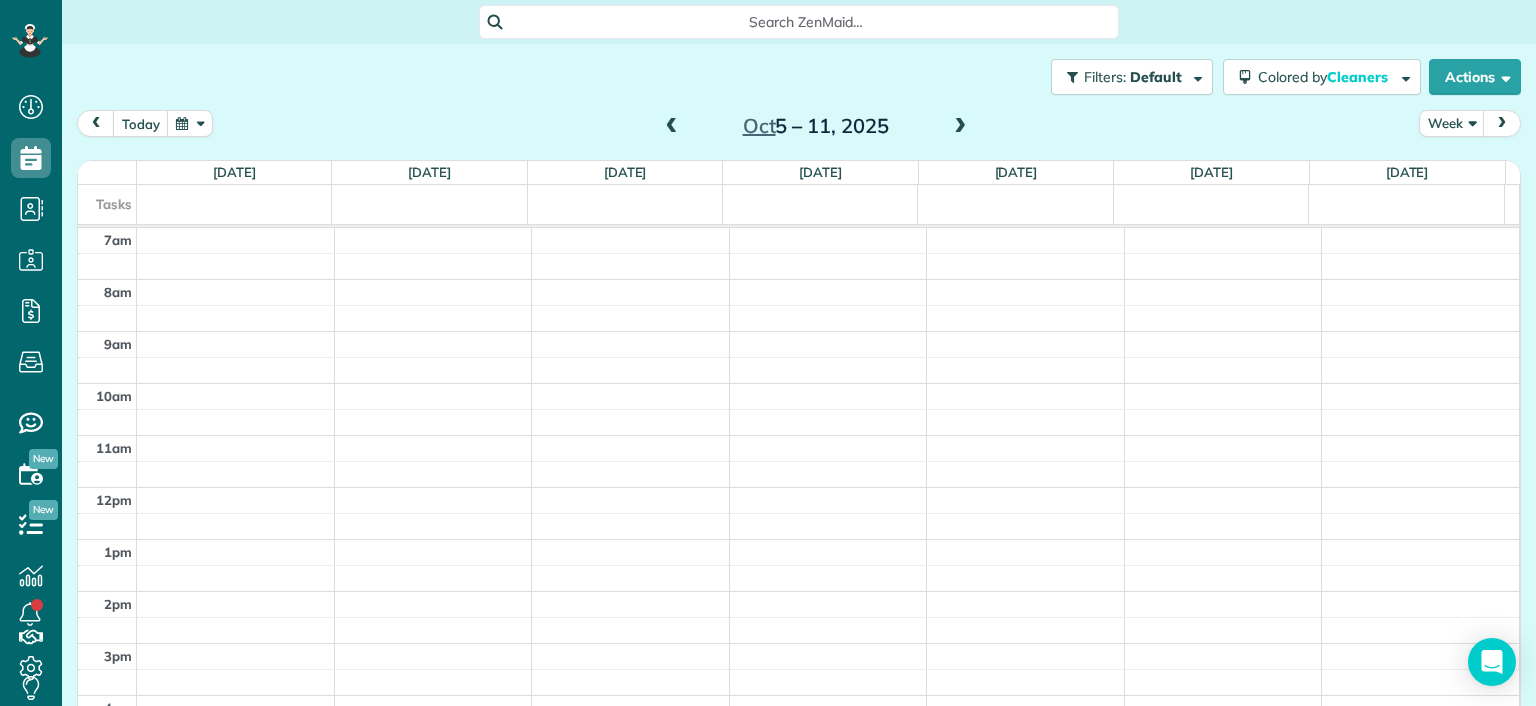click at bounding box center [960, 127] 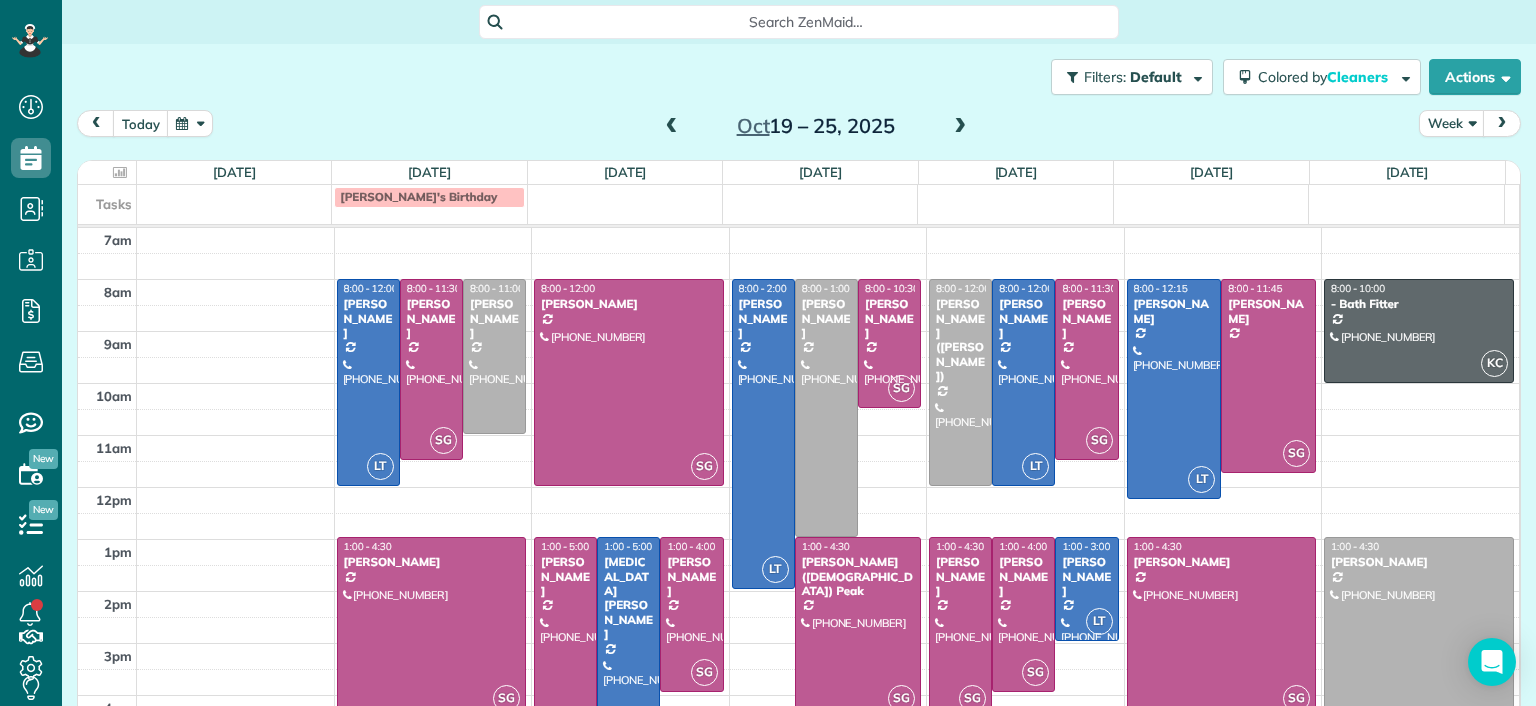 click at bounding box center [672, 127] 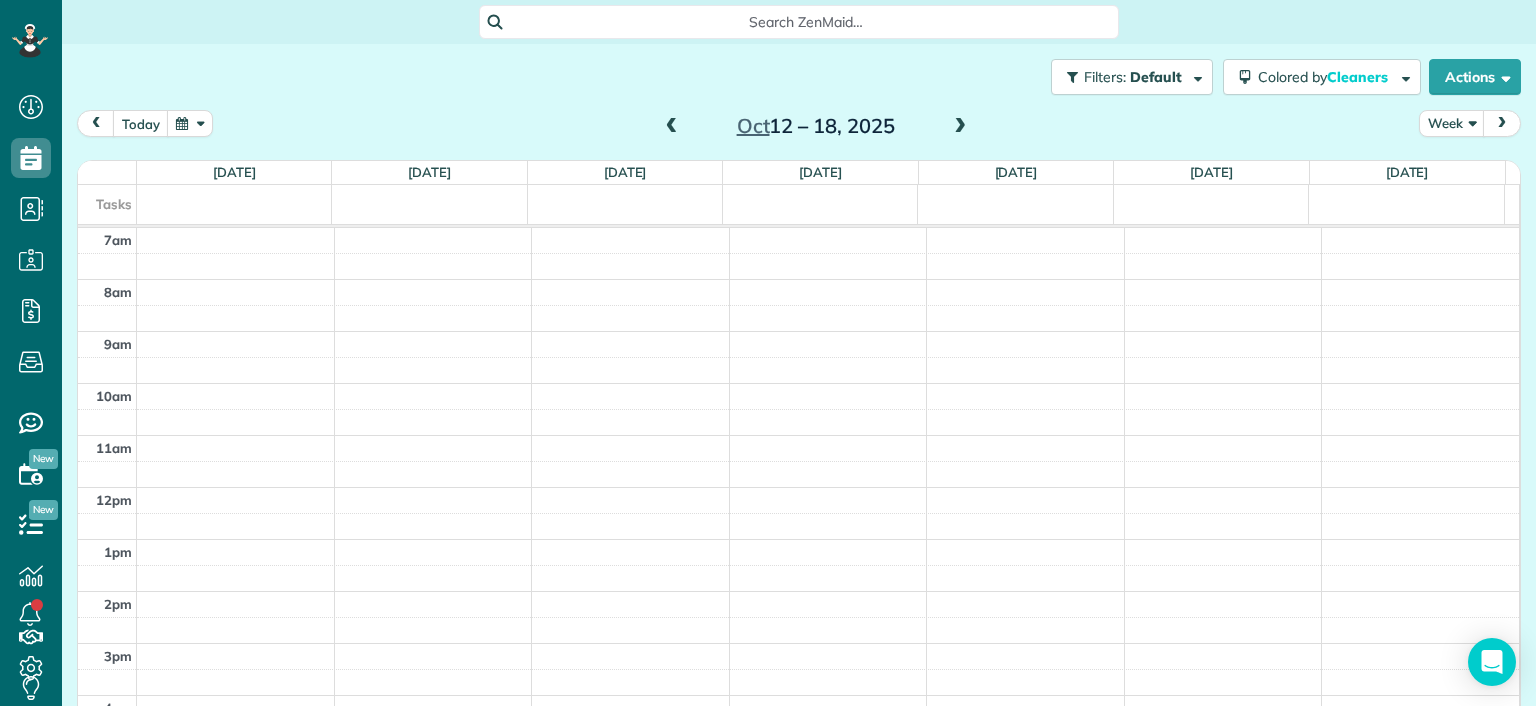 click at bounding box center (672, 127) 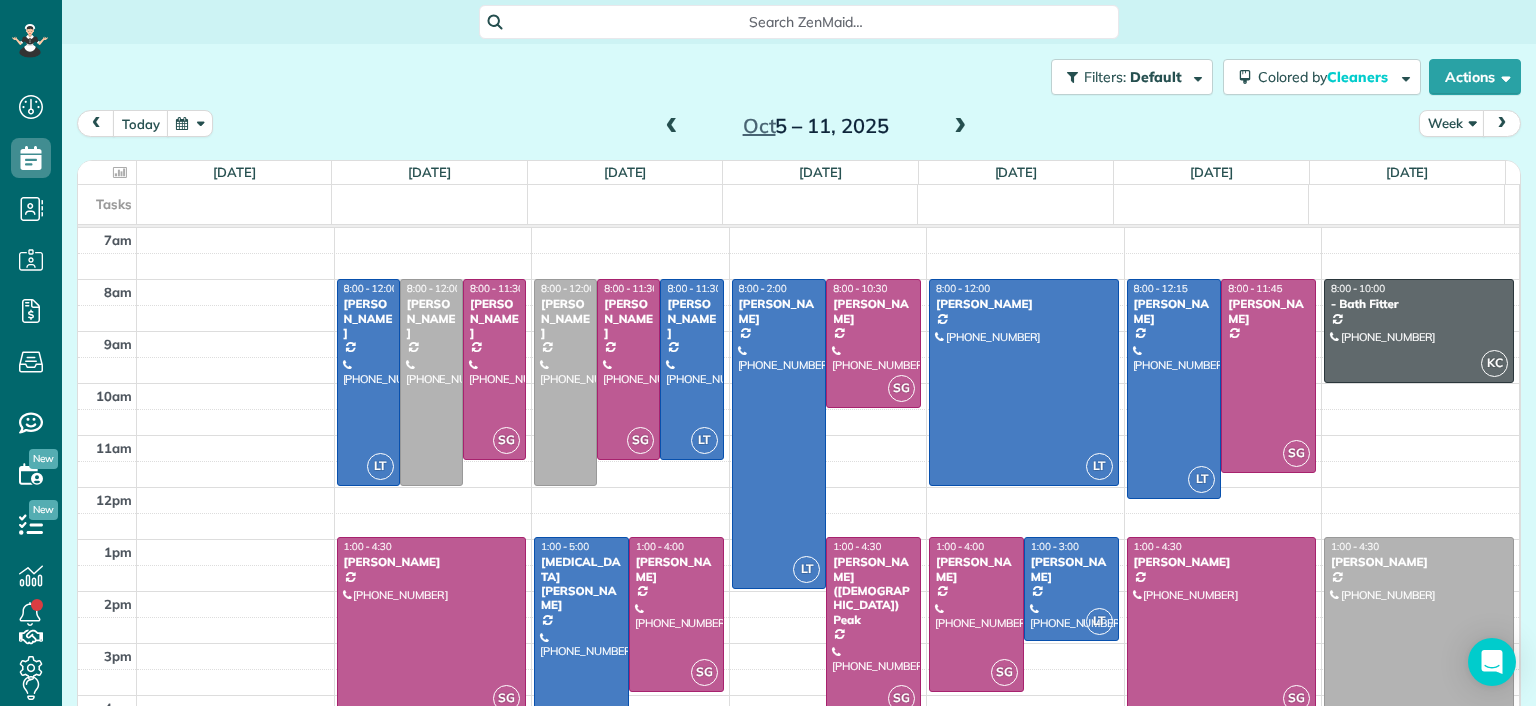 click at bounding box center (672, 127) 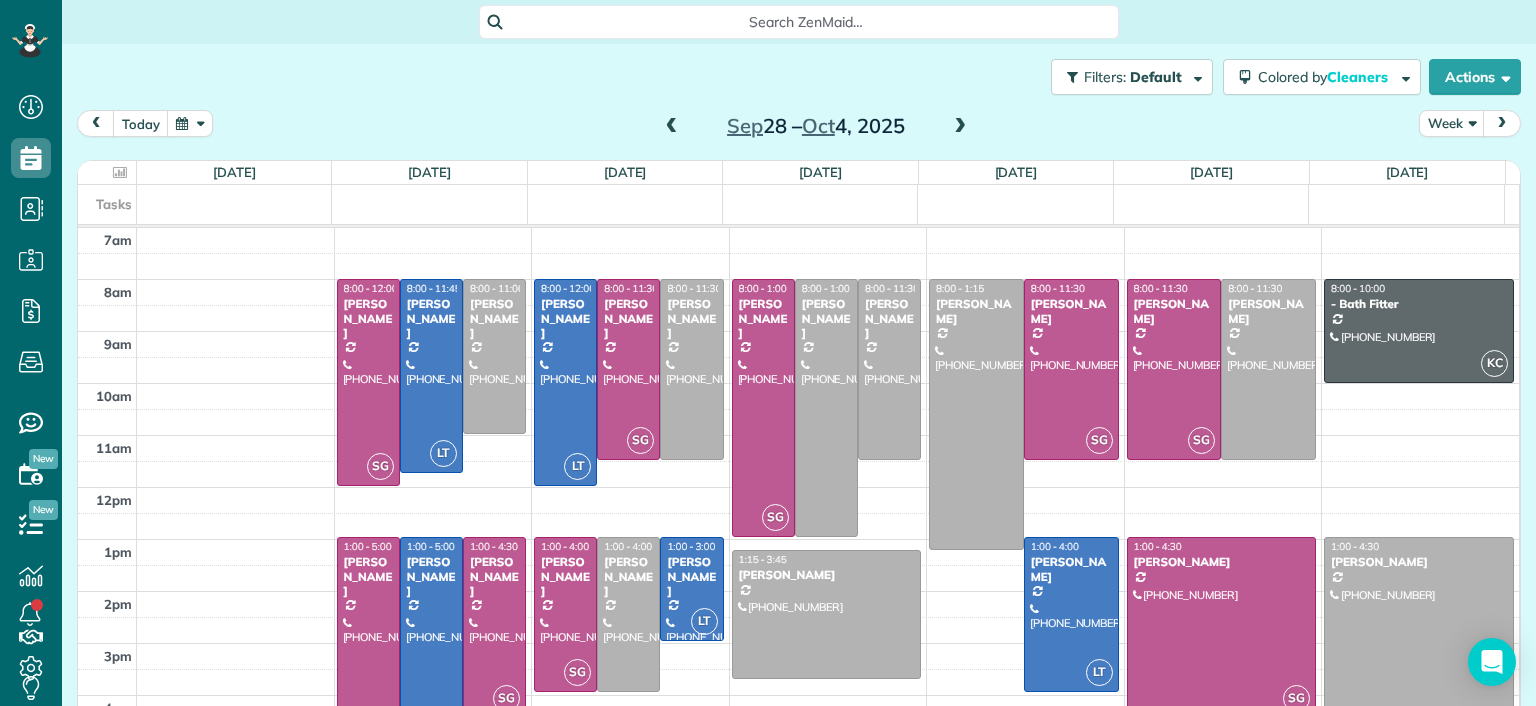 click on "Tasks" at bounding box center [791, 204] 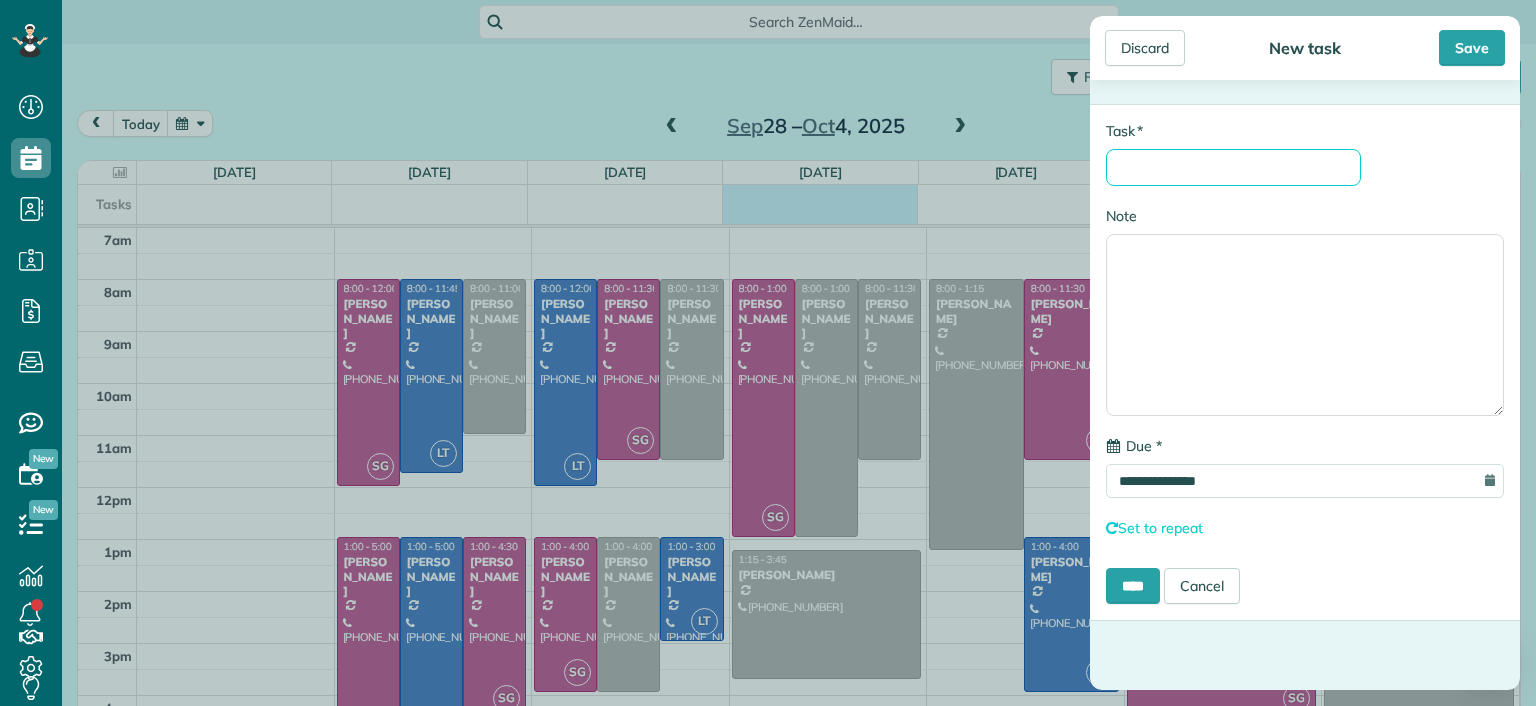 click on "*  Task" at bounding box center (1233, 167) 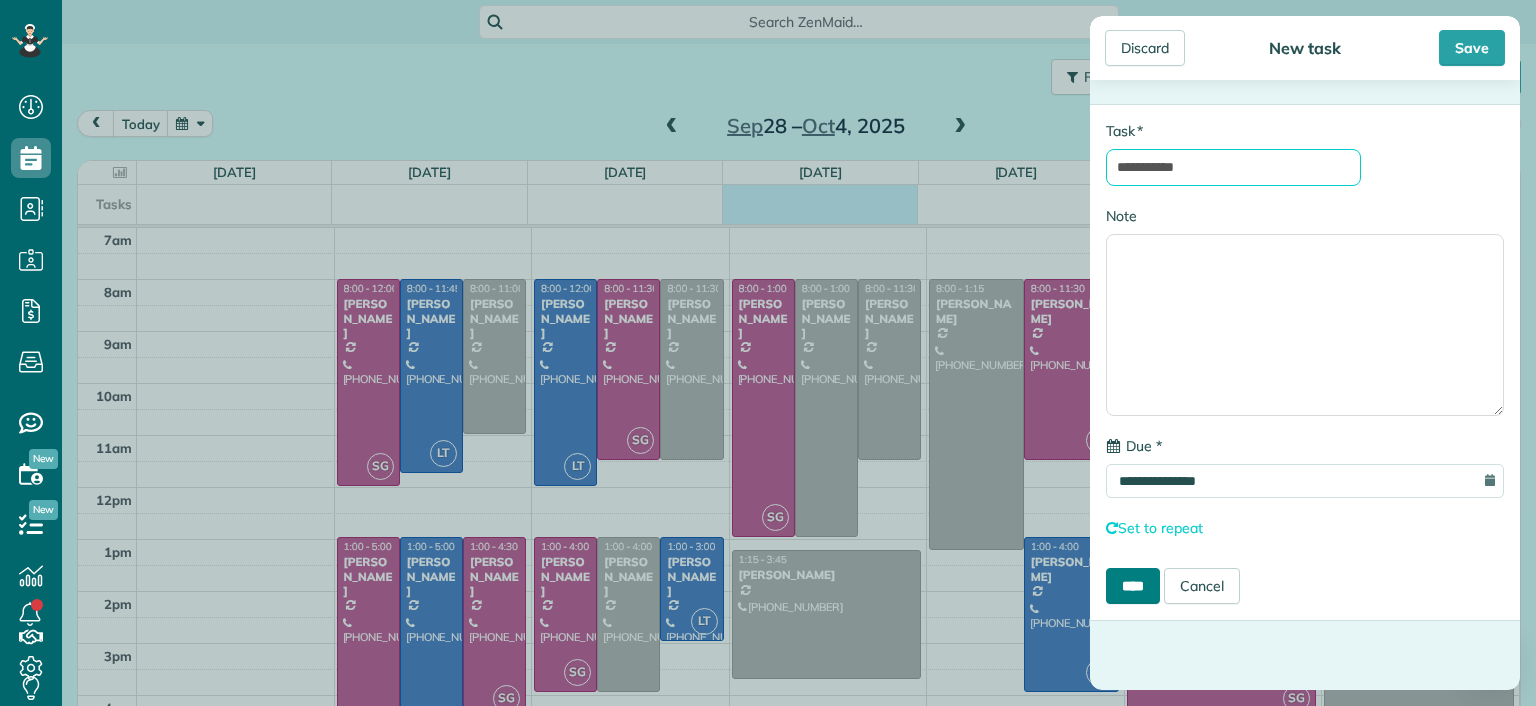 type on "**********" 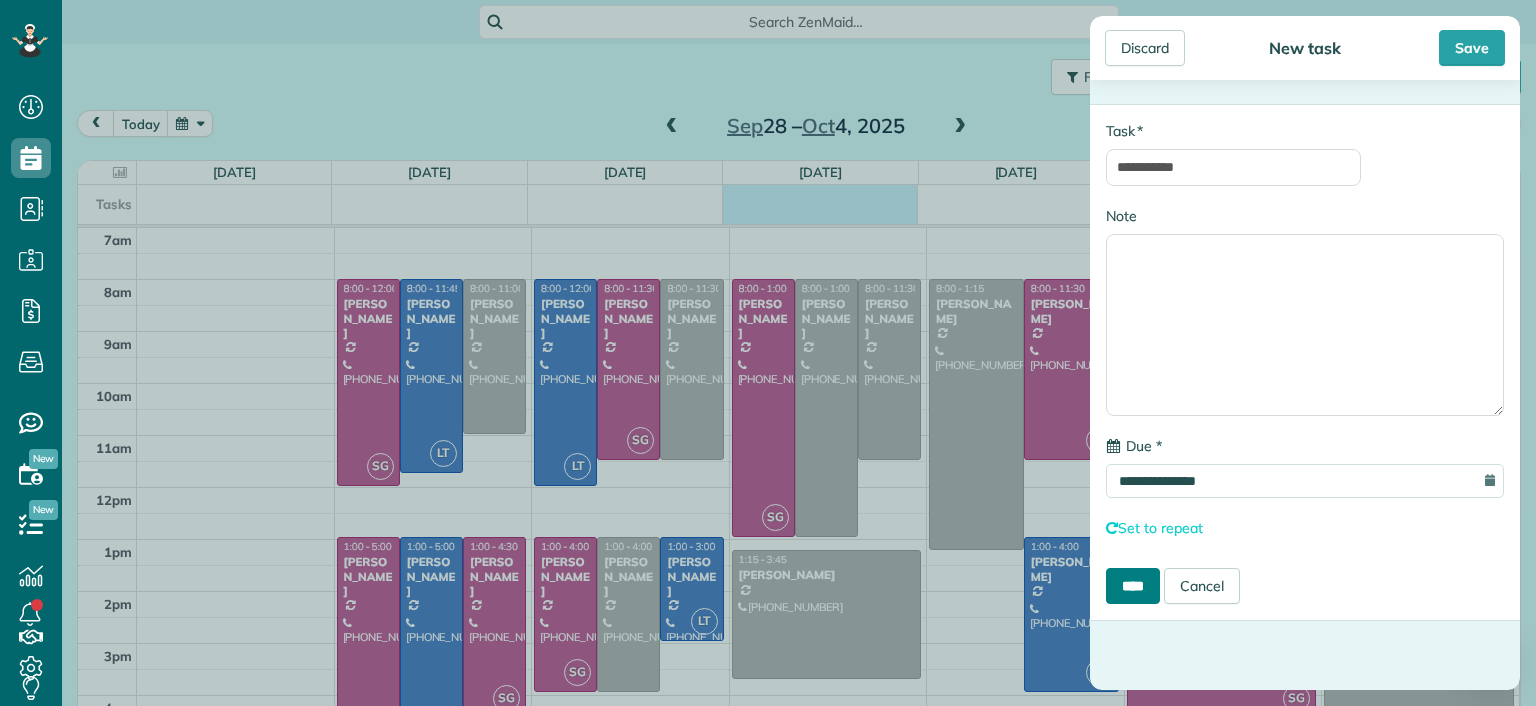 click on "****" at bounding box center (1133, 586) 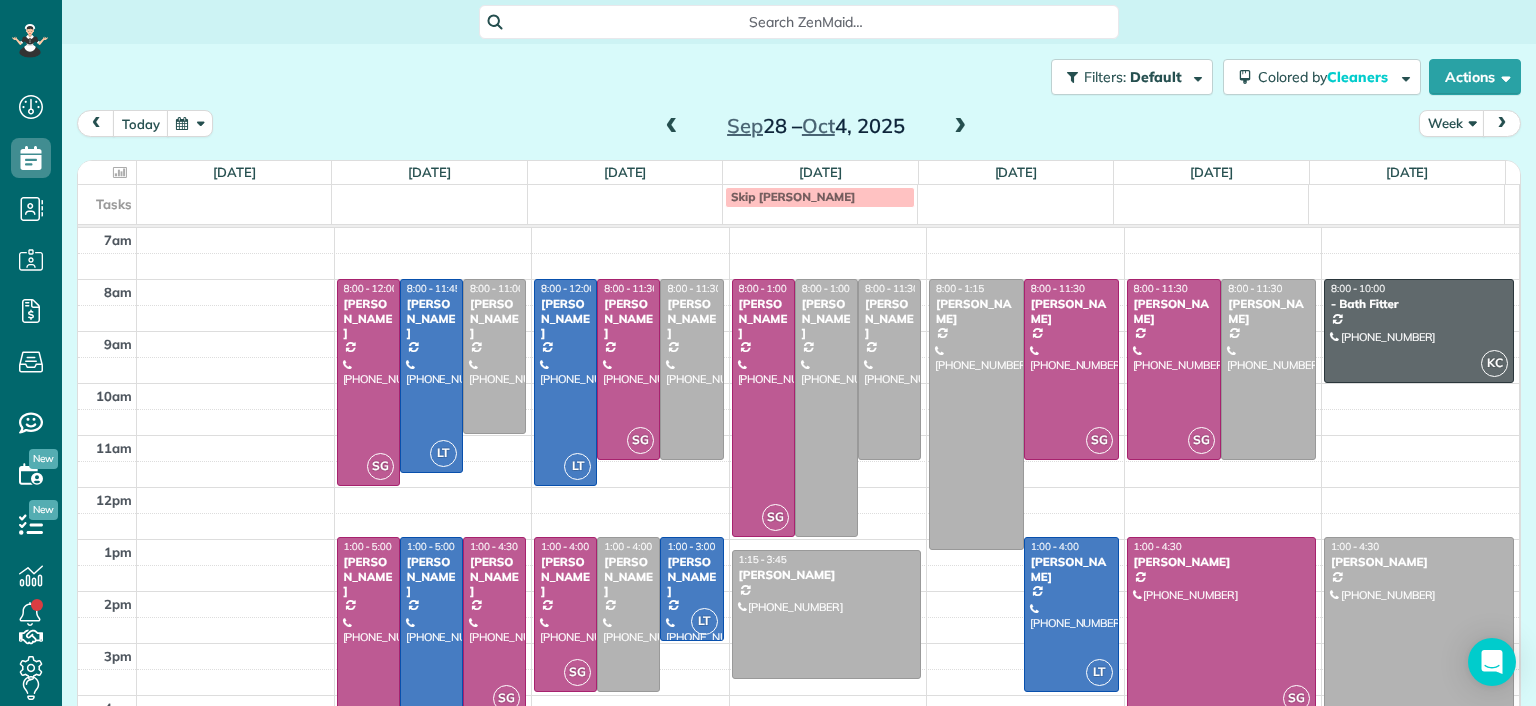 click at bounding box center (672, 127) 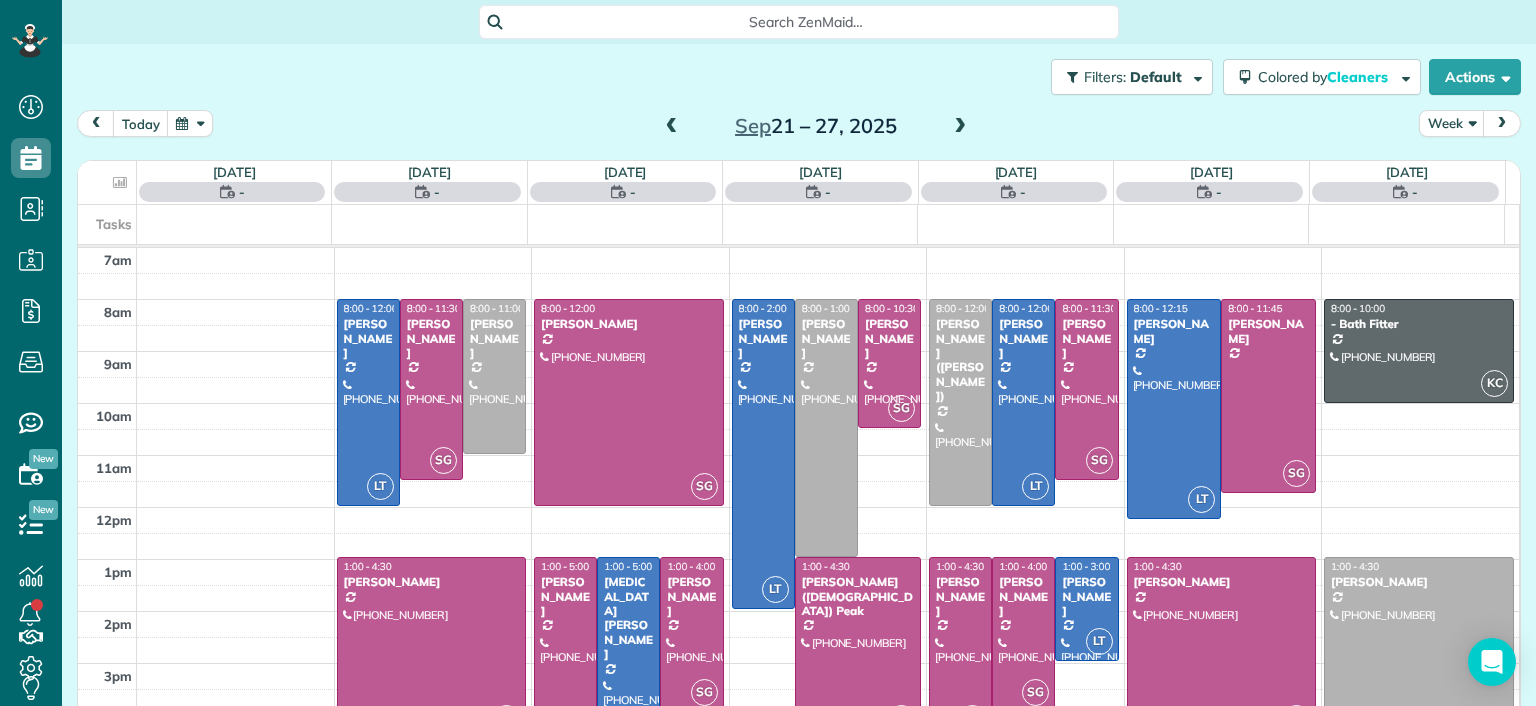 click at bounding box center [672, 127] 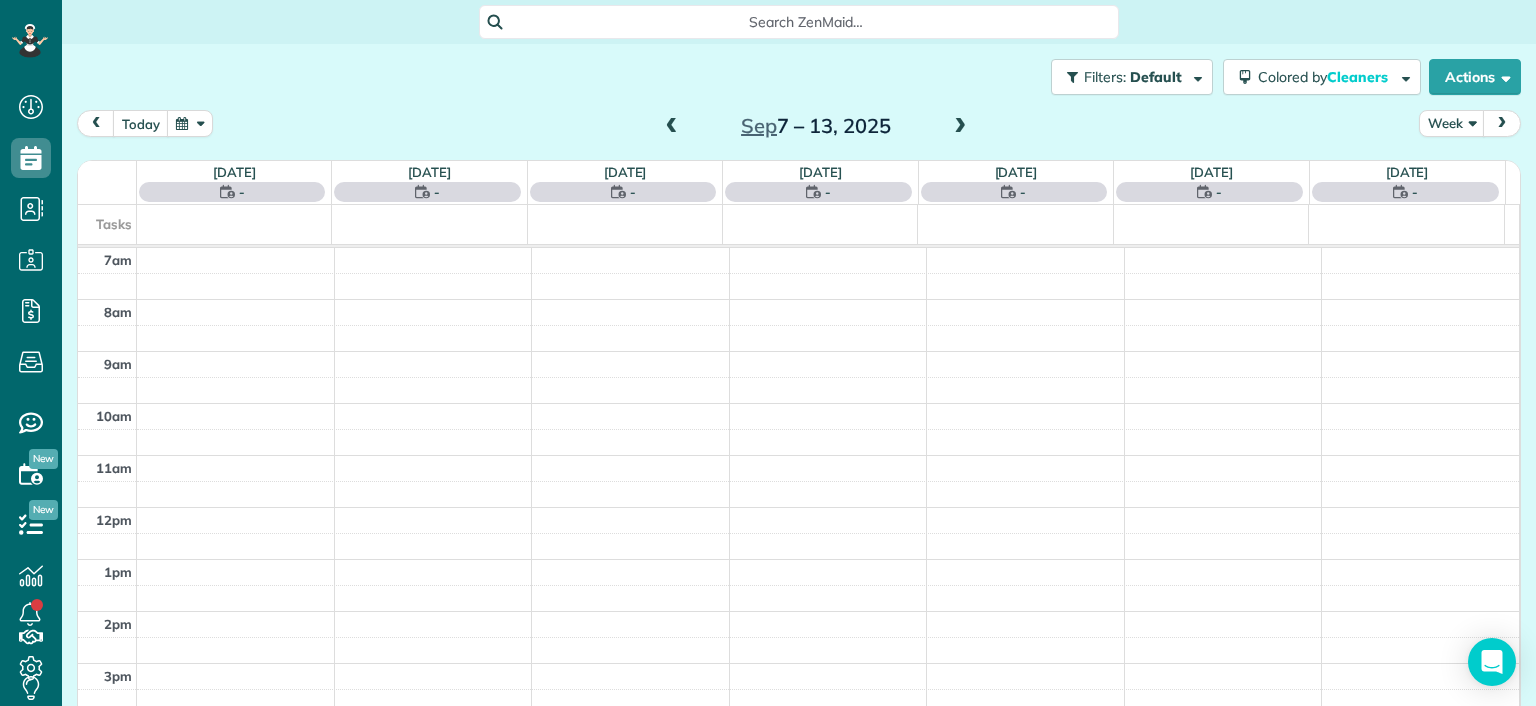 click at bounding box center (672, 127) 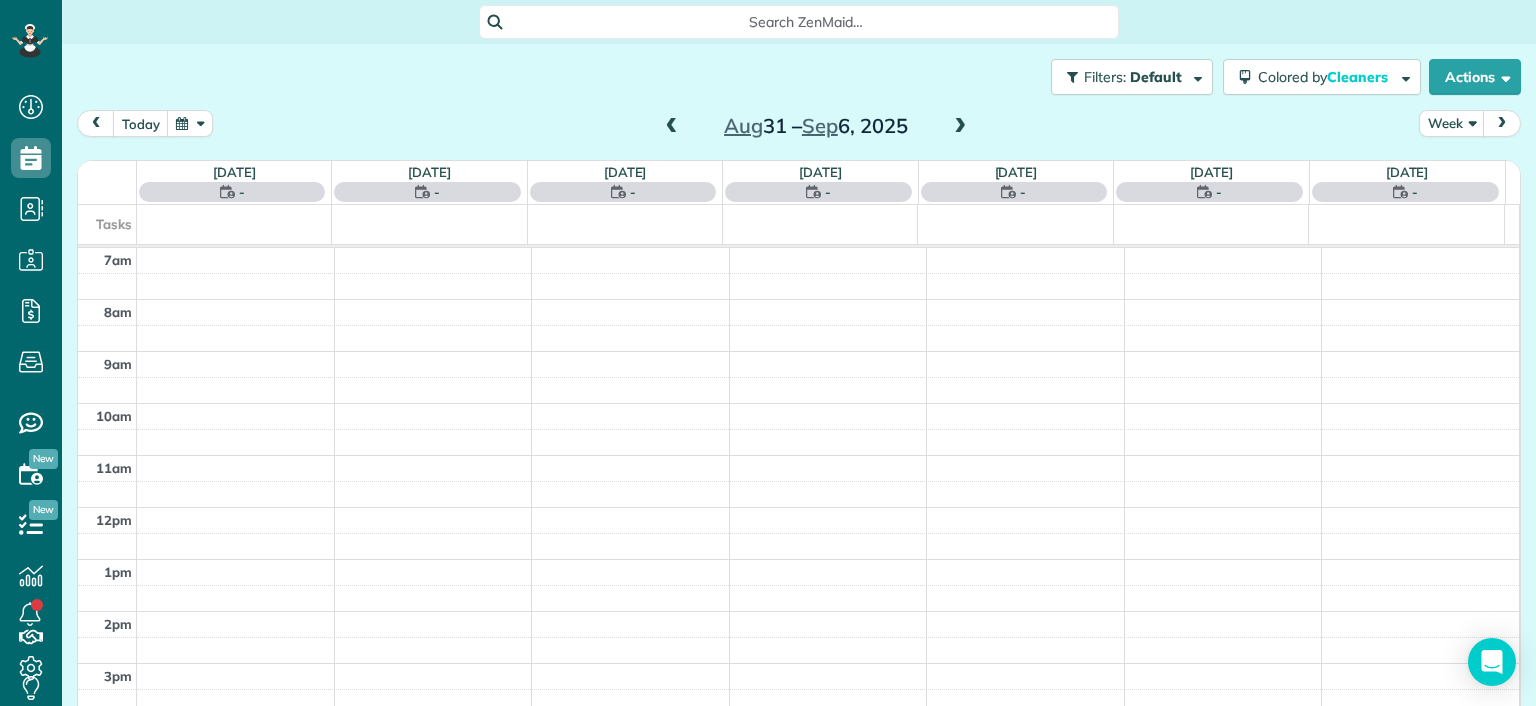 click at bounding box center [672, 127] 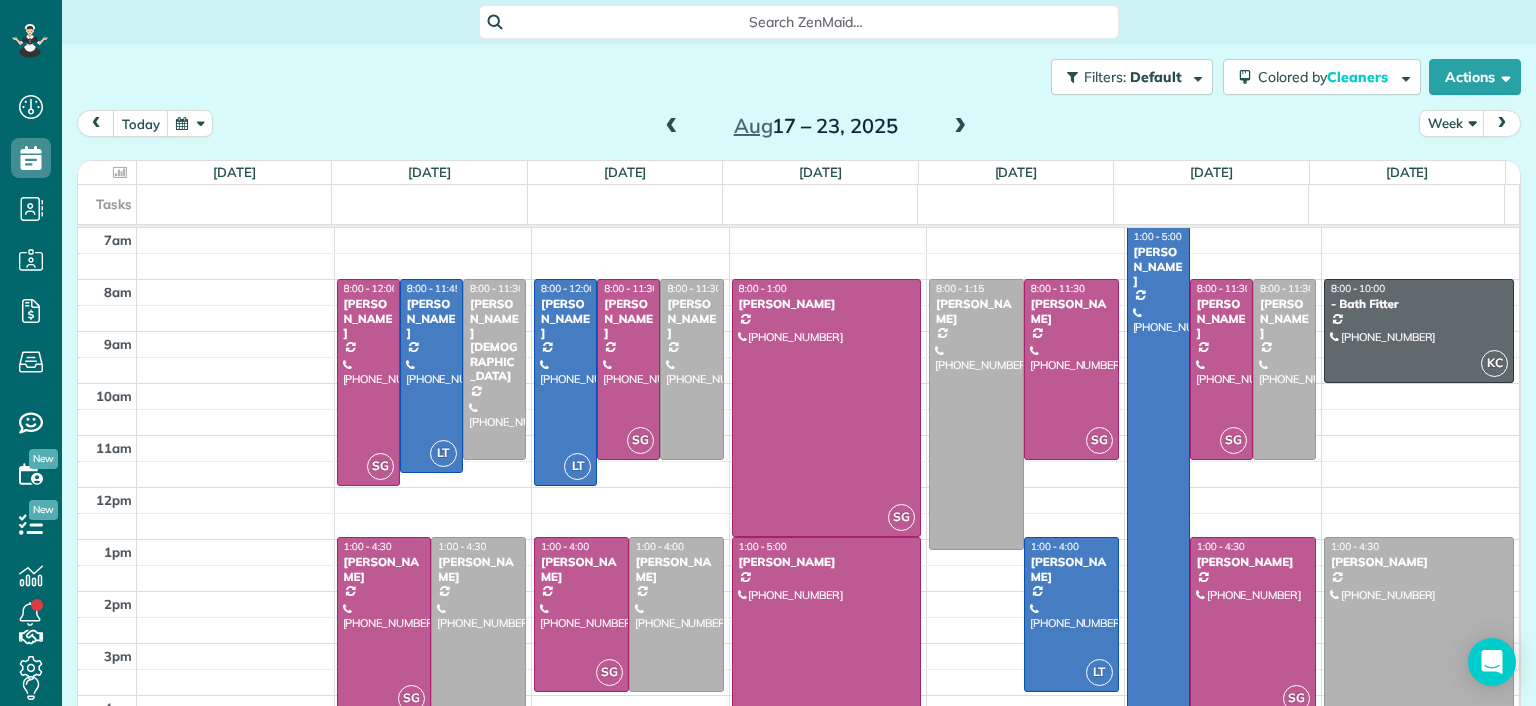 click at bounding box center (672, 127) 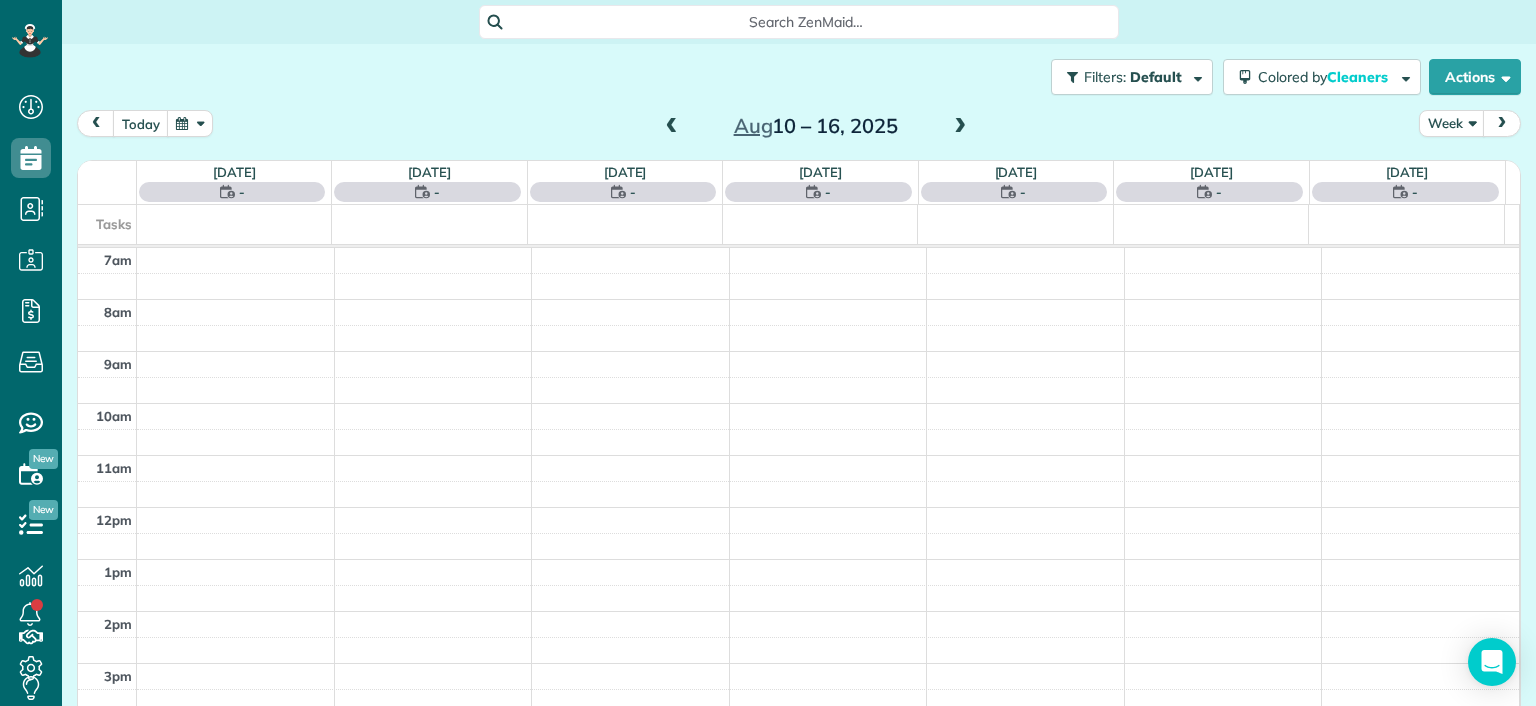 click at bounding box center (672, 127) 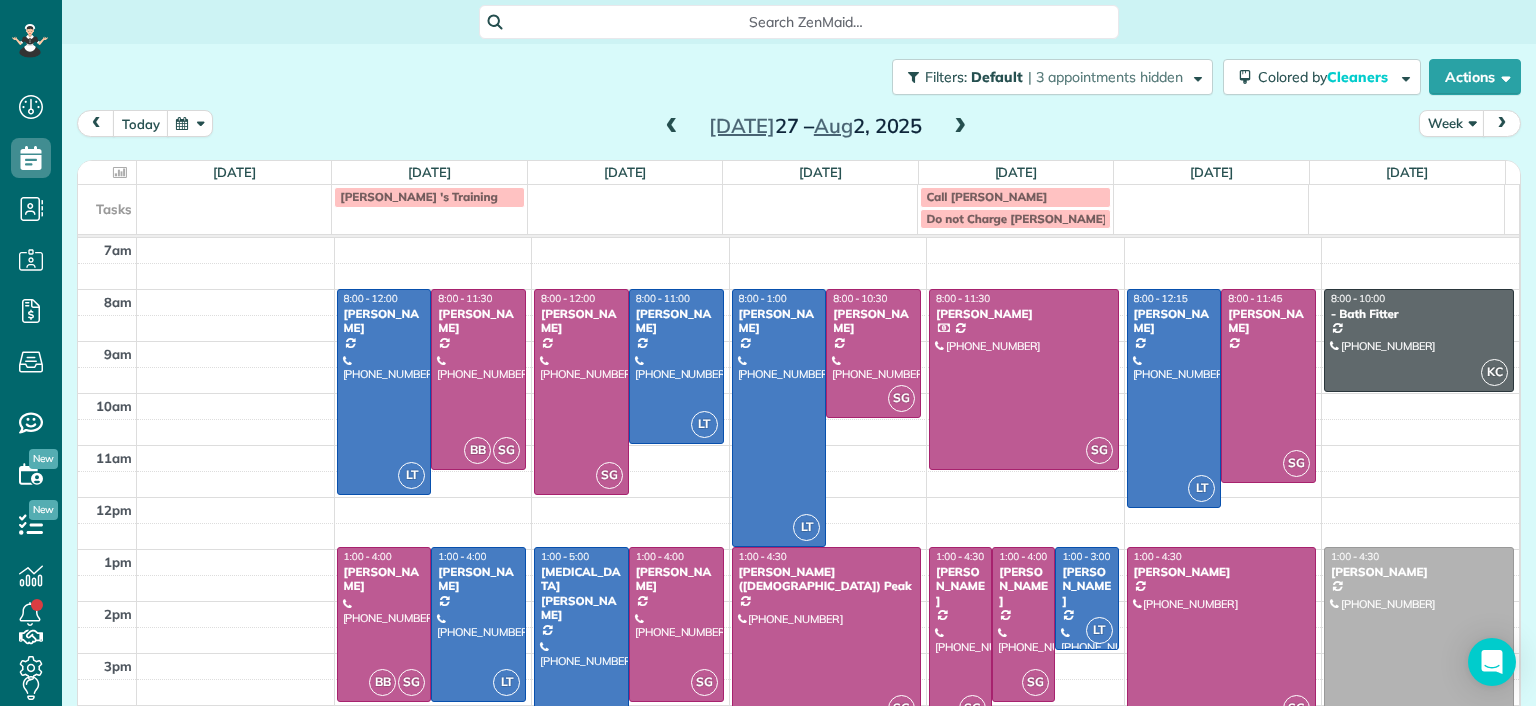 click on "Jul  27 –  Aug  2, 2025" at bounding box center (816, 126) 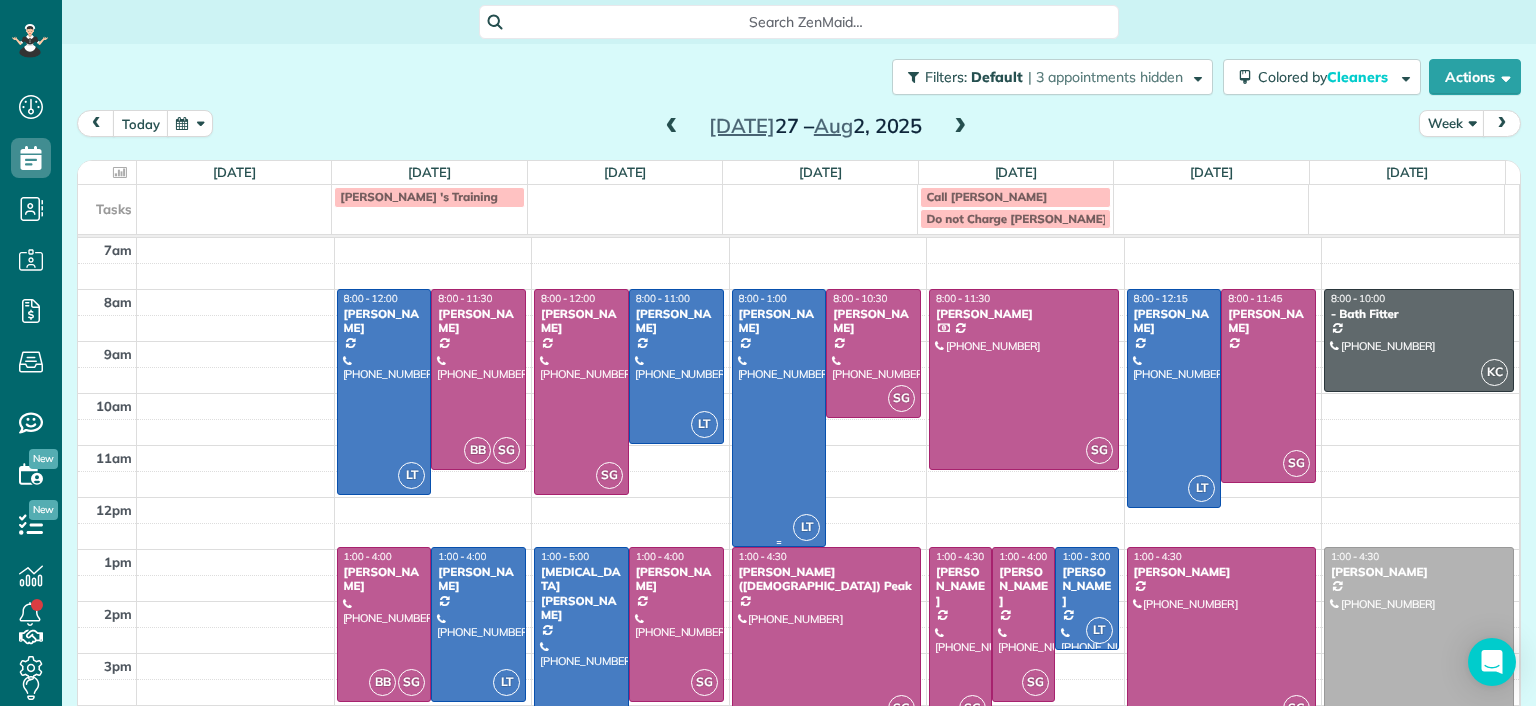 drag, startPoint x: 741, startPoint y: 438, endPoint x: 740, endPoint y: 423, distance: 15.033297 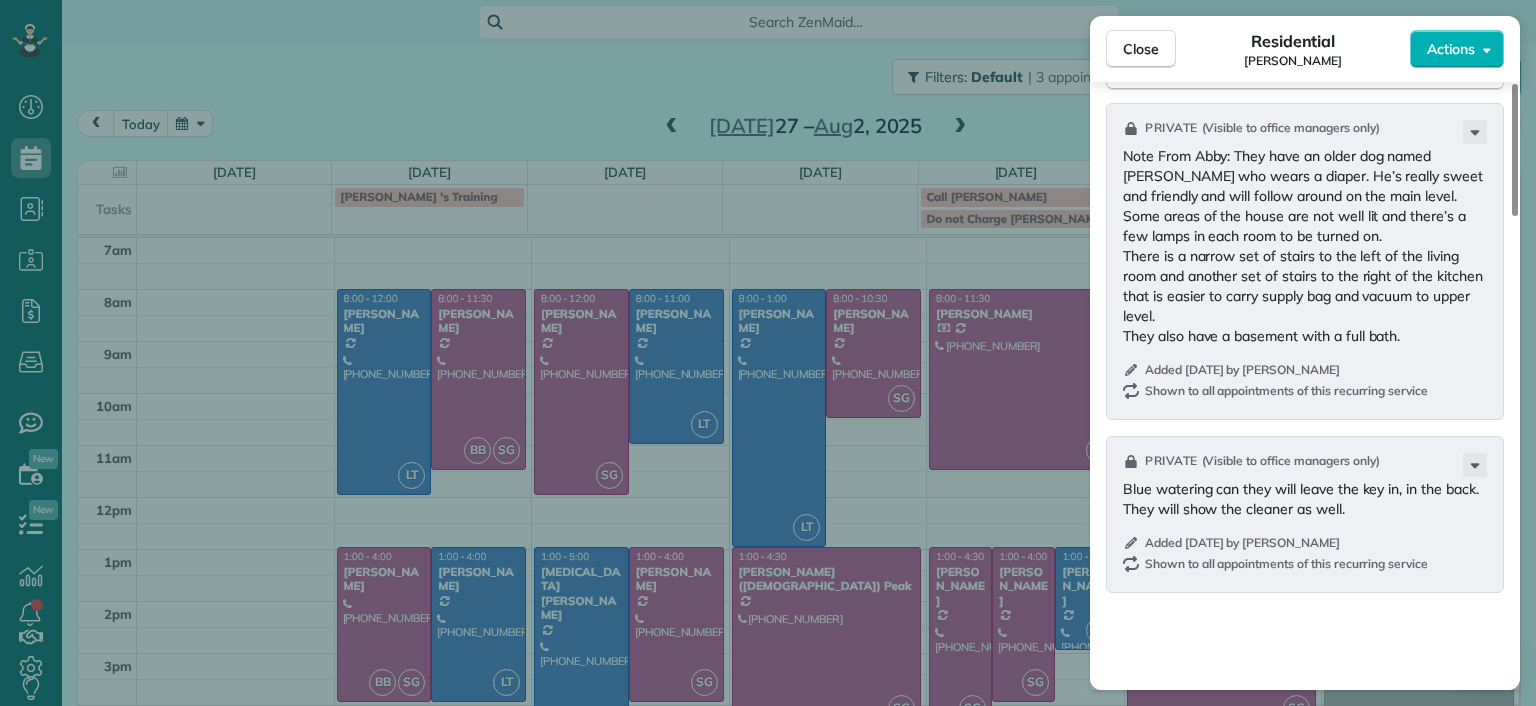 scroll, scrollTop: 1800, scrollLeft: 0, axis: vertical 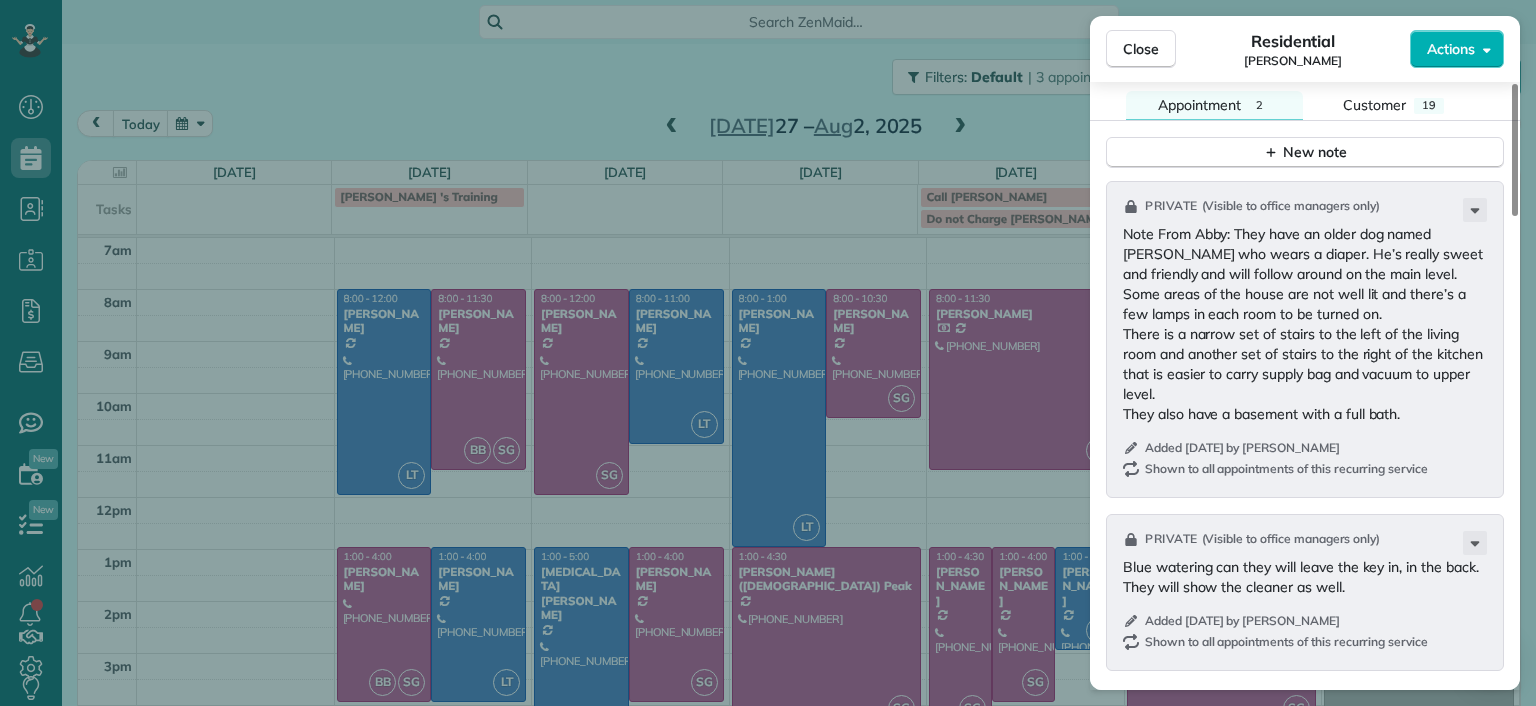 click on "Close Residential Elizabeth Outka Actions Status Active Elizabeth Outka · Open profile Mobile (804) 318-7494 Copy tripelizabeth@verizon.net Copy eoutka@richmond.edu Copy View Details Residential Wednesday, July 30, 2025 ( next week ) 8:00 AM 1:00 PM 5 hours and 0 minutes Repeats every 4 weeks Edit recurring service Previous (Jul 02) Next (Aug 27) 3800 Darby Drive Midlothian VA 23113 Service was not rated yet Setup ratings Cleaners Time in and out Assign Invite Cleaners Laura   Thaller 8:00 AM 1:00 PM Checklist Try Now Keep this appointment up to your standards. Stay on top of every detail, keep your cleaners organised, and your client happy. Assign a checklist Watch a 5 min demo Billing Billing actions Price $280.00 Overcharge $0.00 Discount $0.00 Coupon discount - Primary tax - Secondary tax - Total appointment price $280.00 Tips collected New feature! $0.00 Unpaid Mark as paid Total including tip $280.00 Get paid online in no-time! Send an invoice and reward your cleaners with tips Man Hours 4 Man hours  -" at bounding box center (768, 353) 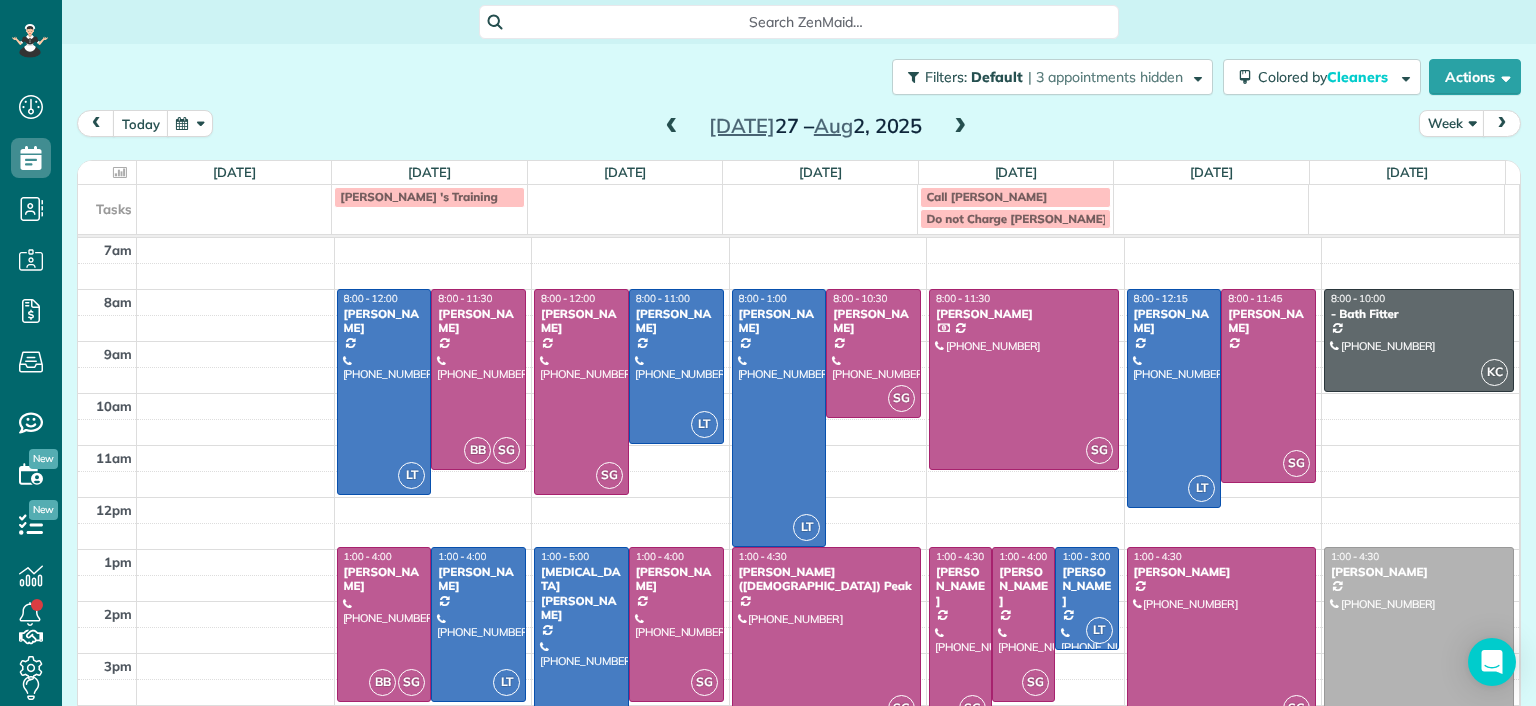 click at bounding box center (960, 127) 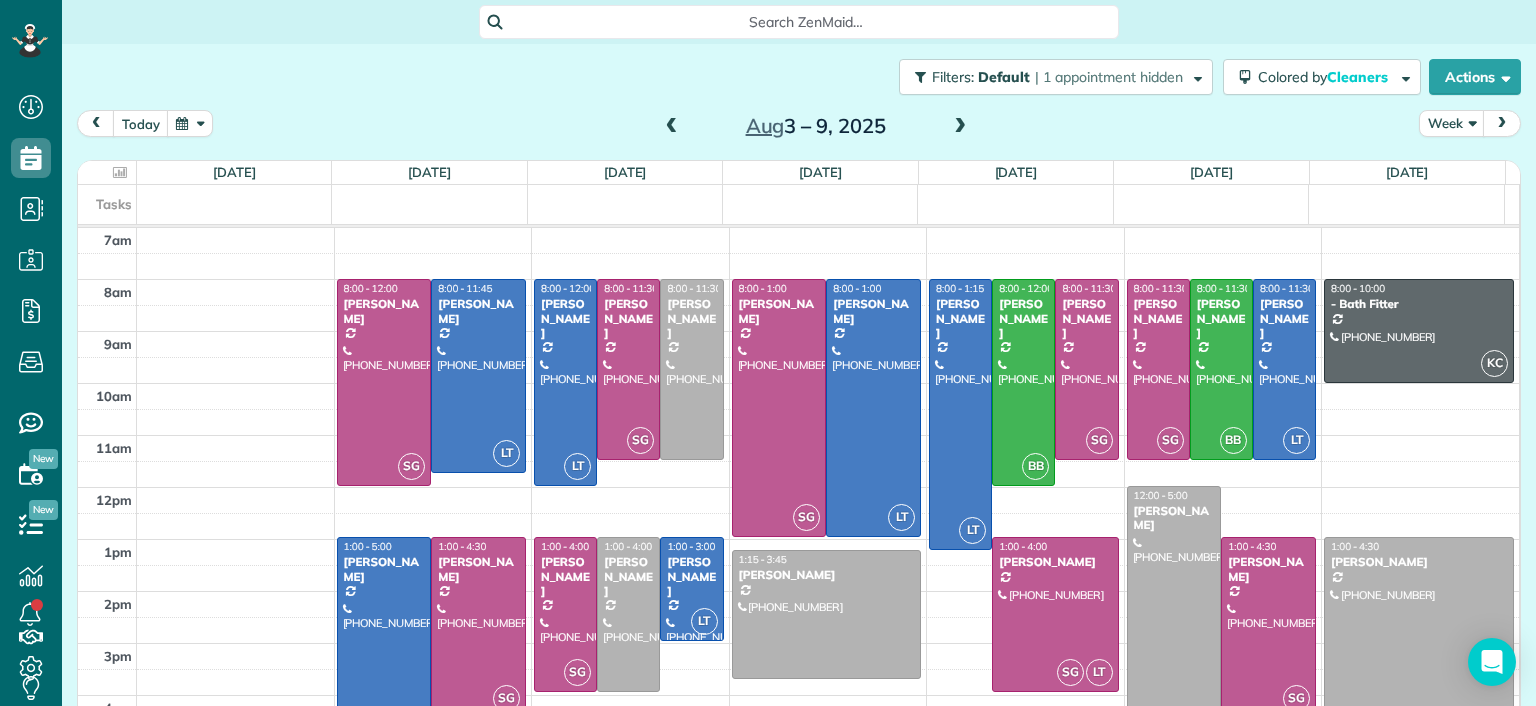 click at bounding box center (672, 127) 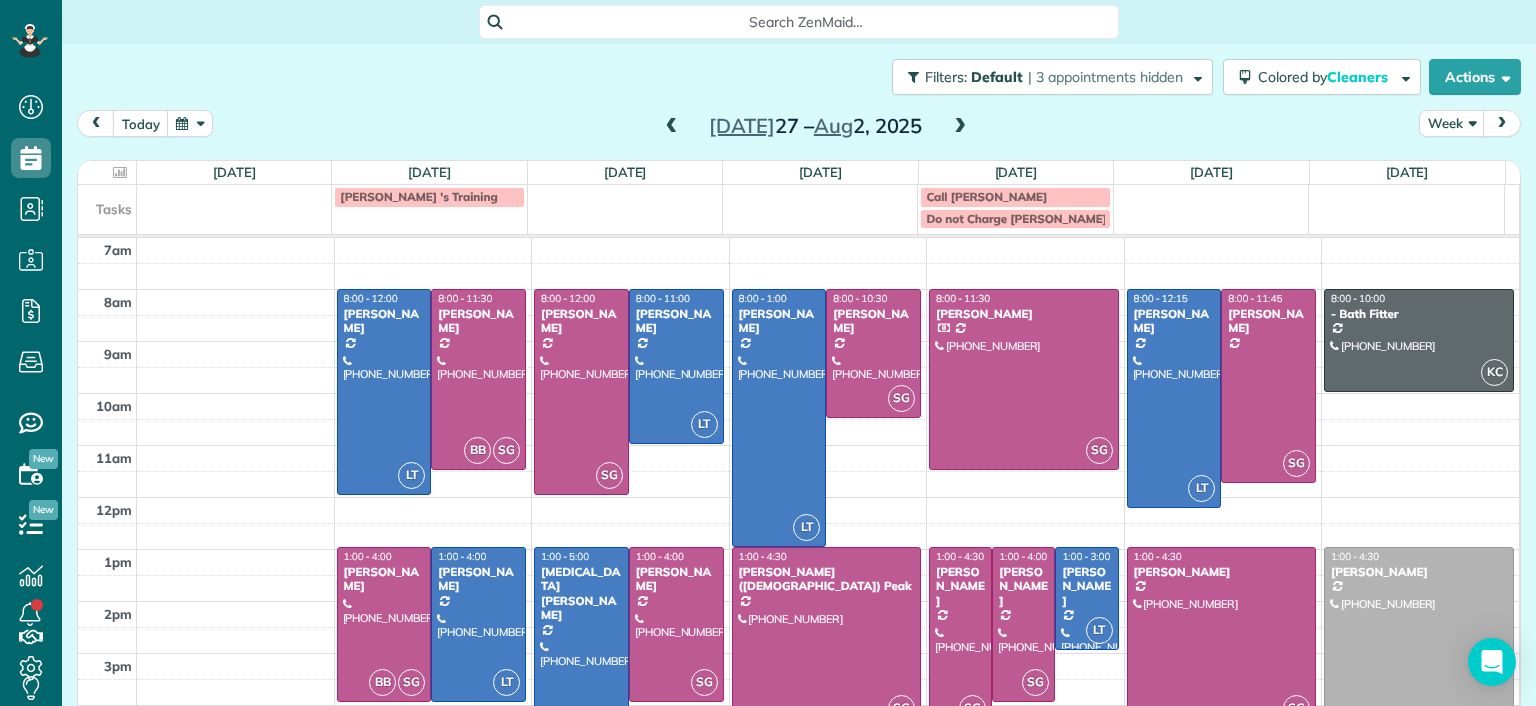 click at bounding box center [672, 127] 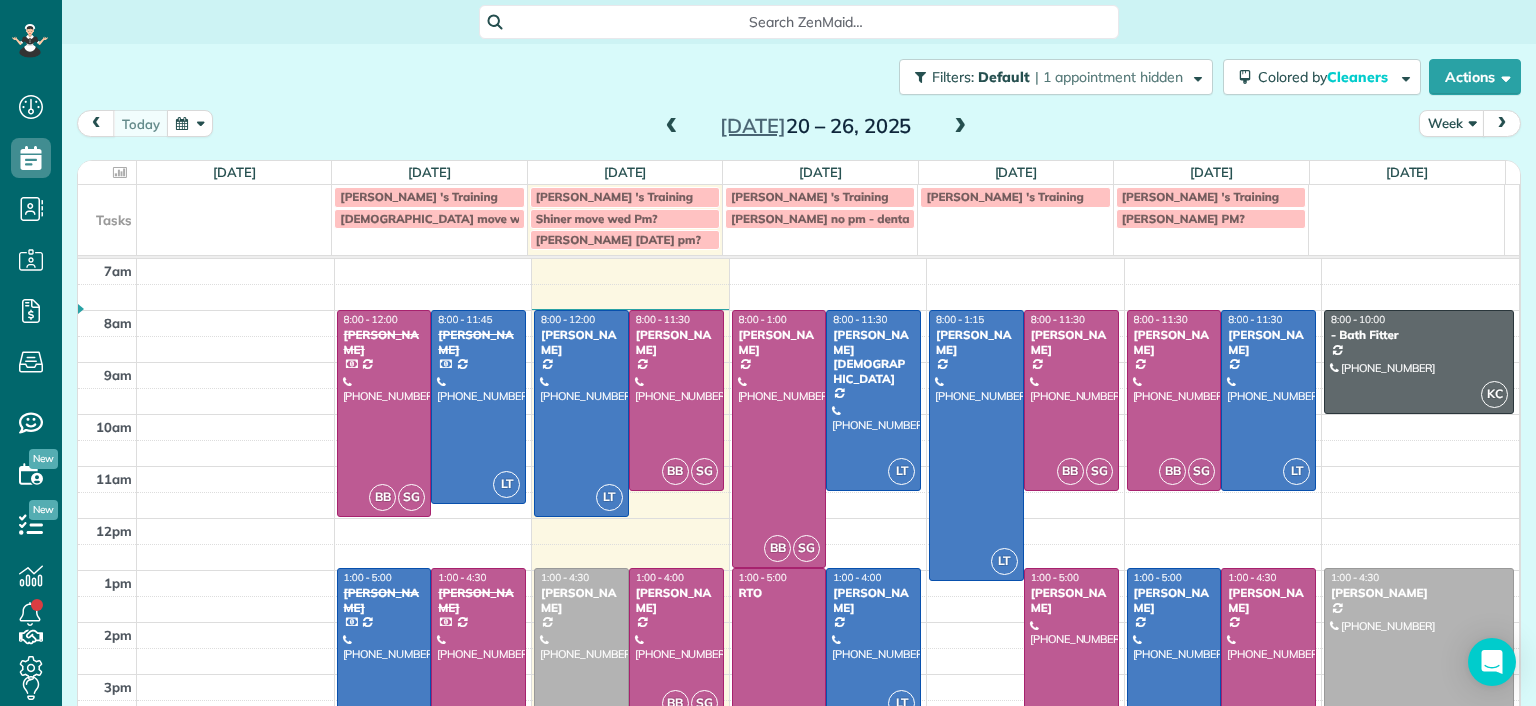 click at bounding box center (581, 658) 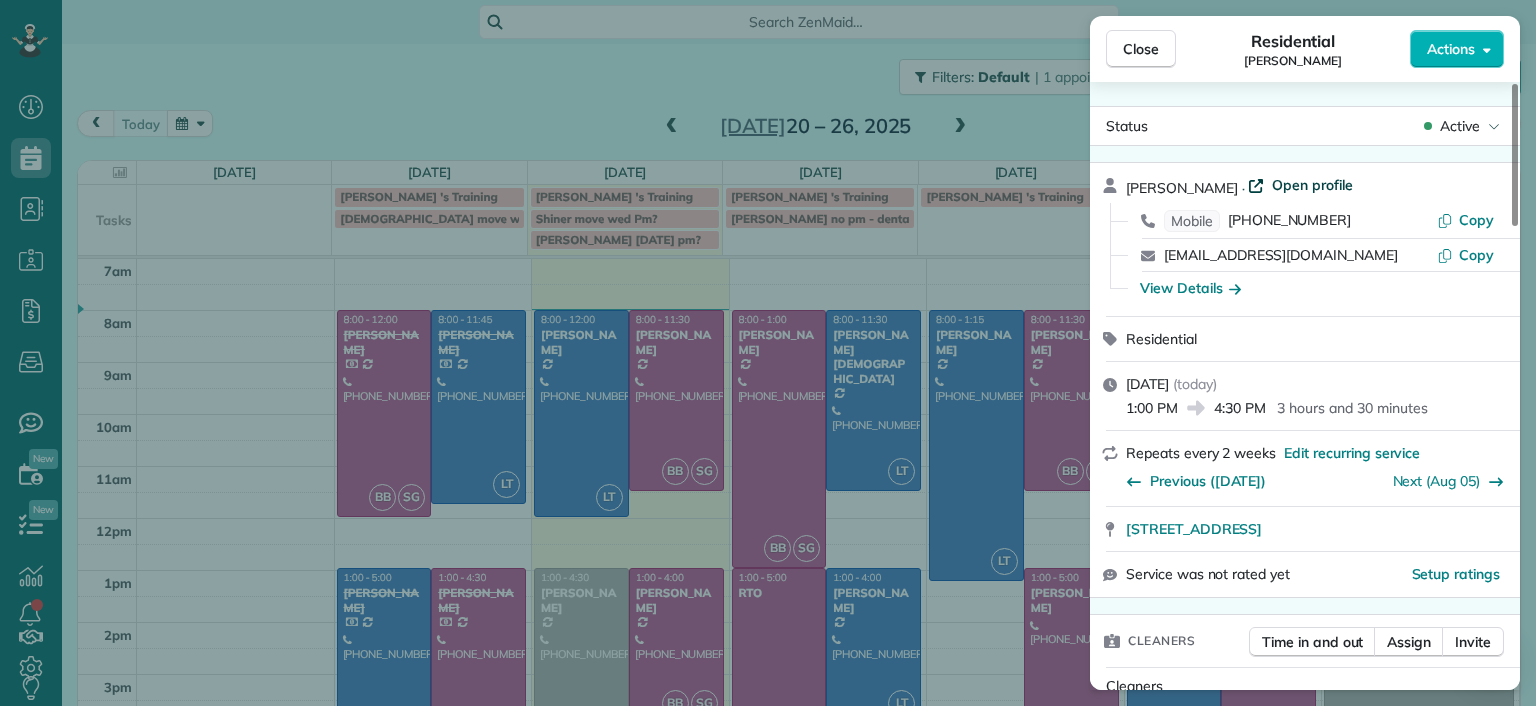 click on "Open profile" at bounding box center [1312, 185] 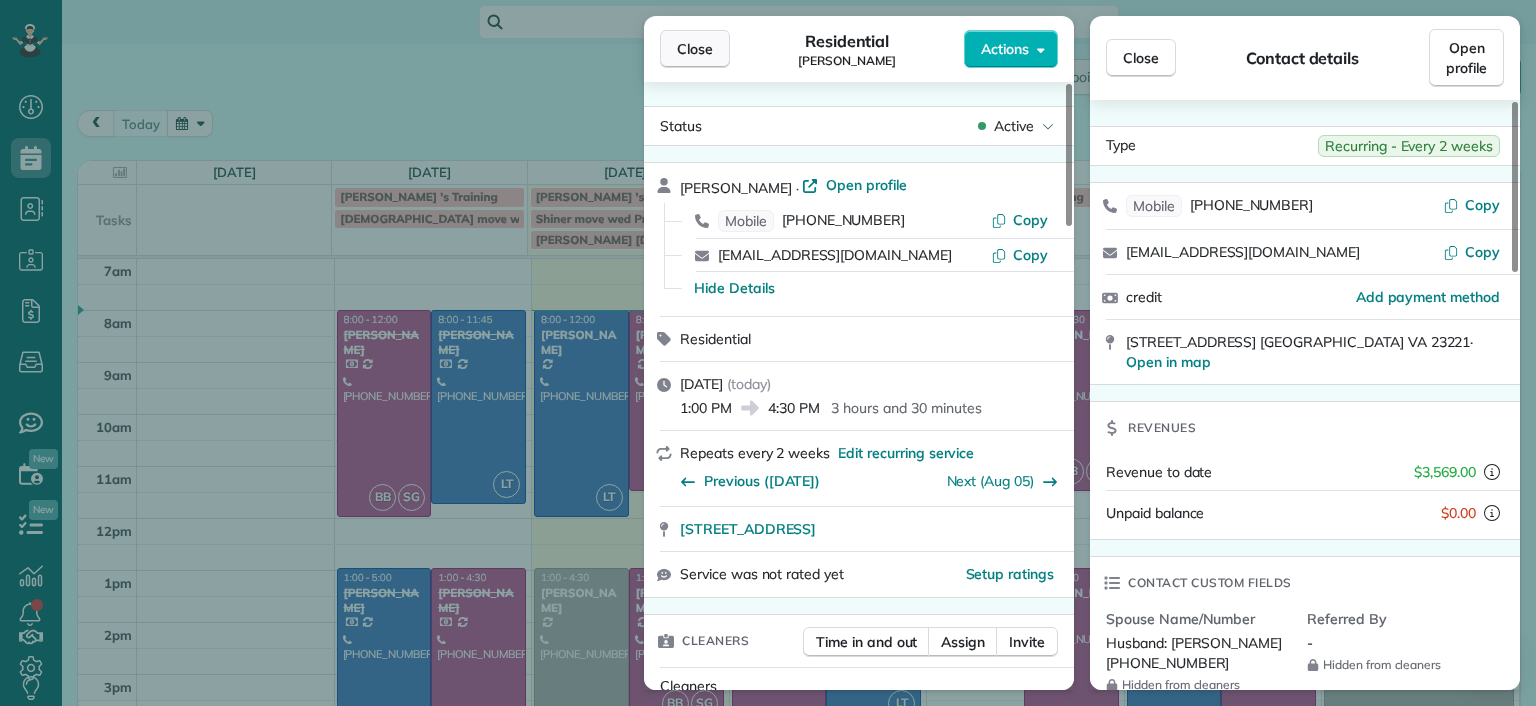 click on "Close" at bounding box center [695, 49] 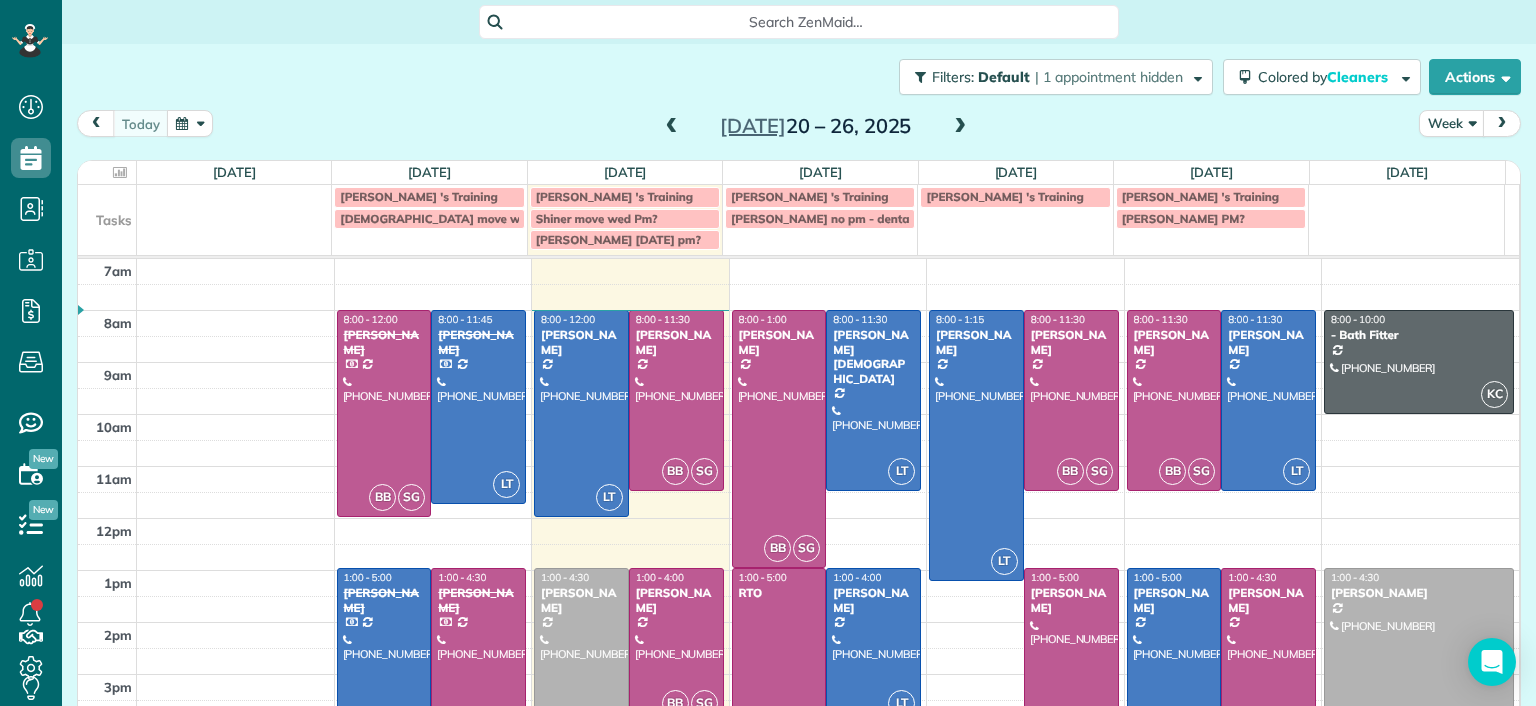 click at bounding box center [581, 658] 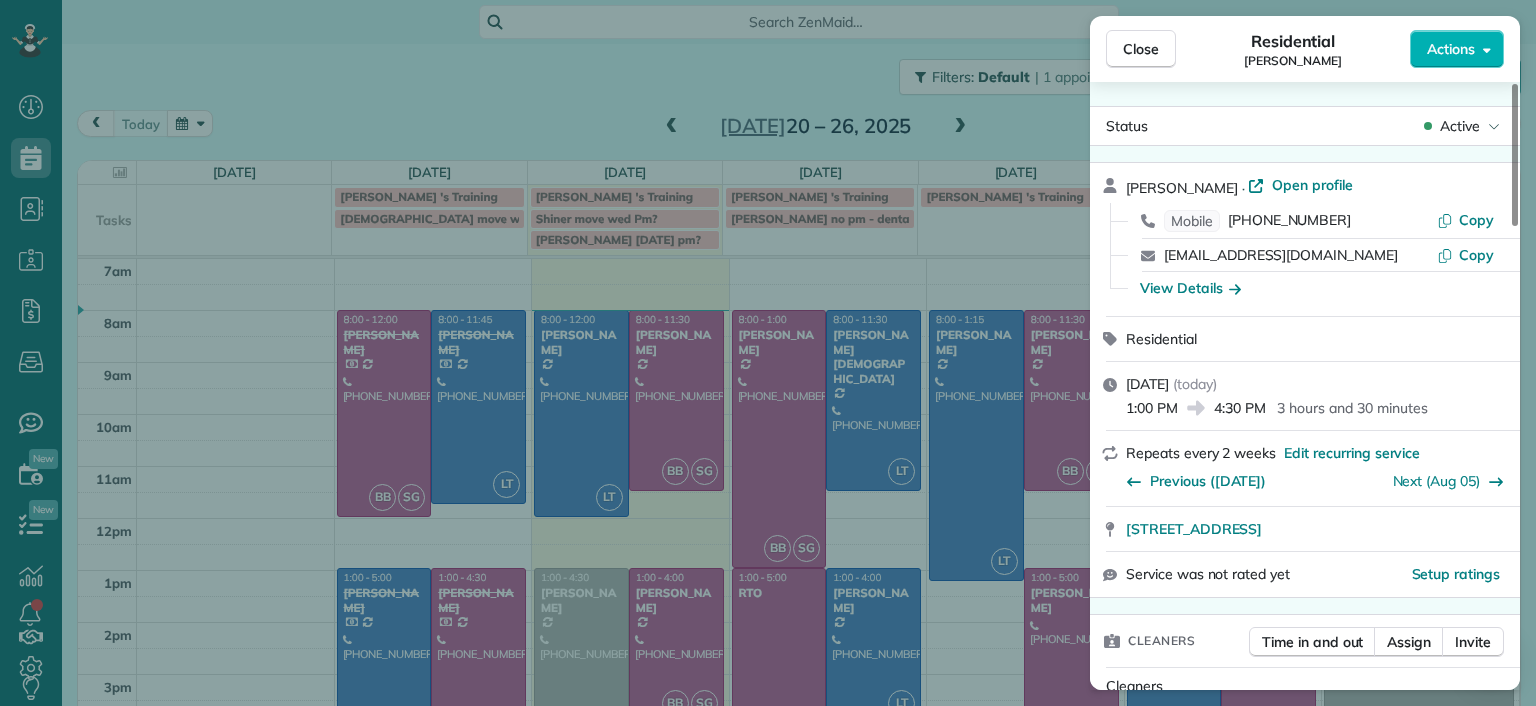 click on "Close Residential Molly Szkotak Actions Status Active Molly Szkotak · Open profile Mobile (718) 501-4015 Copy mollyszkotak@gmail.com Copy View Details Residential Tuesday, July 22, 2025 ( today ) 1:00 PM 4:30 PM 3 hours and 30 minutes Repeats every 2 weeks Edit recurring service Previous (Jul 08) Next (Aug 05) 3506 Hanover Avenue Richmond VA 23221 Service was not rated yet Setup ratings Cleaners Time in and out Assign Invite Cleaners No cleaners assigned yet Checklist Try Now Keep this appointment up to your standards. Stay on top of every detail, keep your cleaners organised, and your client happy. Assign a checklist Watch a 5 min demo Billing Billing actions Price $156.00 Overcharge $0.00 Discount $0.00 Coupon discount - Primary tax - Secondary tax - Total appointment price $156.00 Tips collected New feature! $0.00 Unpaid Mark as paid Total including tip $156.00 Get paid online in no-time! Send an invoice and reward your cleaners with tips Charge customer credit card Appointment custom fields Man Hours - 2" at bounding box center [768, 353] 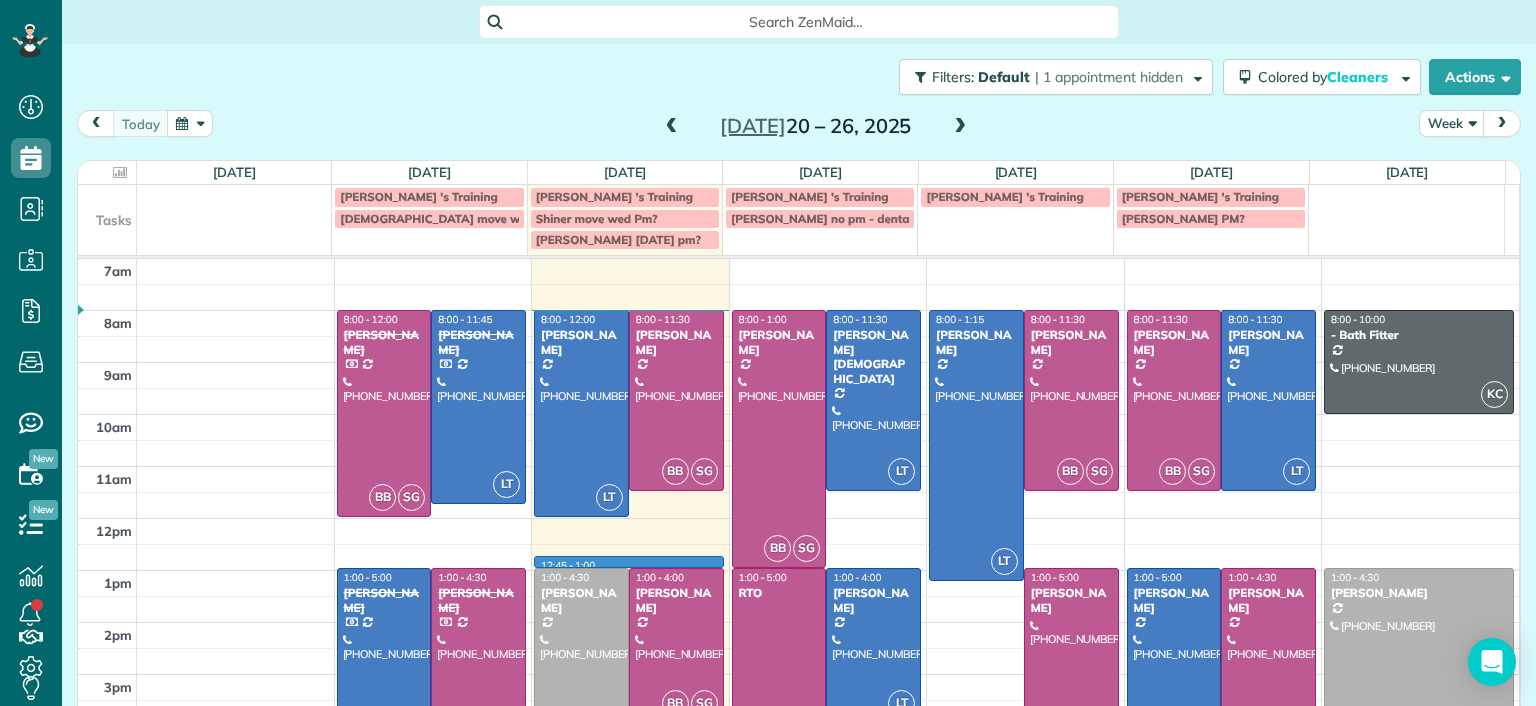 click at bounding box center [828, 558] 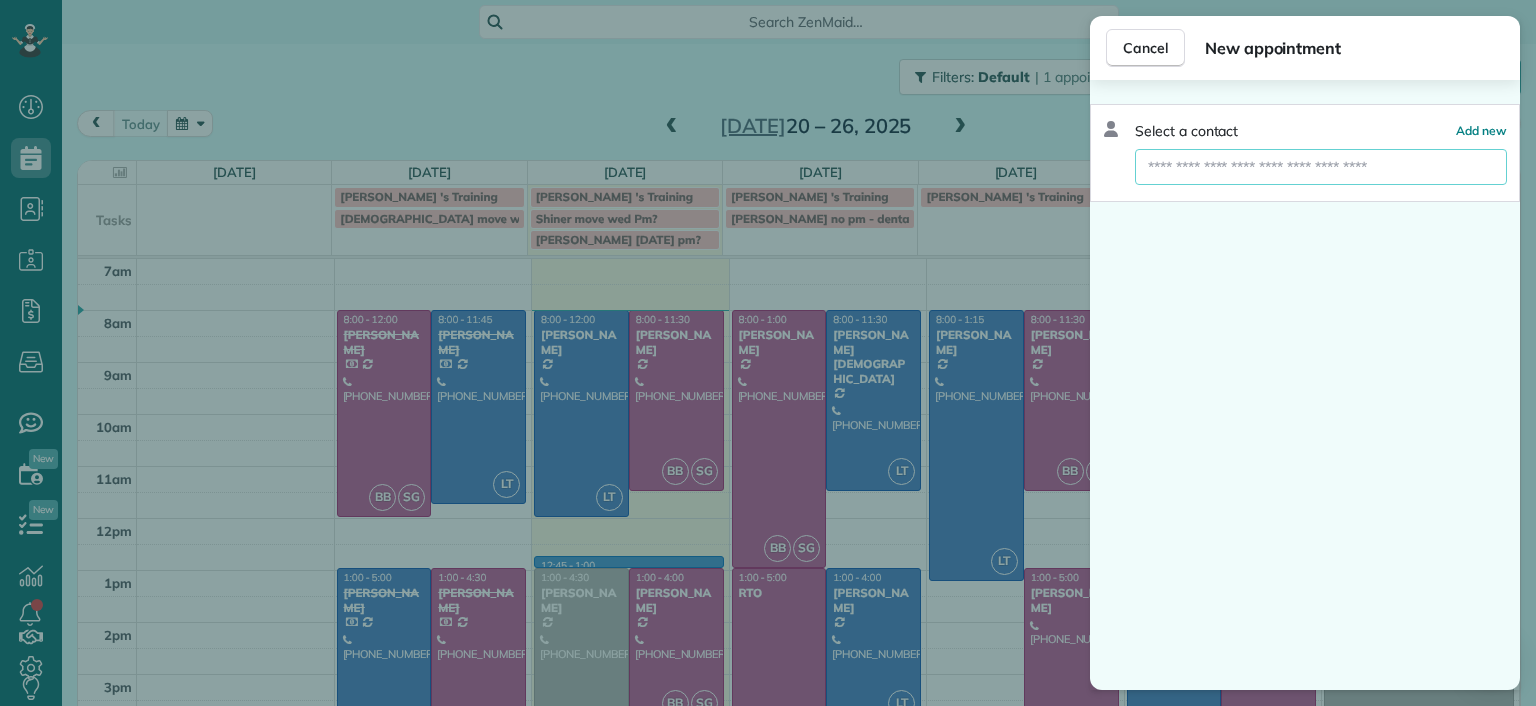 click at bounding box center [1321, 167] 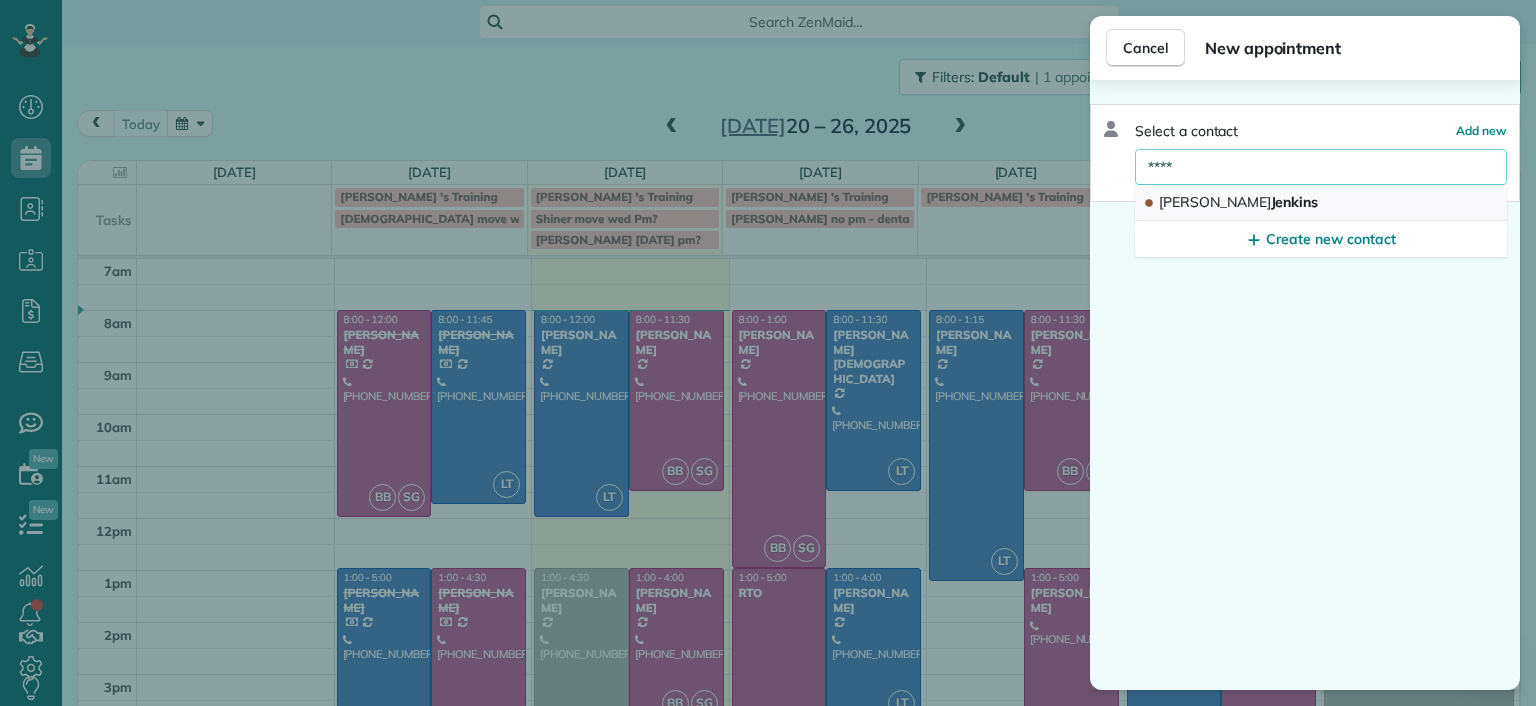 type on "****" 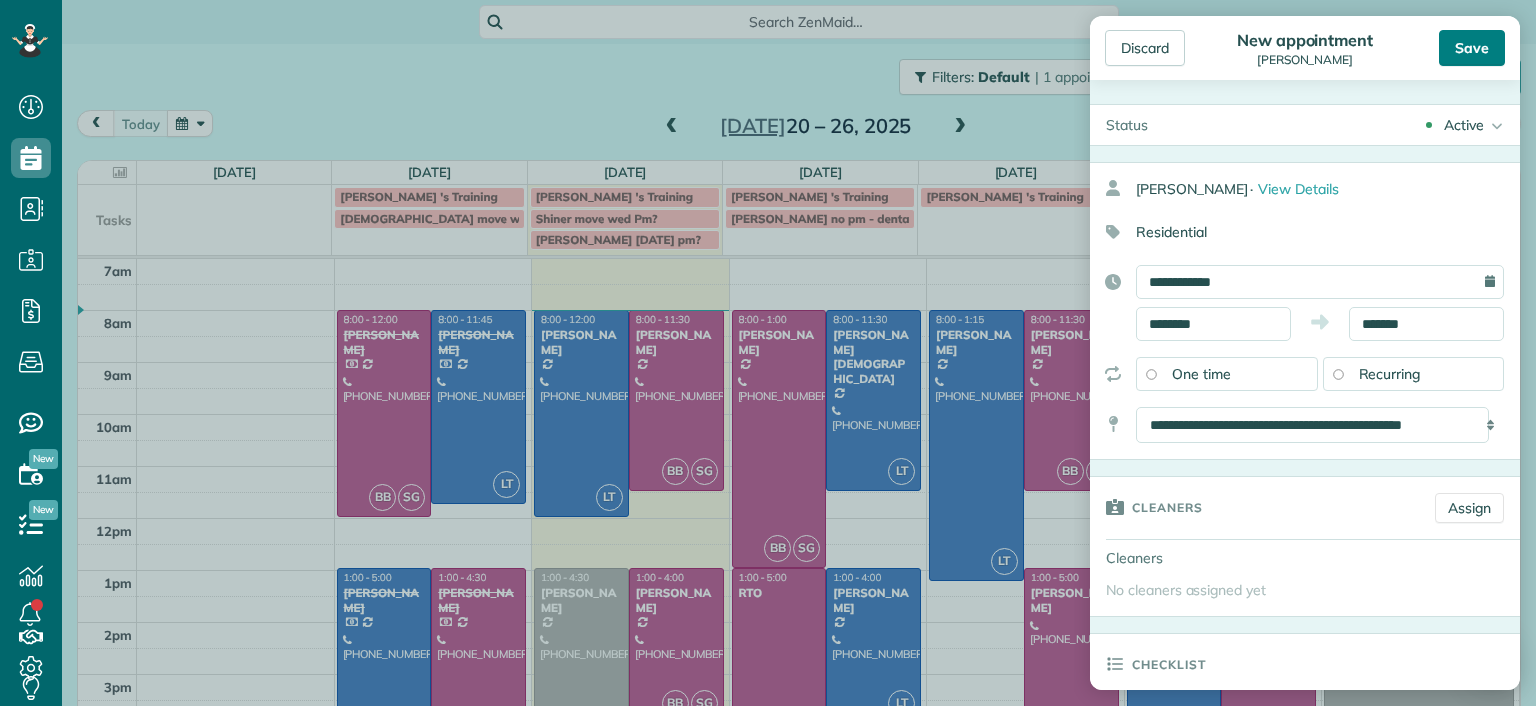 click on "Save" at bounding box center [1472, 48] 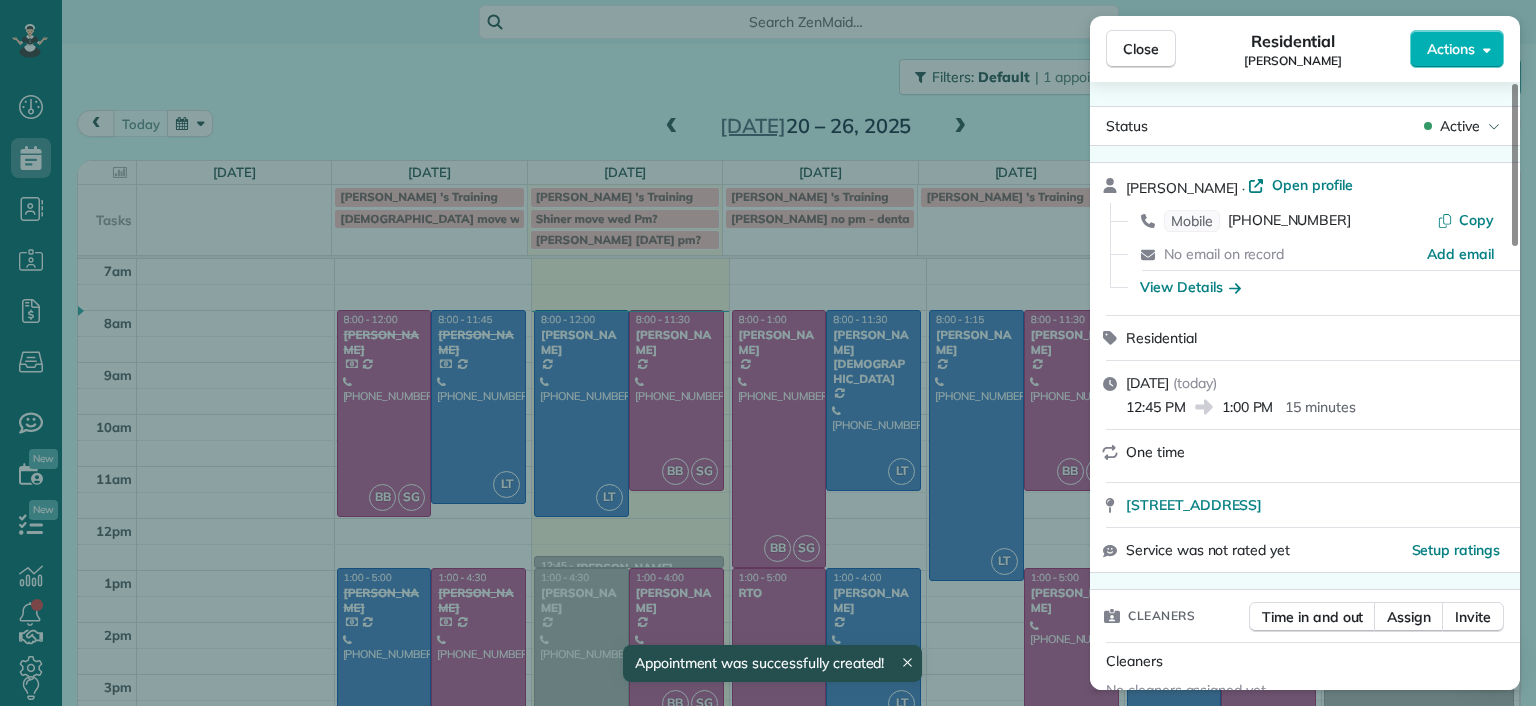 click on "Close Residential Lila Jenkins Actions Status Active Lila Jenkins · Open profile Mobile (301) 357-4299 Copy No email on record Add email View Details Residential Tuesday, July 22, 2025 ( today ) 12:45 PM 1:00 PM 15 minutes One time 109 North Juniper Avenue Highland Springs VA 23075 Service was not rated yet Setup ratings Cleaners Time in and out Assign Invite Cleaners No cleaners assigned yet Checklist Try Now Keep this appointment up to your standards. Stay on top of every detail, keep your cleaners organised, and your client happy. Assign a checklist Watch a 5 min demo Billing Billing actions Price $0.00 Overcharge $0.00 Discount $0.00 Coupon discount - Primary tax - Secondary tax - Total appointment price $0.00 Tips collected New feature! $0.00 Mark as paid Total including tip $0.00 Get paid online in no-time! Send an invoice and reward your cleaners with tips Charge customer credit card Appointment custom fields Man Hours - Type of Cleaning  - Reason for Skip - Hidden from cleaners Work items Notes 0 8 (" at bounding box center [768, 353] 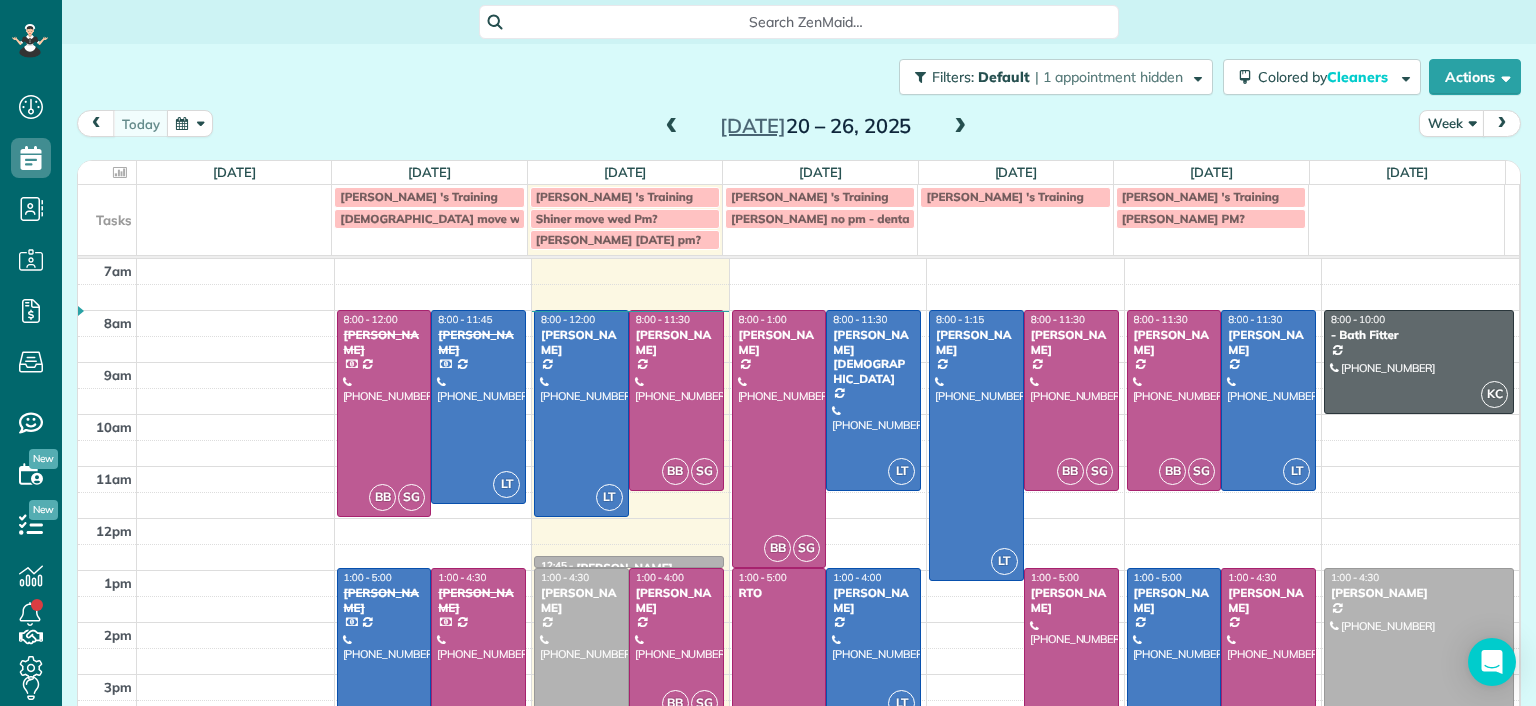 drag, startPoint x: 659, startPoint y: 562, endPoint x: 680, endPoint y: 564, distance: 21.095022 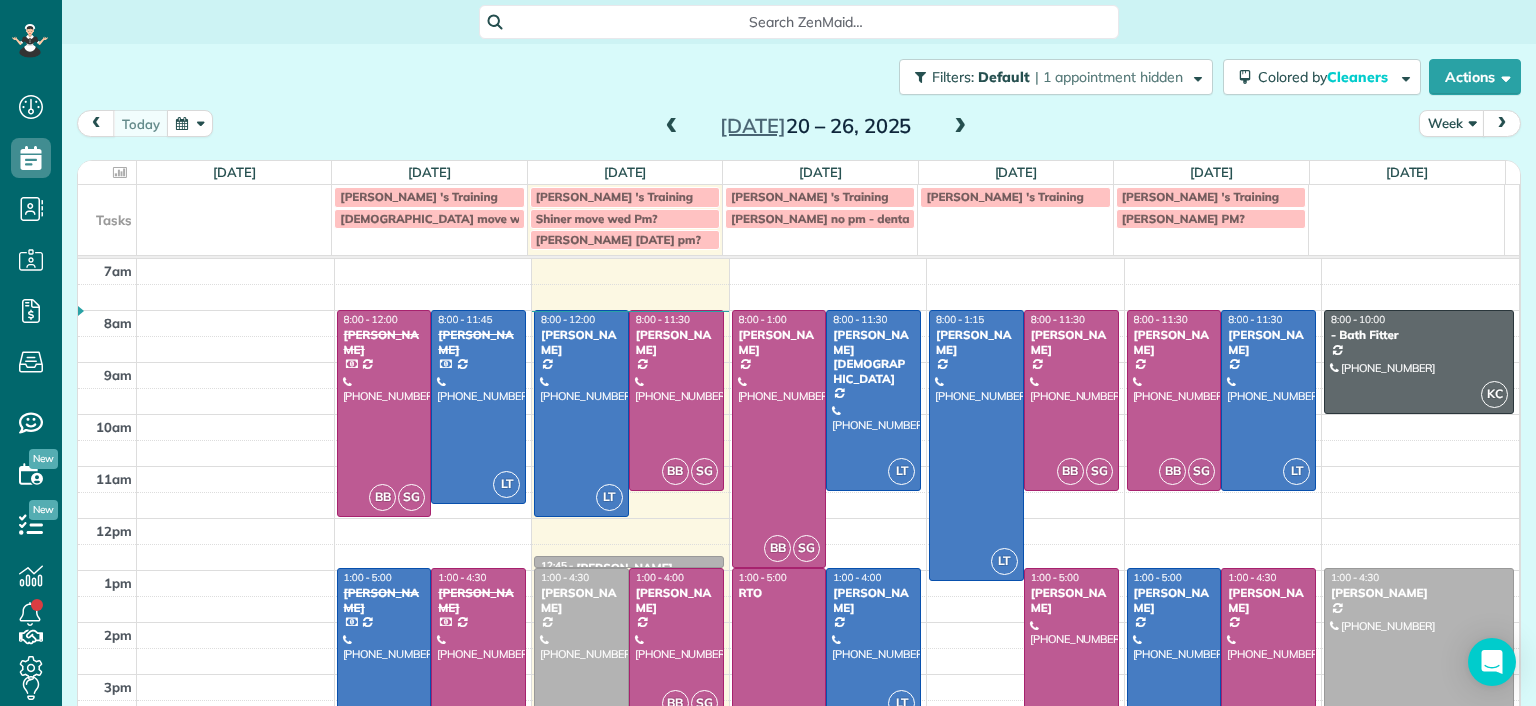 click on "12:45 - 1:00 Lila Jenkins (301) 357-4299 109 North Juniper Avenue Highland Springs, VA 23075" at bounding box center (629, 562) 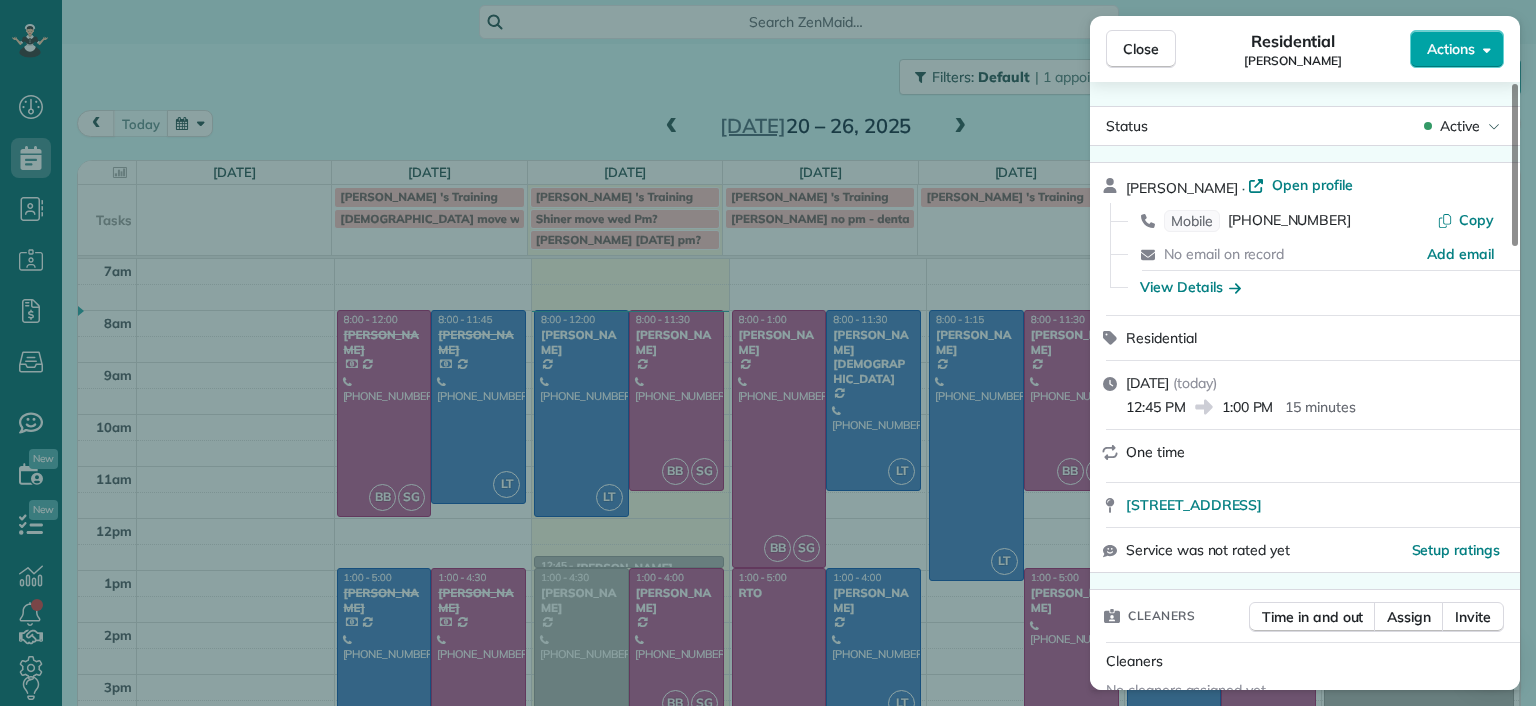 click on "Actions" at bounding box center (1451, 49) 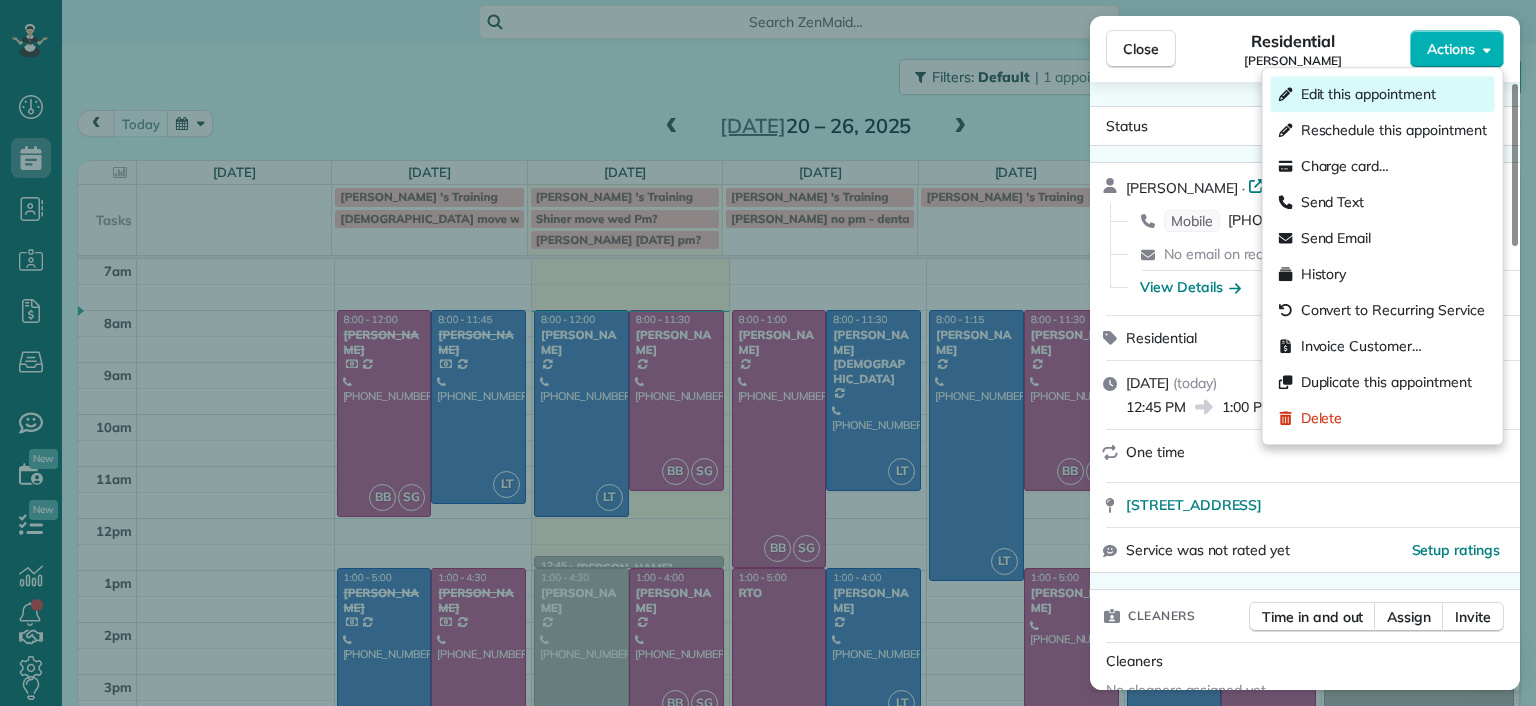 click on "Edit this appointment" at bounding box center (1368, 94) 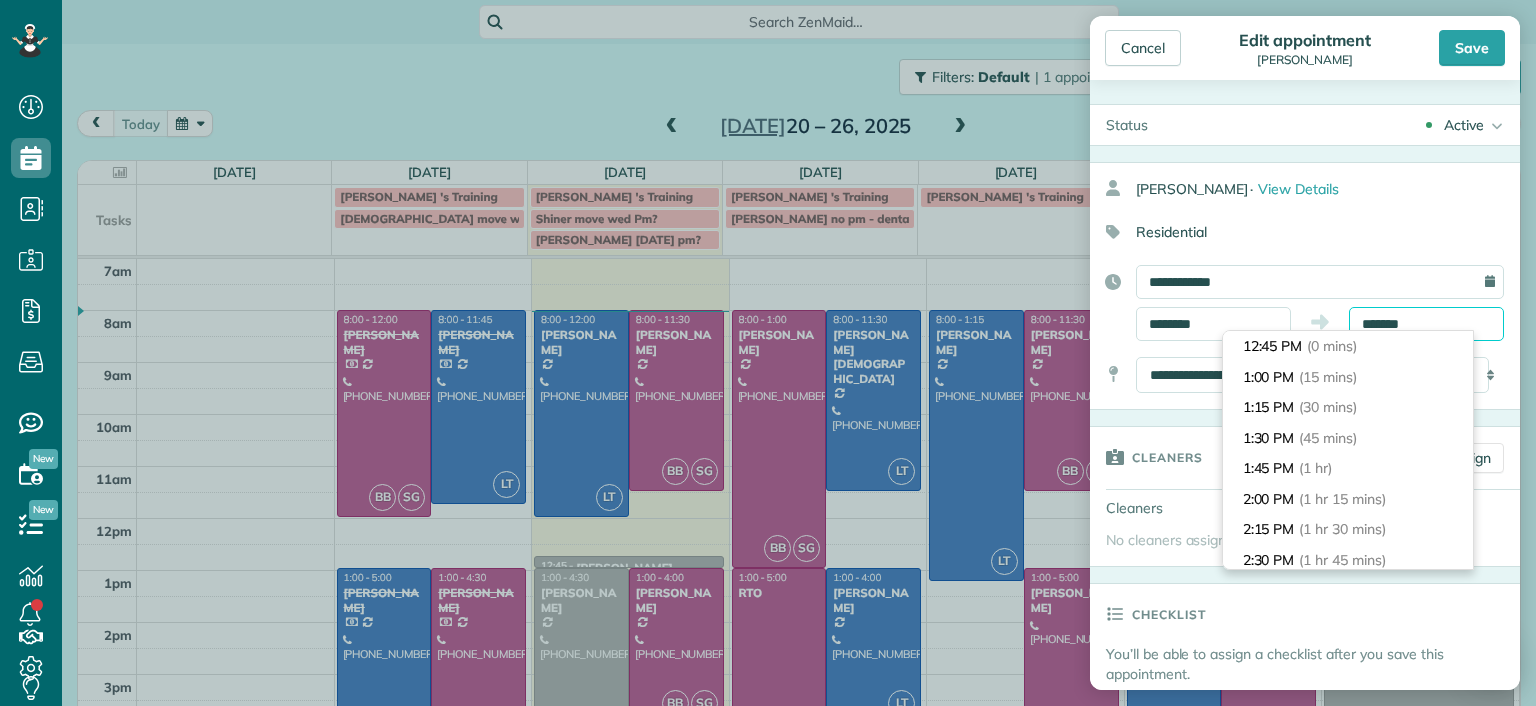 click on "*******" at bounding box center (1426, 324) 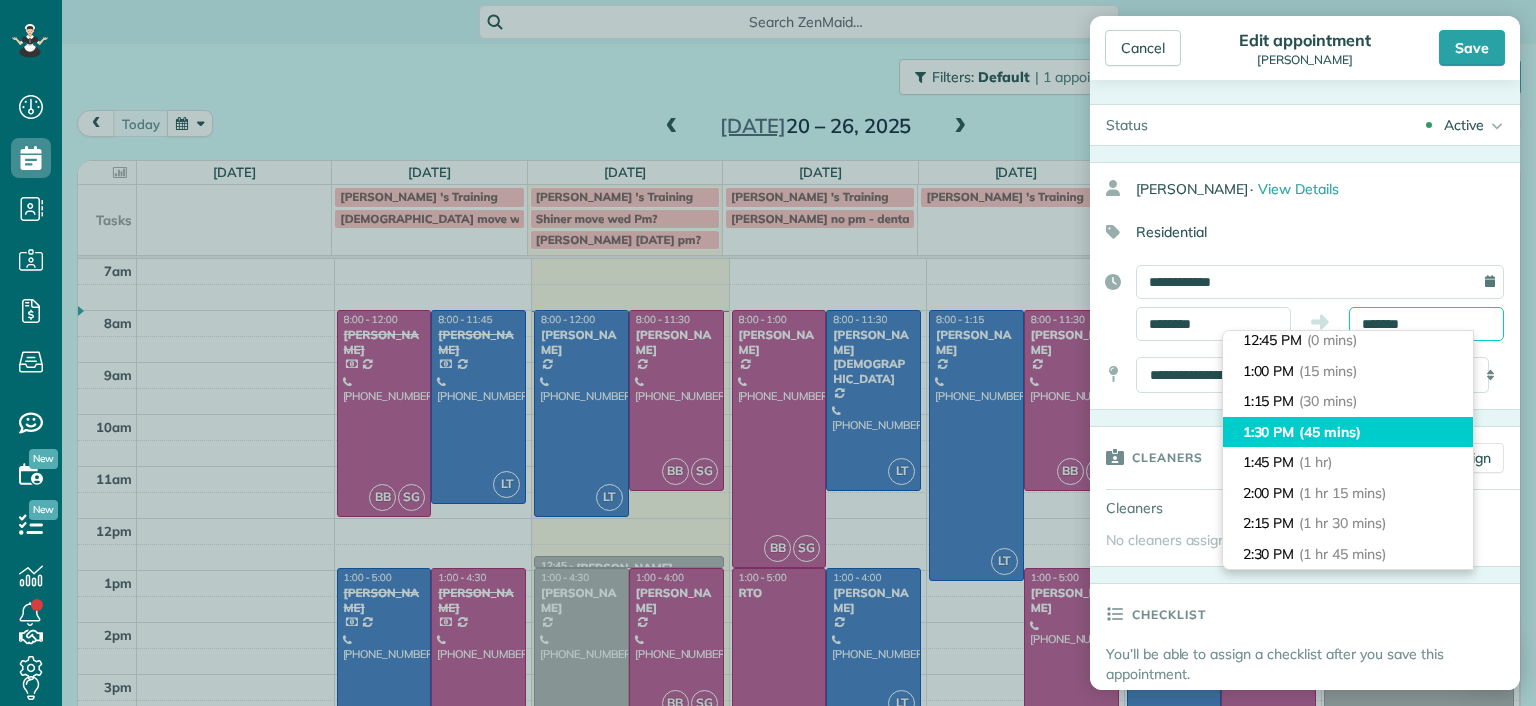 scroll, scrollTop: 0, scrollLeft: 0, axis: both 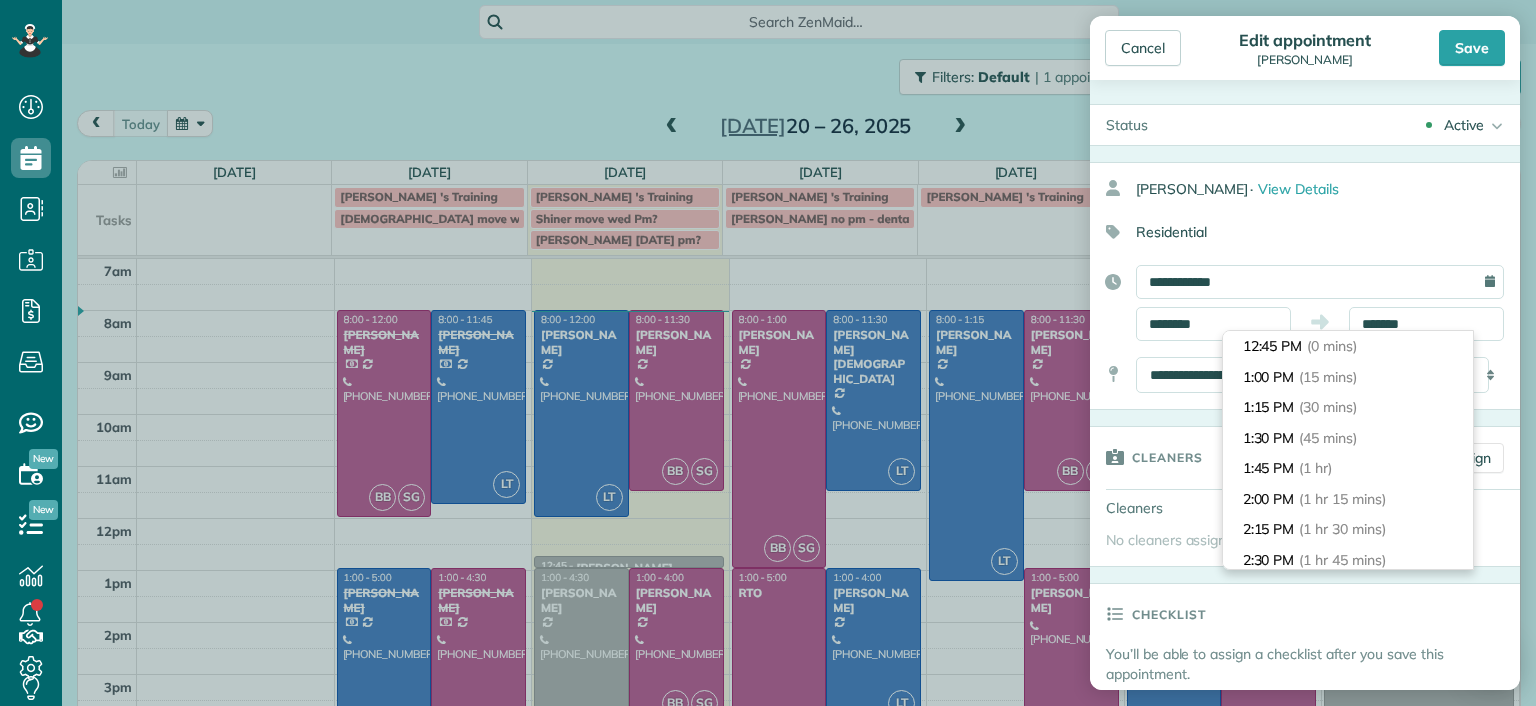 drag, startPoint x: 1337, startPoint y: 374, endPoint x: 1483, endPoint y: 399, distance: 148.12495 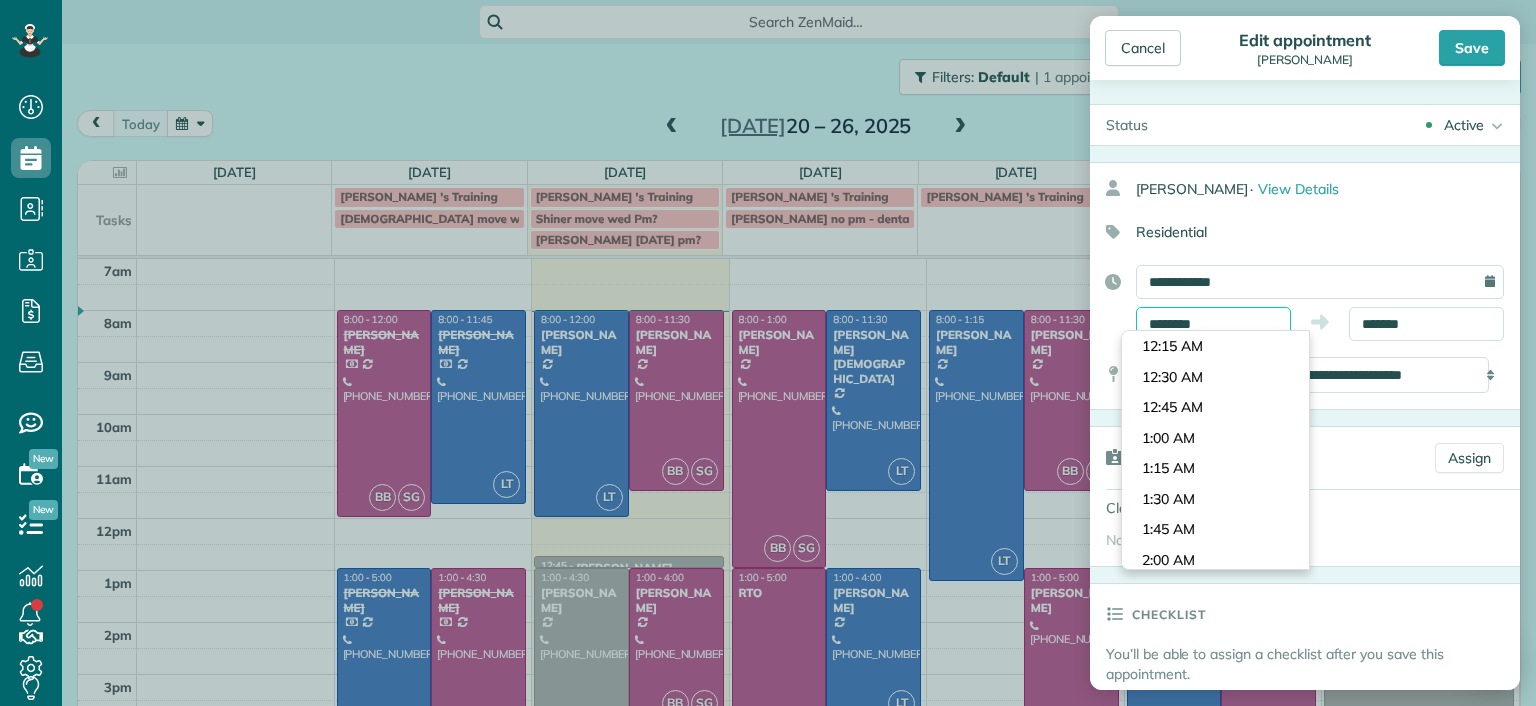 click on "********" at bounding box center [1213, 324] 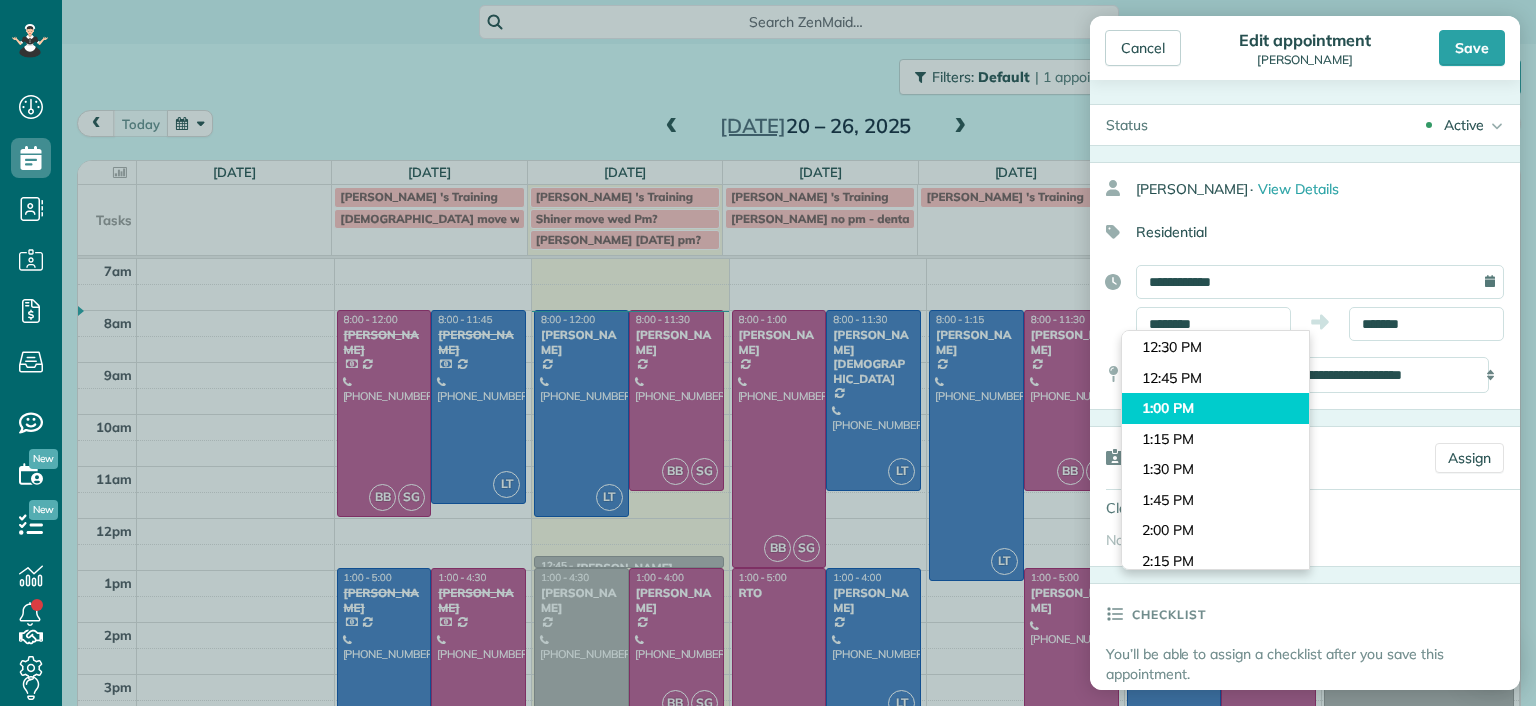 type on "*******" 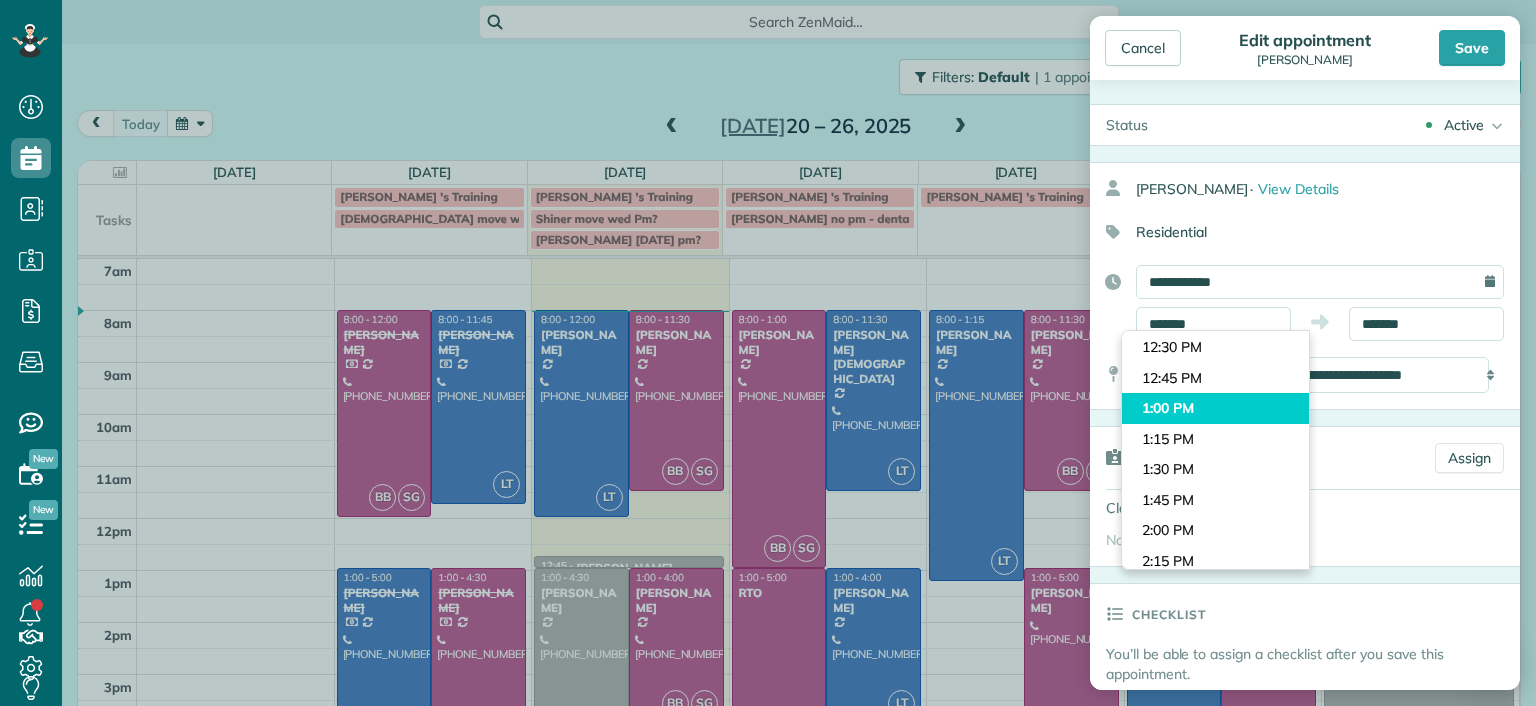 click on "Dashboard
Scheduling
Calendar View
List View
Dispatch View - Weekly scheduling (Beta)" at bounding box center (768, 353) 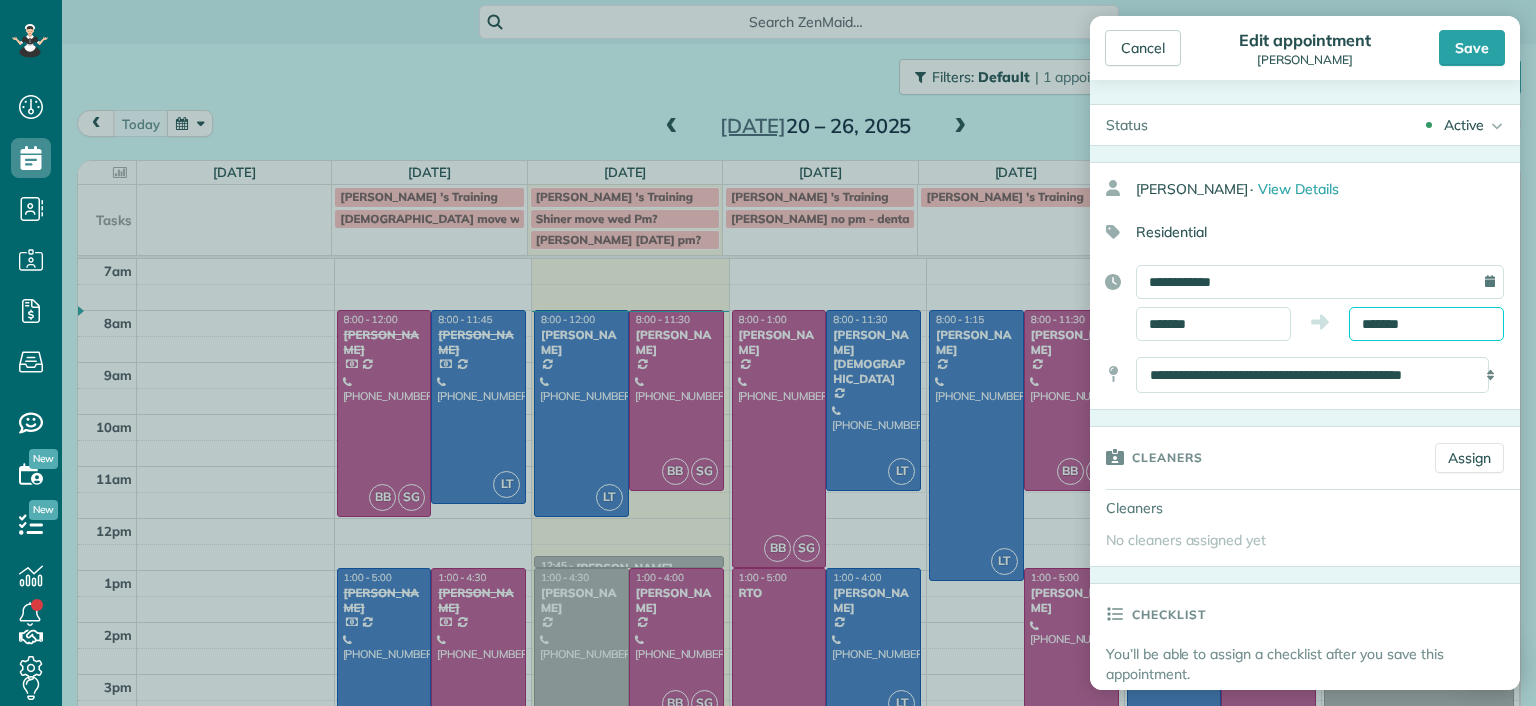 click on "*******" at bounding box center [1426, 324] 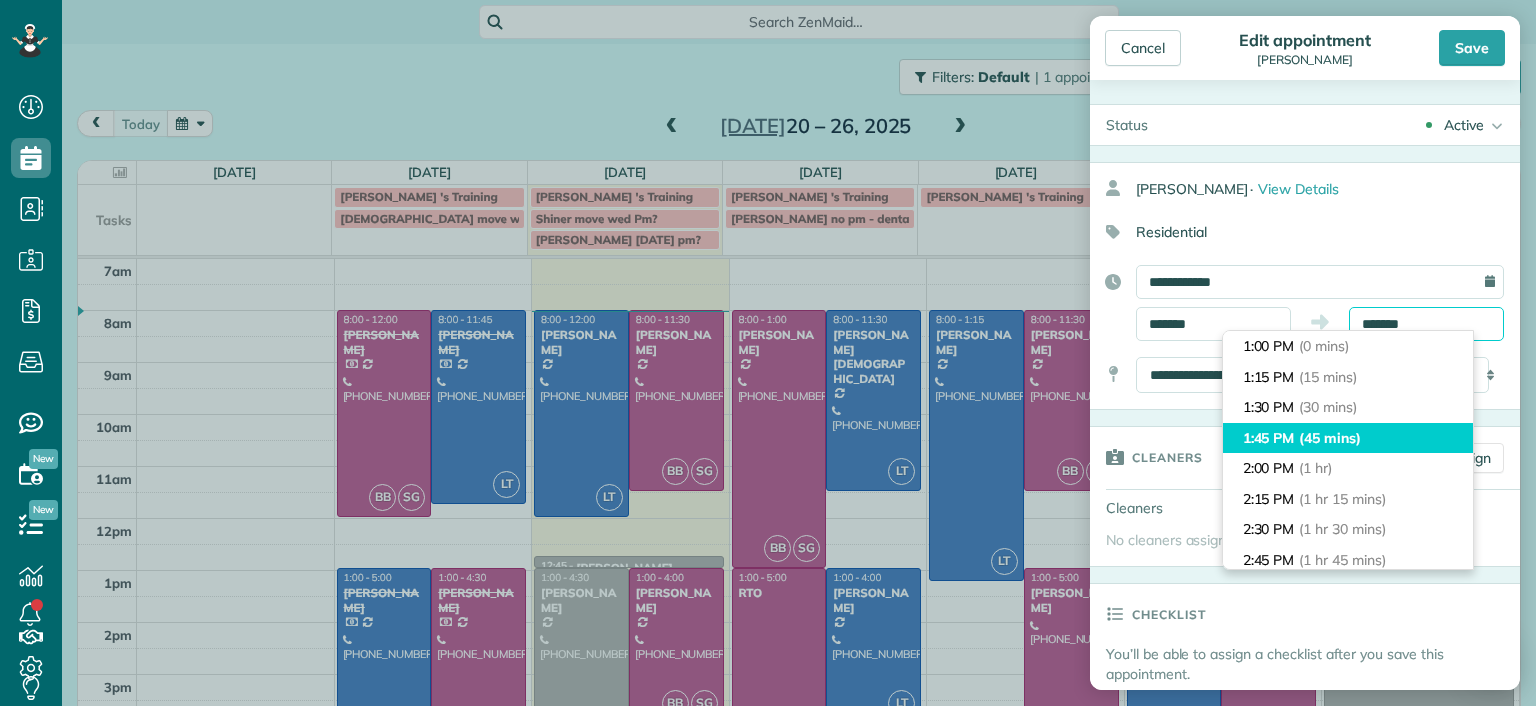 scroll, scrollTop: 300, scrollLeft: 0, axis: vertical 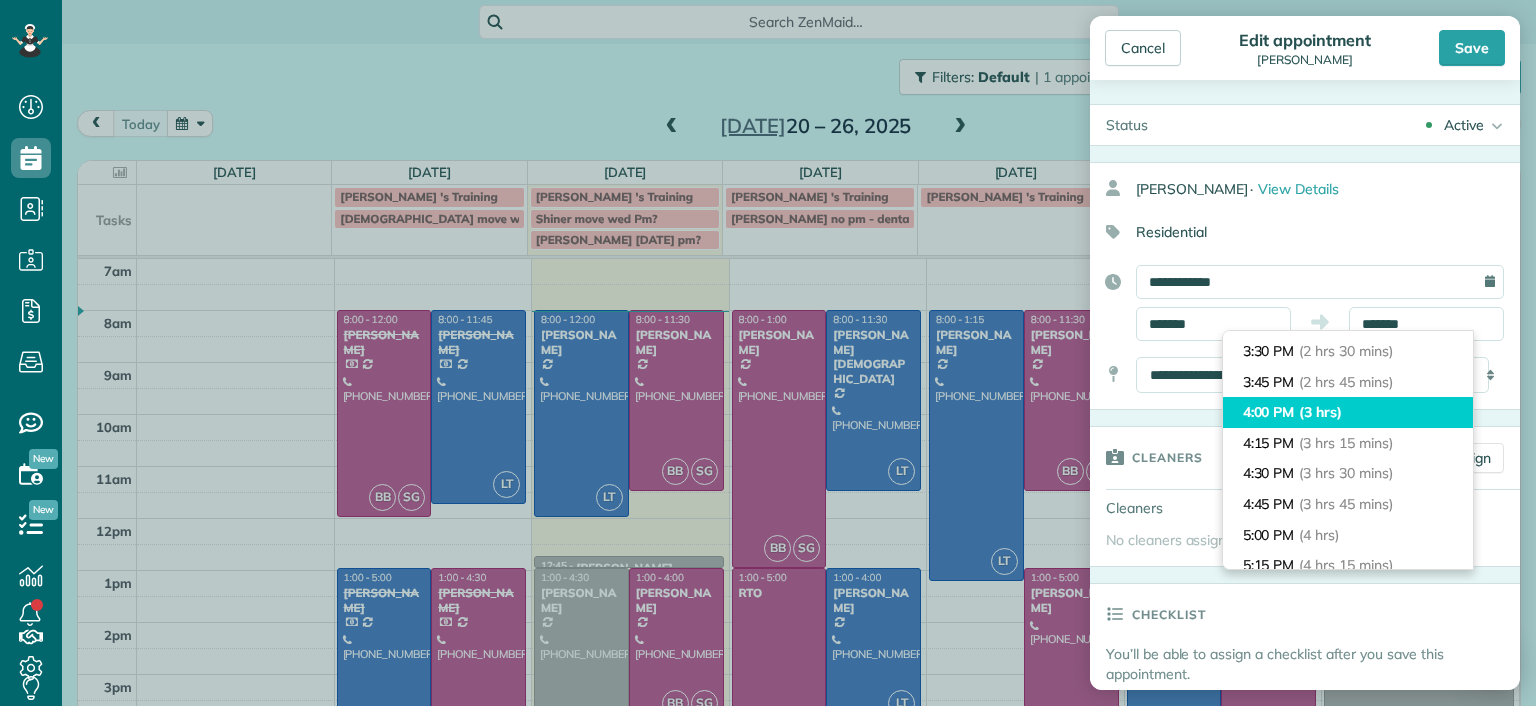 type on "*******" 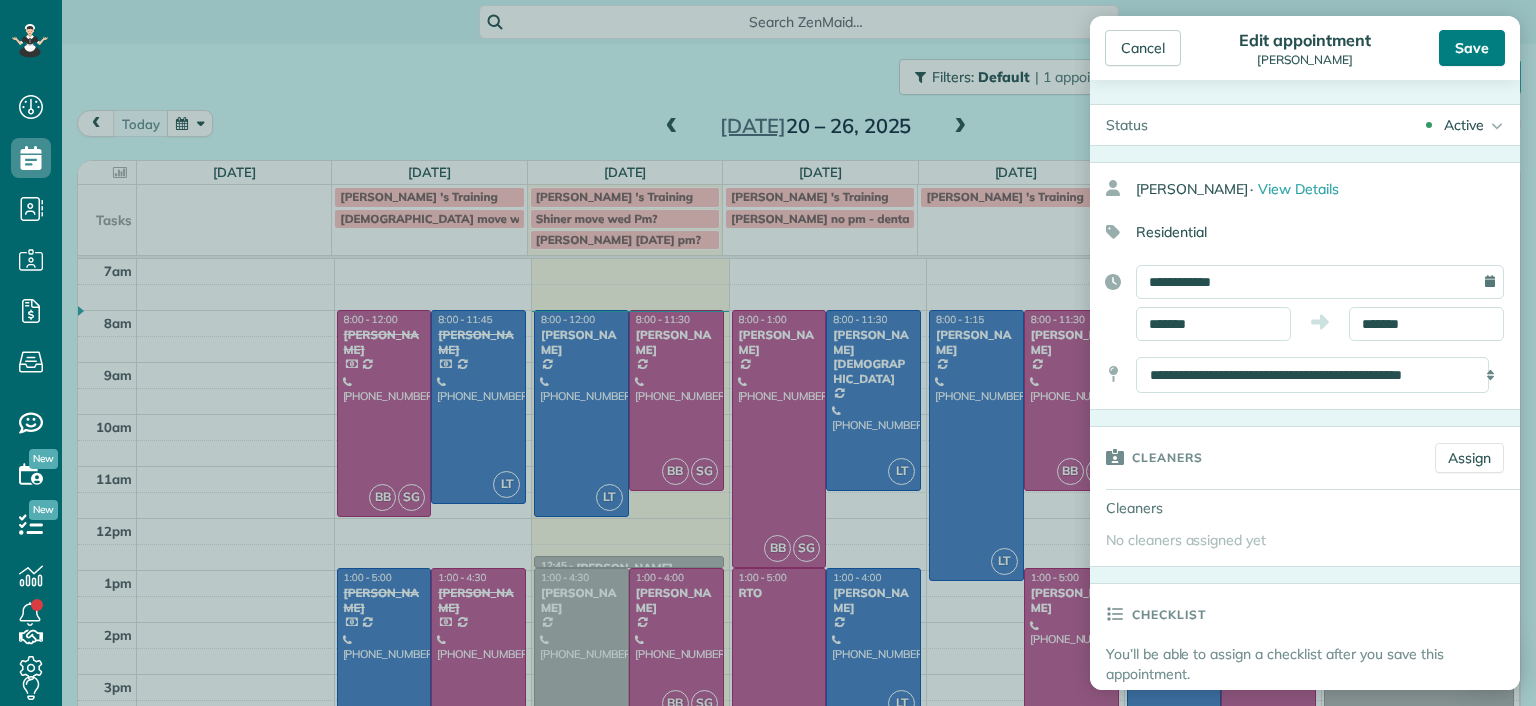 click on "Save" at bounding box center (1472, 48) 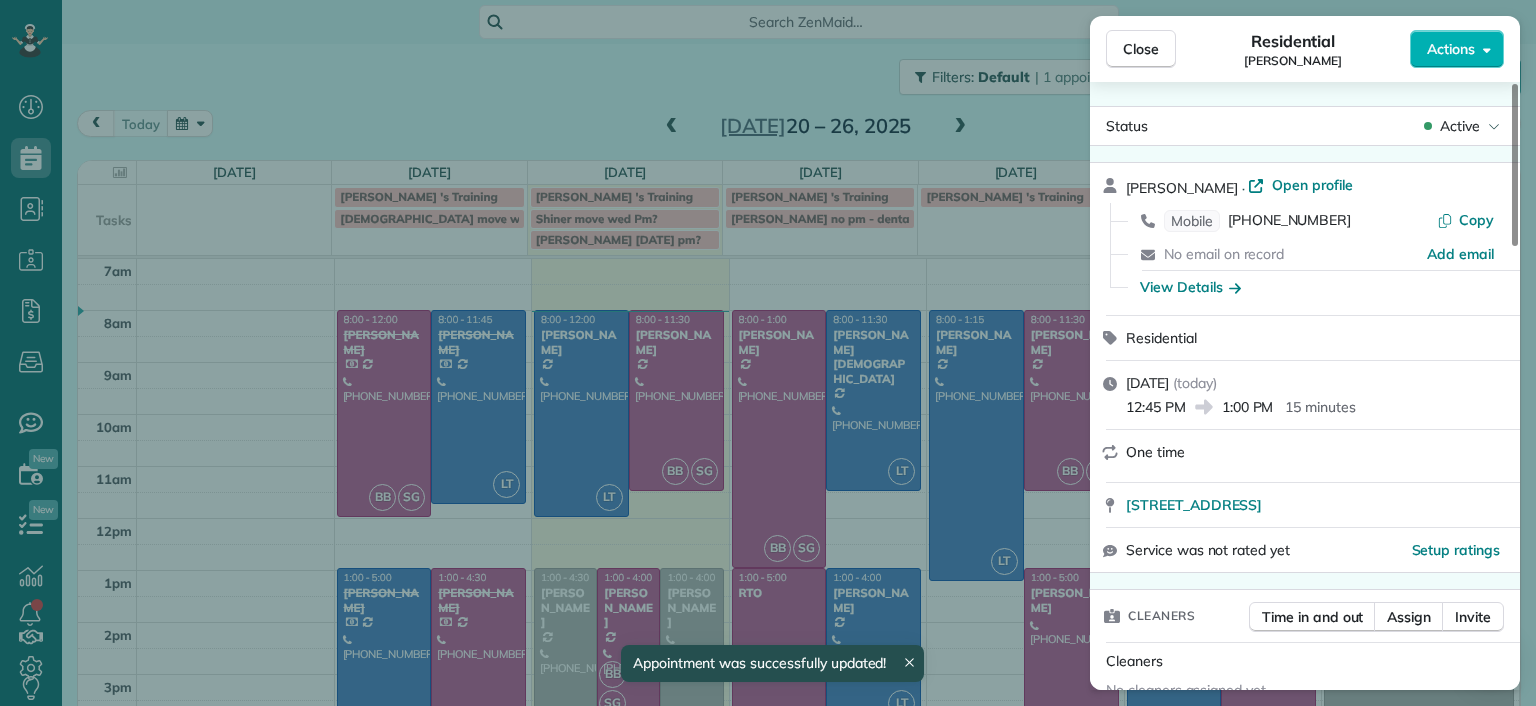 click on "Close Residential Lila Jenkins Actions Status Active Lila Jenkins · Open profile Mobile (301) 357-4299 Copy No email on record Add email View Details Residential Tuesday, July 22, 2025 ( today ) 12:45 PM 1:00 PM 15 minutes One time 109 North Juniper Avenue Highland Springs VA 23075 Service was not rated yet Setup ratings Cleaners Time in and out Assign Invite Cleaners No cleaners assigned yet Checklist Try Now Keep this appointment up to your standards. Stay on top of every detail, keep your cleaners organised, and your client happy. Assign a checklist Watch a 5 min demo Billing Billing actions Price $0.00 Overcharge $0.00 Discount $0.00 Coupon discount - Primary tax - Secondary tax - Total appointment price $0.00 Tips collected New feature! $0.00 Mark as paid Total including tip $0.00 Get paid online in no-time! Send an invoice and reward your cleaners with tips Charge customer credit card Appointment custom fields Man Hours - Type of Cleaning  - Reason for Skip - Hidden from cleaners Work items Notes 0 8 (" at bounding box center (768, 353) 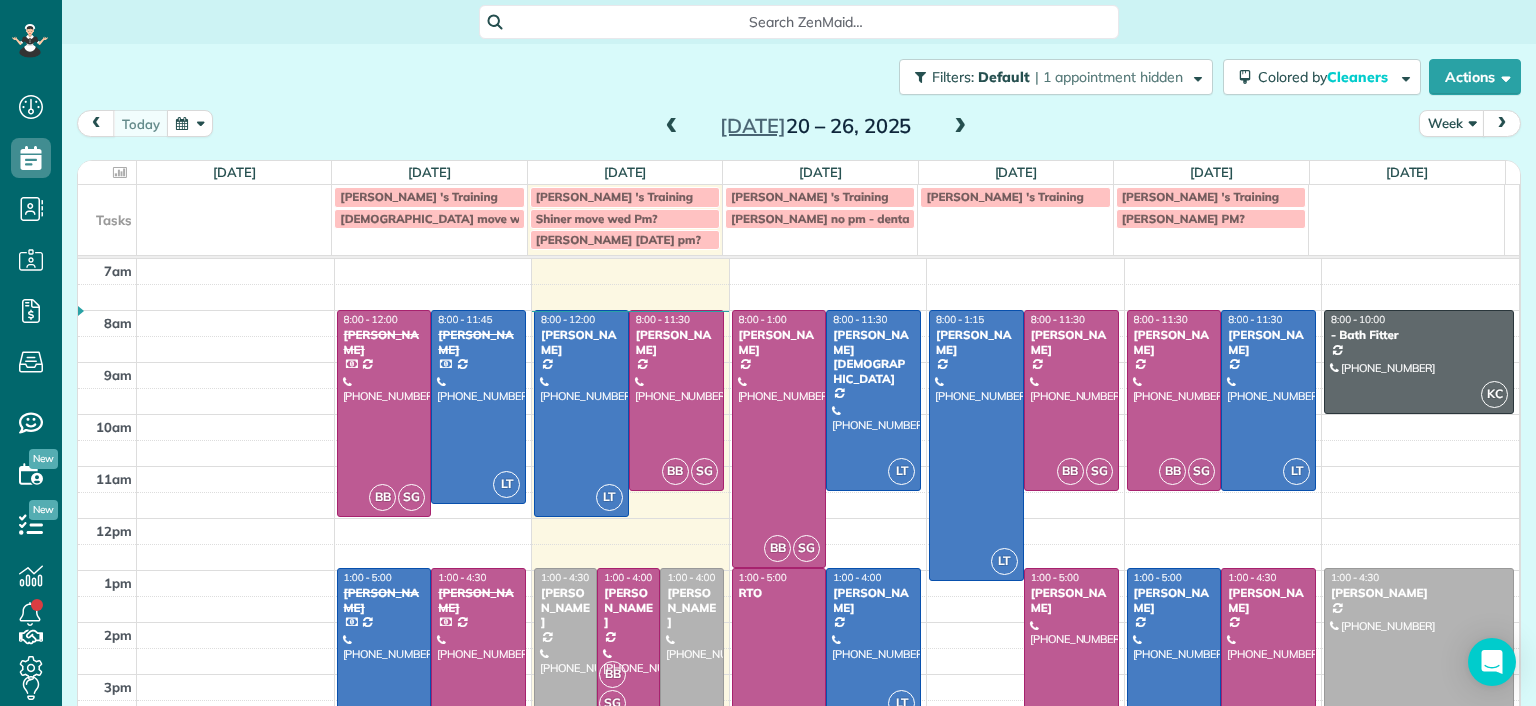 click at bounding box center [691, 645] 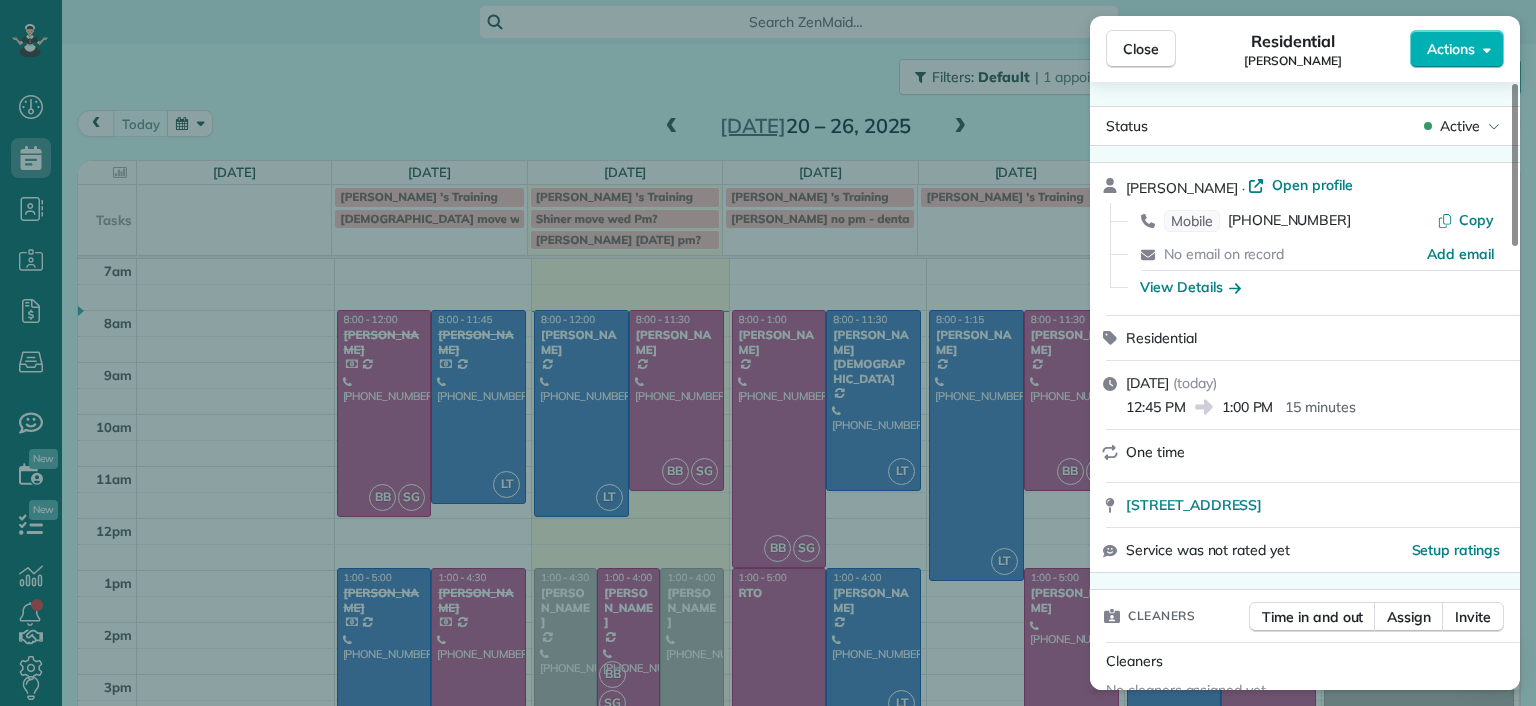 click on "Close Residential Lila Jenkins Actions Status Active Lila Jenkins · Open profile Mobile (301) 357-4299 Copy No email on record Add email View Details Residential Tuesday, July 22, 2025 ( today ) 12:45 PM 1:00 PM 15 minutes One time 109 North Juniper Avenue Highland Springs VA 23075 Service was not rated yet Setup ratings Cleaners Time in and out Assign Invite Cleaners No cleaners assigned yet Checklist Try Now Keep this appointment up to your standards. Stay on top of every detail, keep your cleaners organised, and your client happy. Assign a checklist Watch a 5 min demo Billing Billing actions Price $0.00 Overcharge $0.00 Discount $0.00 Coupon discount - Primary tax - Secondary tax - Total appointment price $0.00 Tips collected New feature! $0.00 Mark as paid Total including tip $0.00 Get paid online in no-time! Send an invoice and reward your cleaners with tips Charge customer credit card Appointment custom fields Man Hours - Type of Cleaning  - Reason for Skip - Hidden from cleaners Work items Notes 0 8 (" at bounding box center (768, 353) 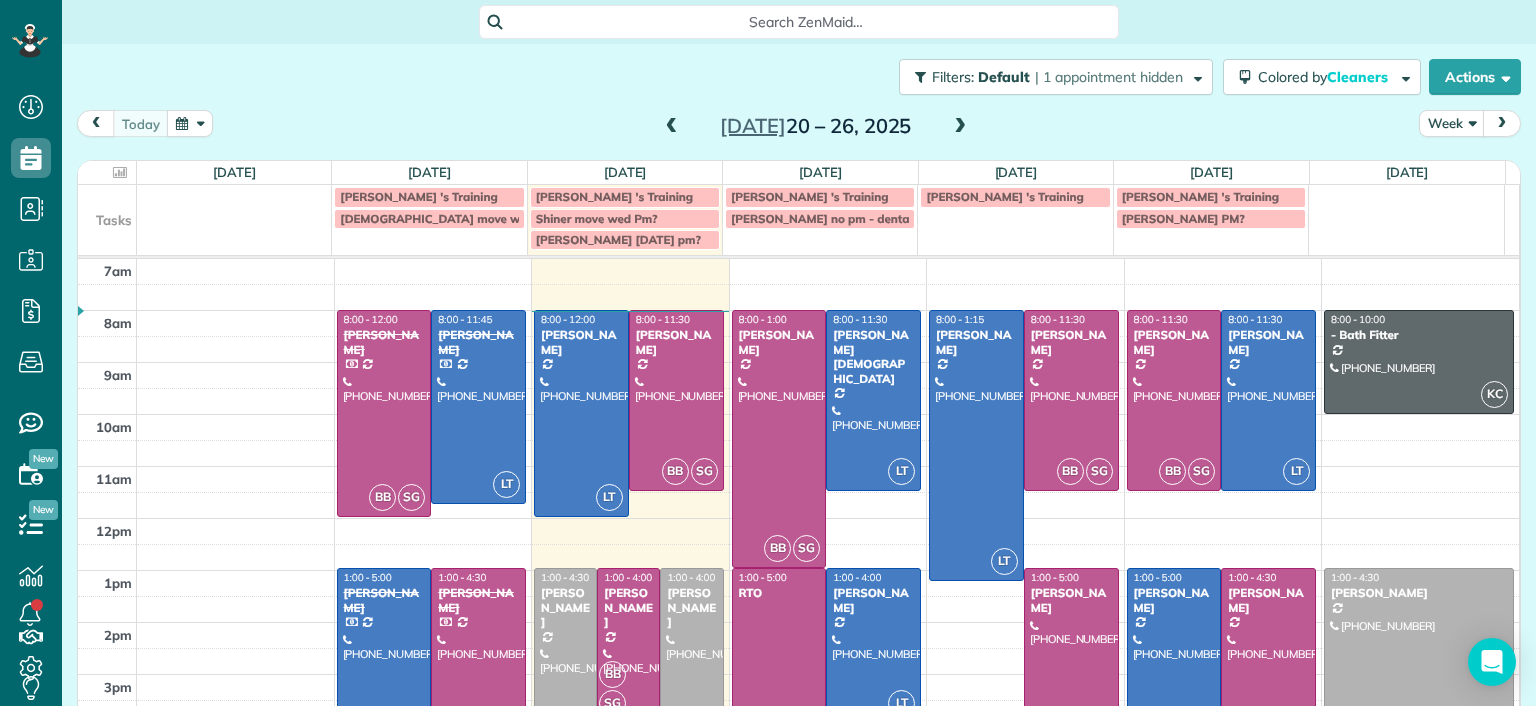 click on "Lila Jenkins" at bounding box center [691, 607] 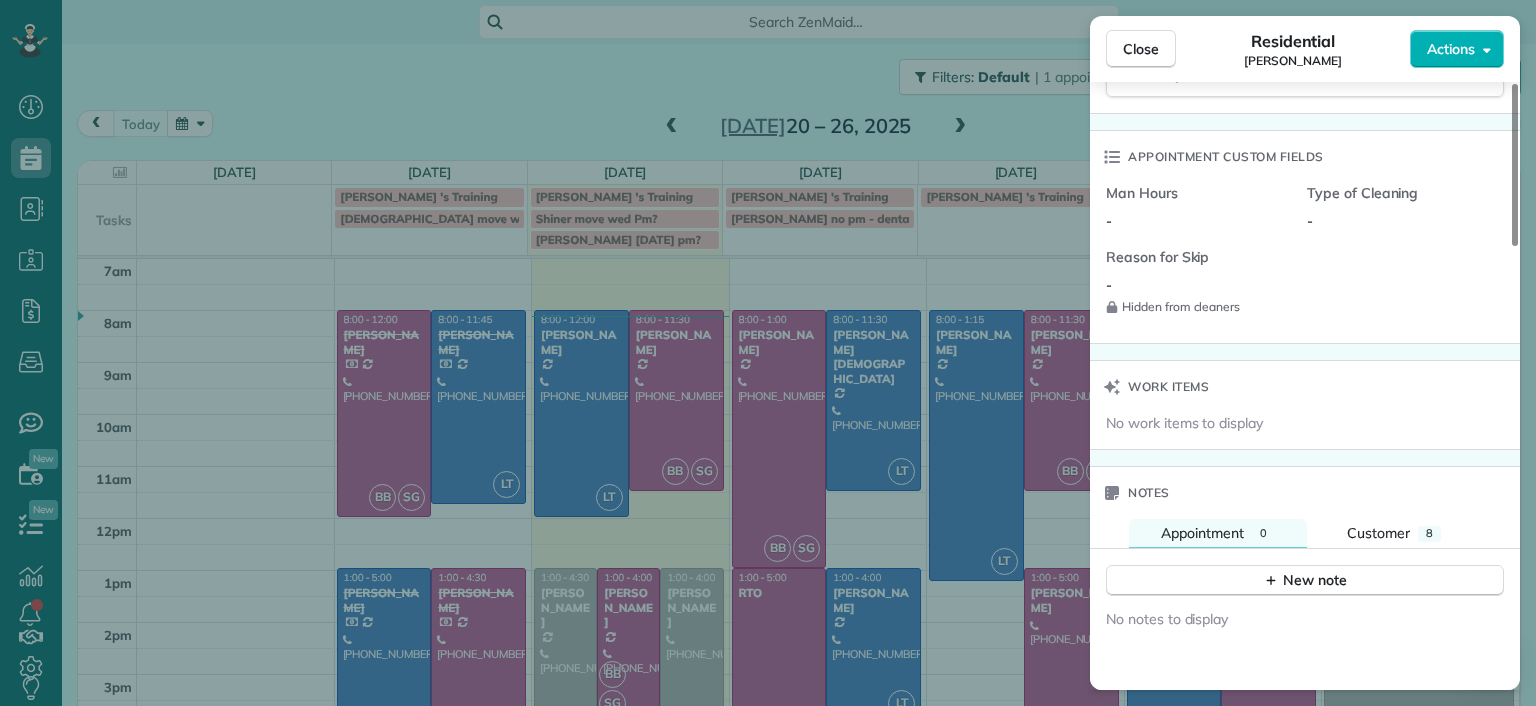 scroll, scrollTop: 1400, scrollLeft: 0, axis: vertical 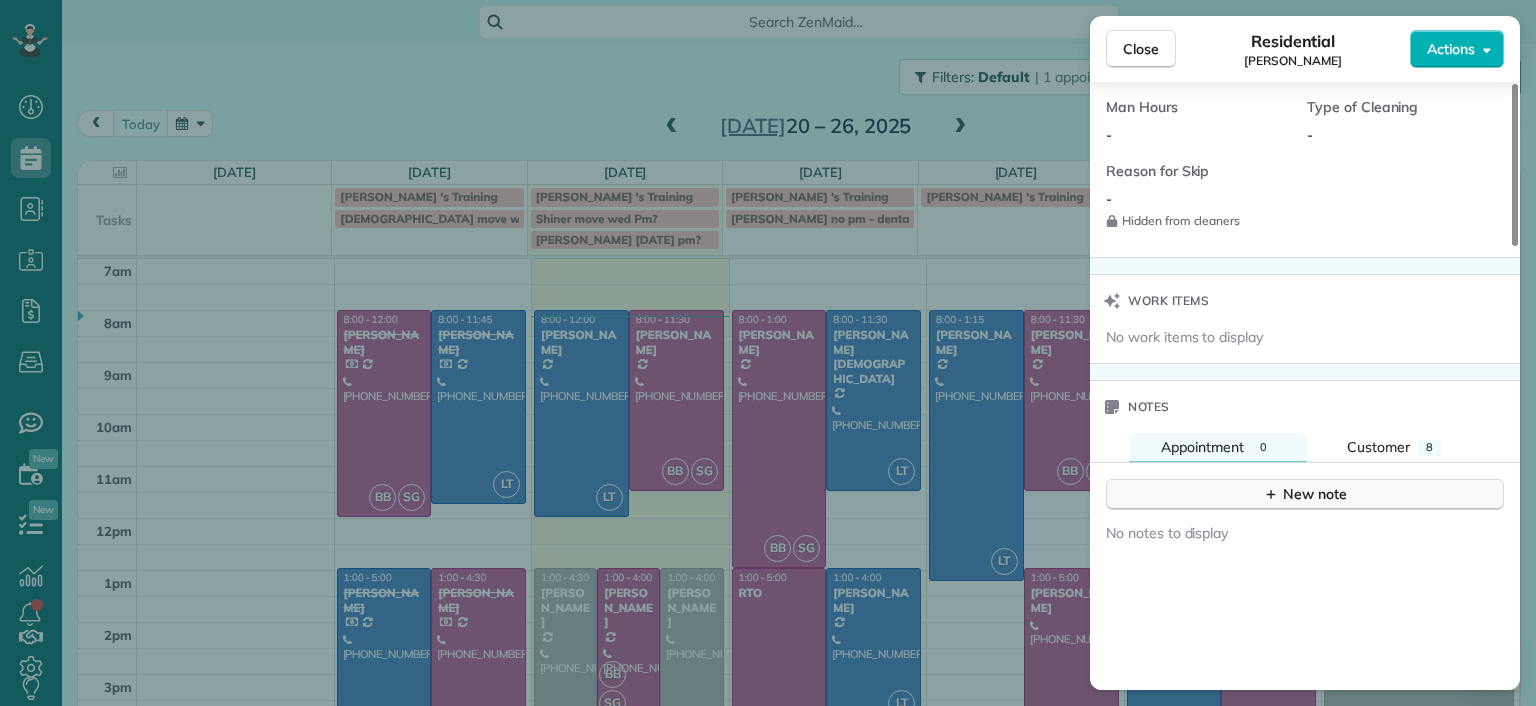 click on "New note" at bounding box center [1305, 494] 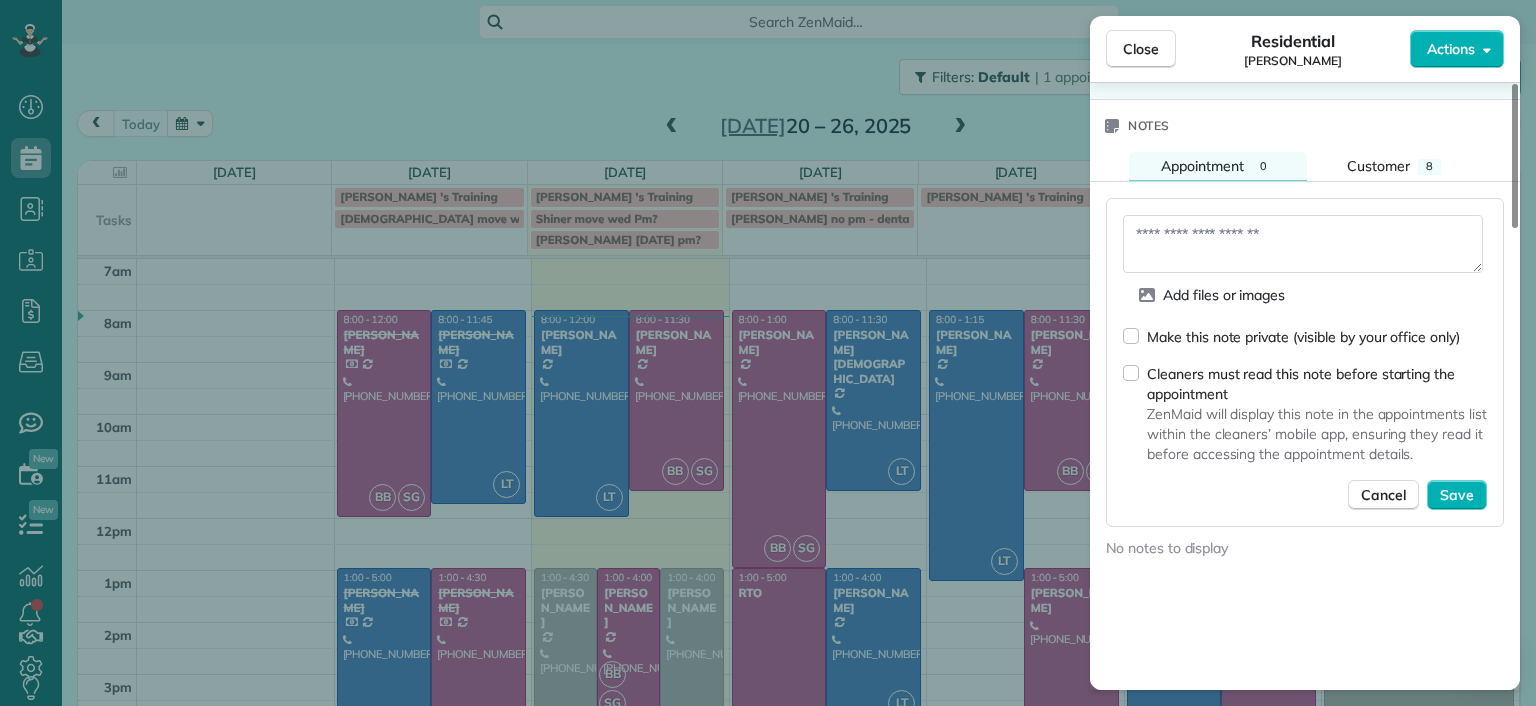 scroll, scrollTop: 1700, scrollLeft: 0, axis: vertical 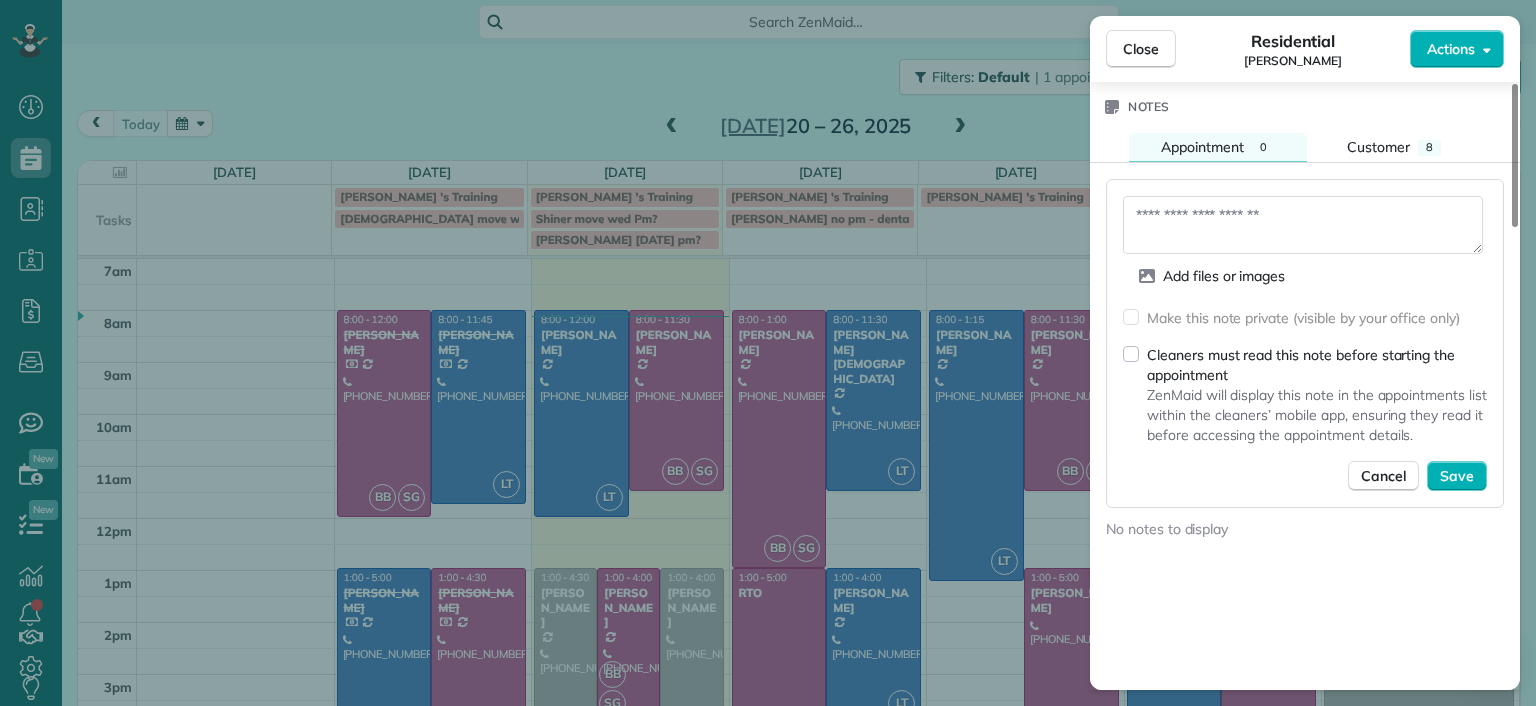 click at bounding box center (1303, 225) 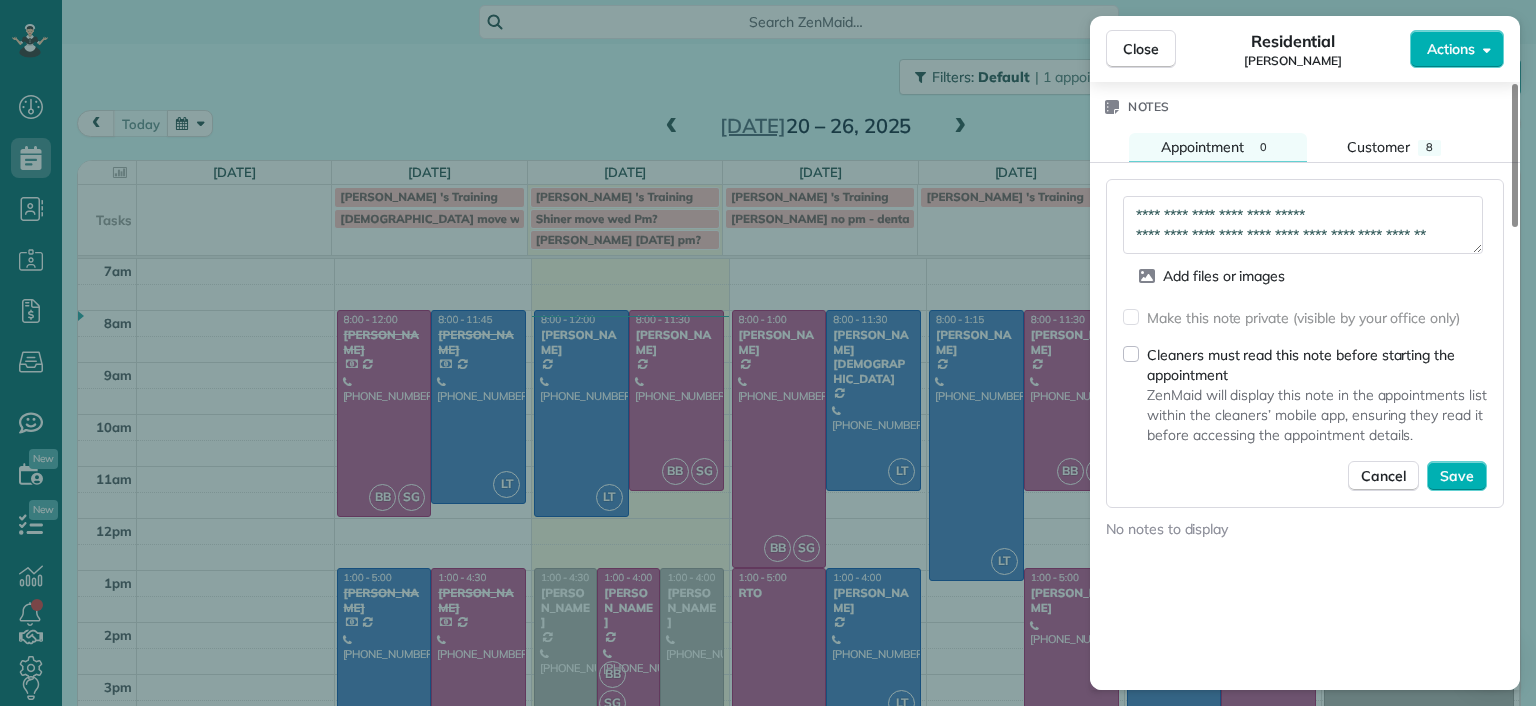 scroll, scrollTop: 11, scrollLeft: 0, axis: vertical 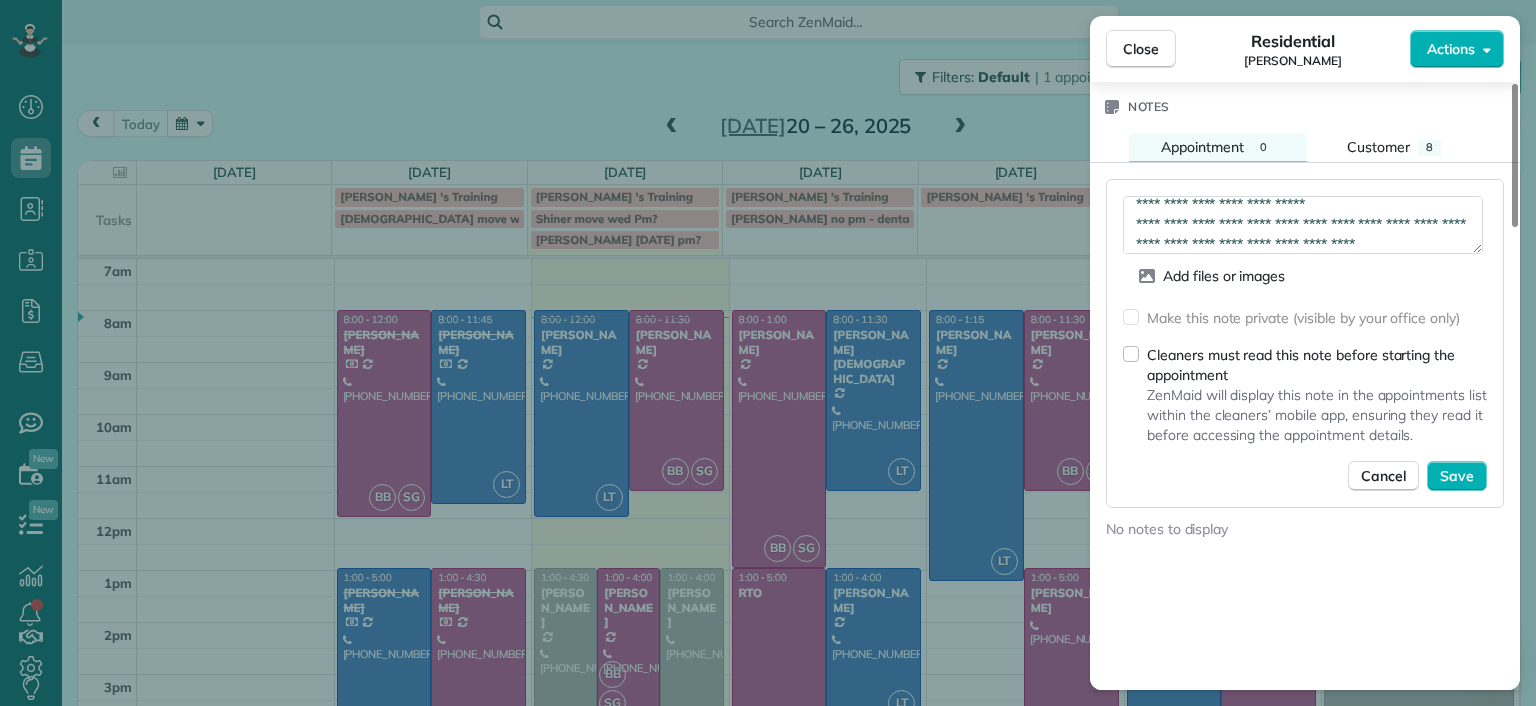 click on "**********" at bounding box center (1303, 225) 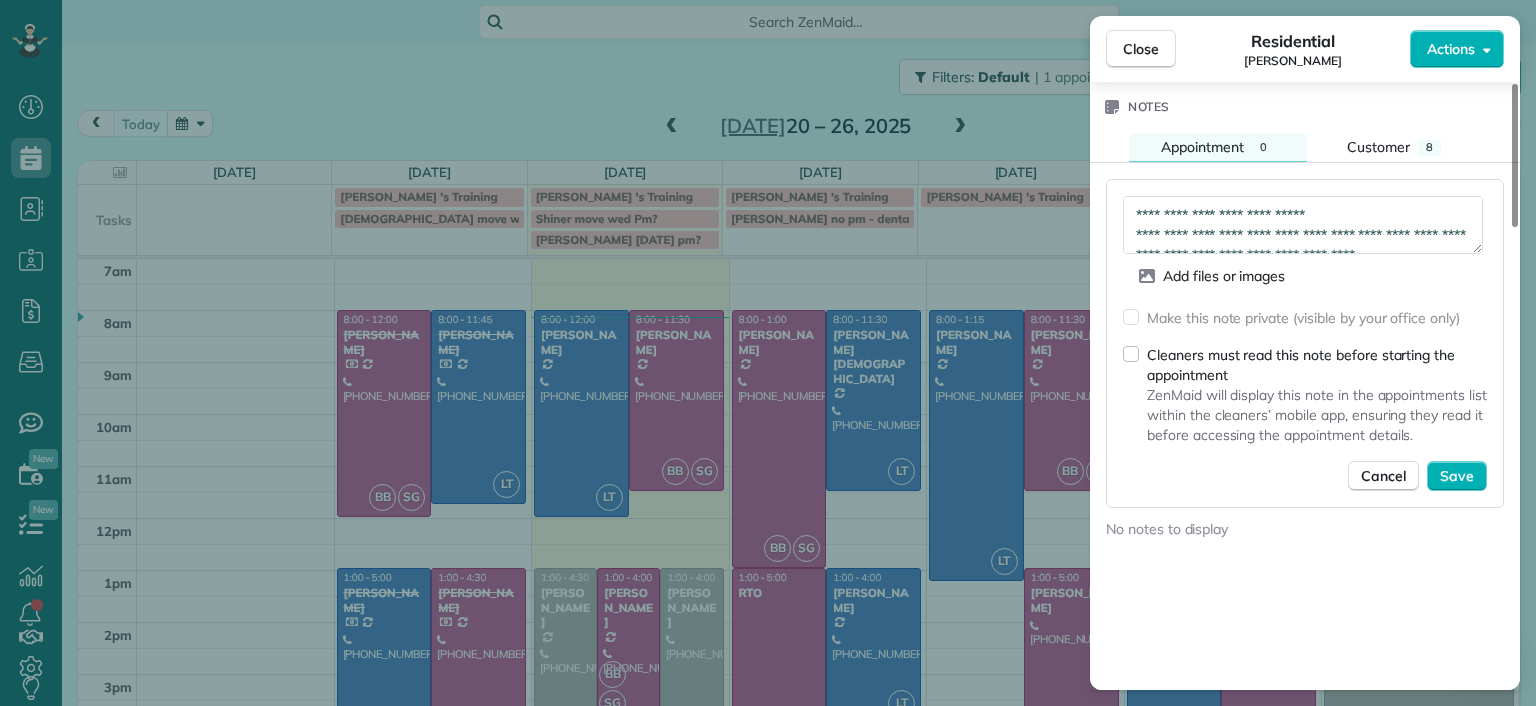 drag, startPoint x: 1338, startPoint y: 218, endPoint x: 1232, endPoint y: 209, distance: 106.381386 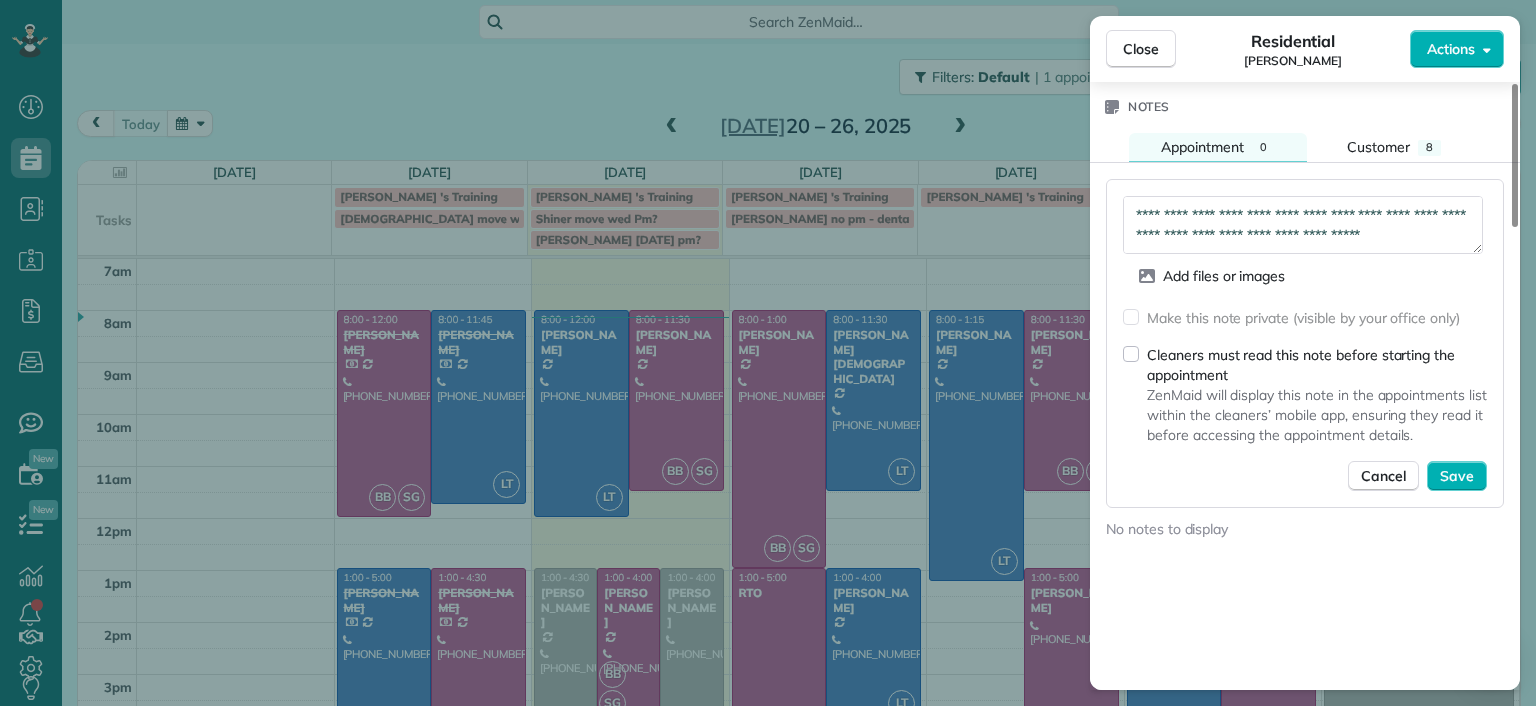 click on "**********" at bounding box center (1303, 225) 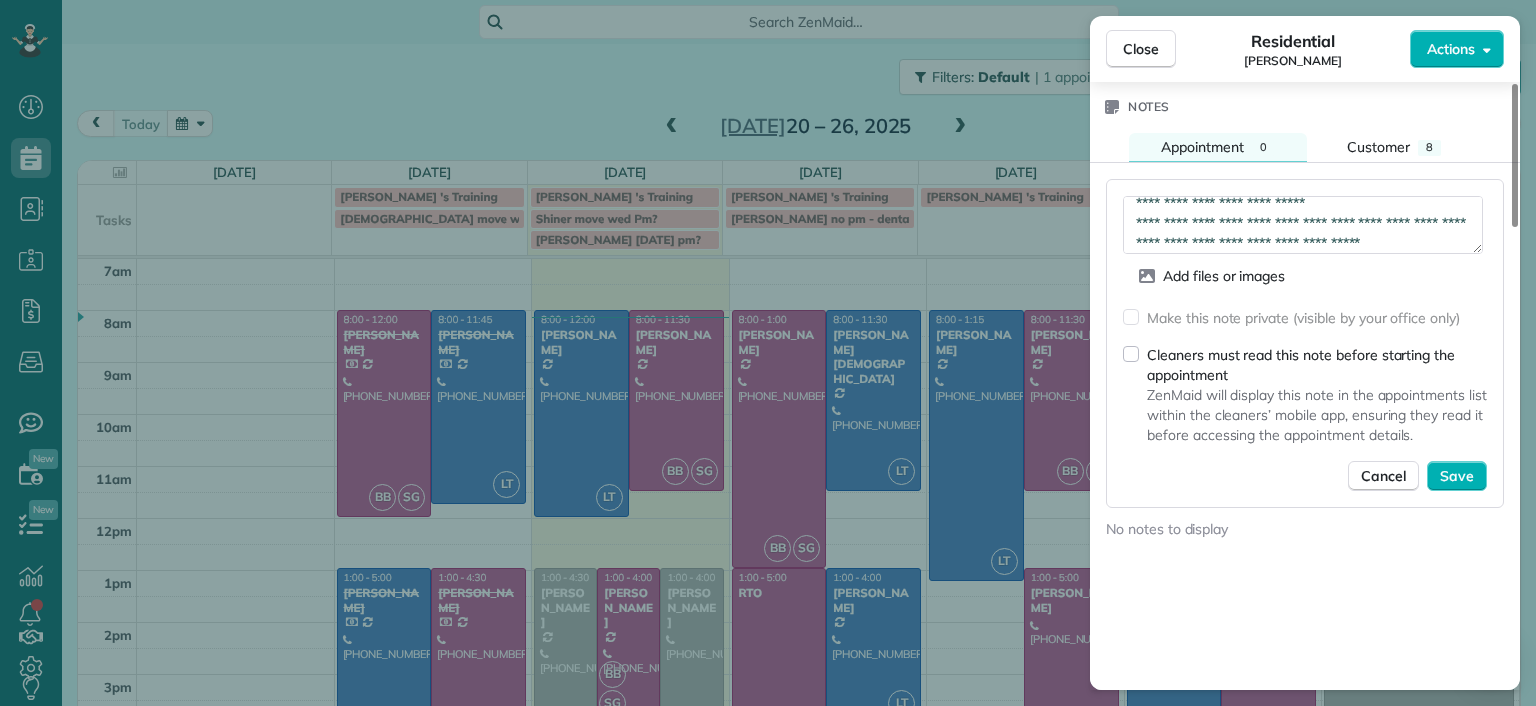 scroll, scrollTop: 0, scrollLeft: 0, axis: both 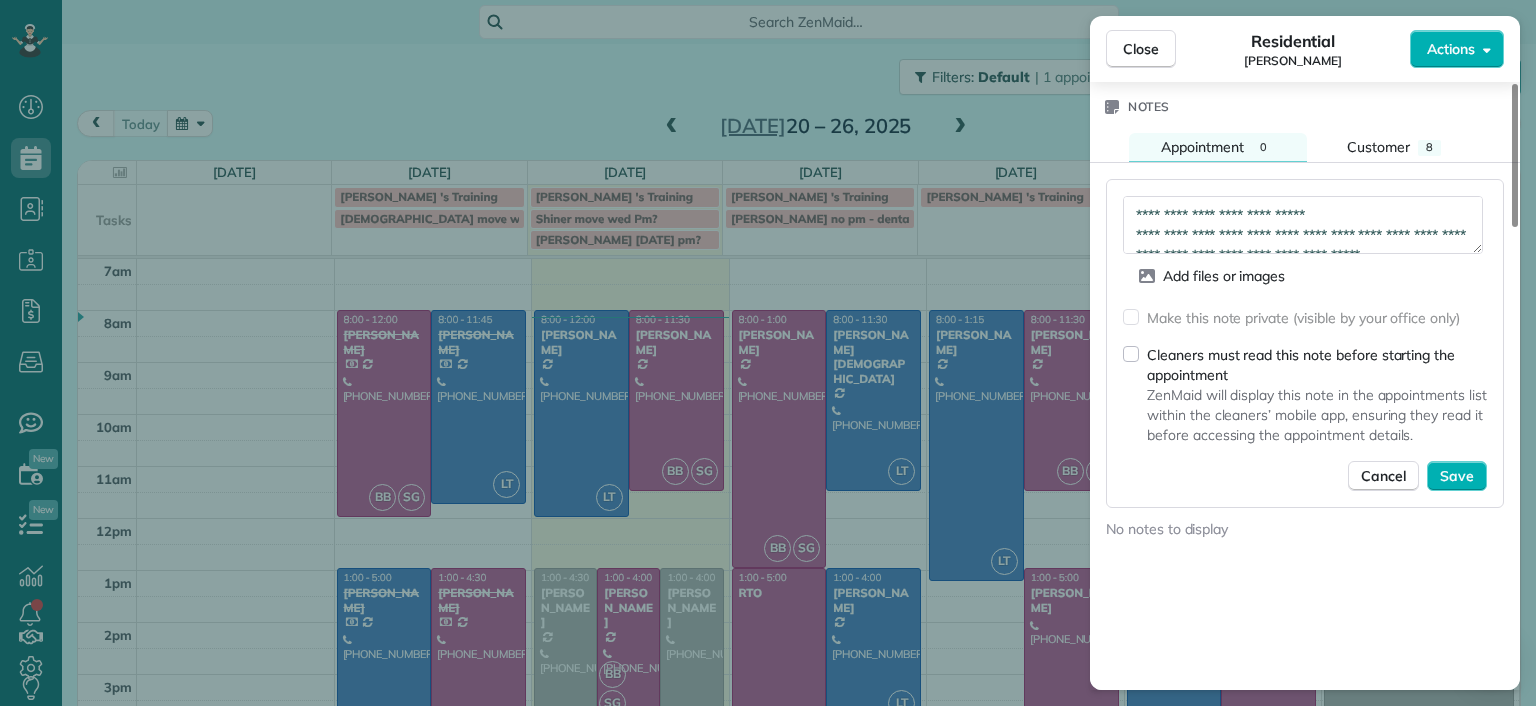 drag, startPoint x: 1205, startPoint y: 222, endPoint x: 1402, endPoint y: 224, distance: 197.01015 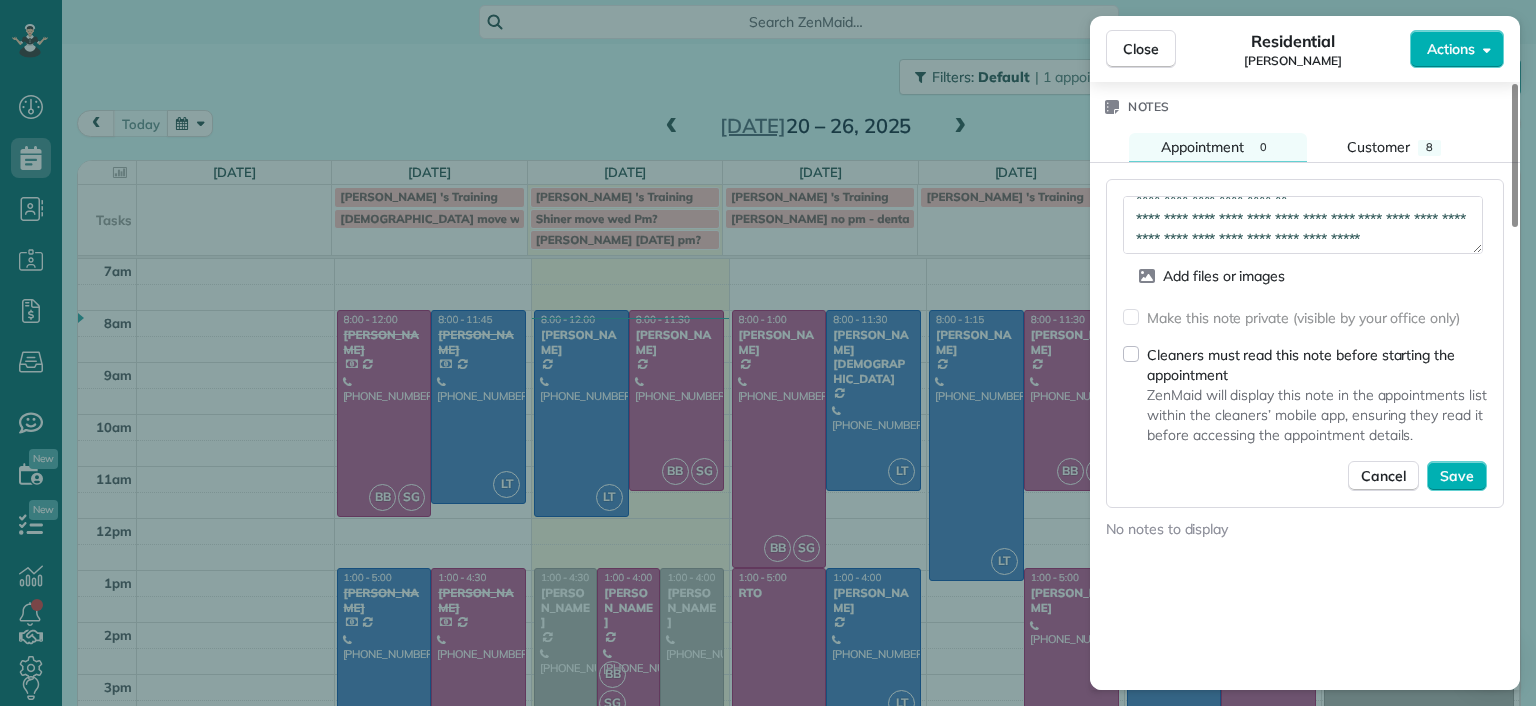 scroll, scrollTop: 40, scrollLeft: 0, axis: vertical 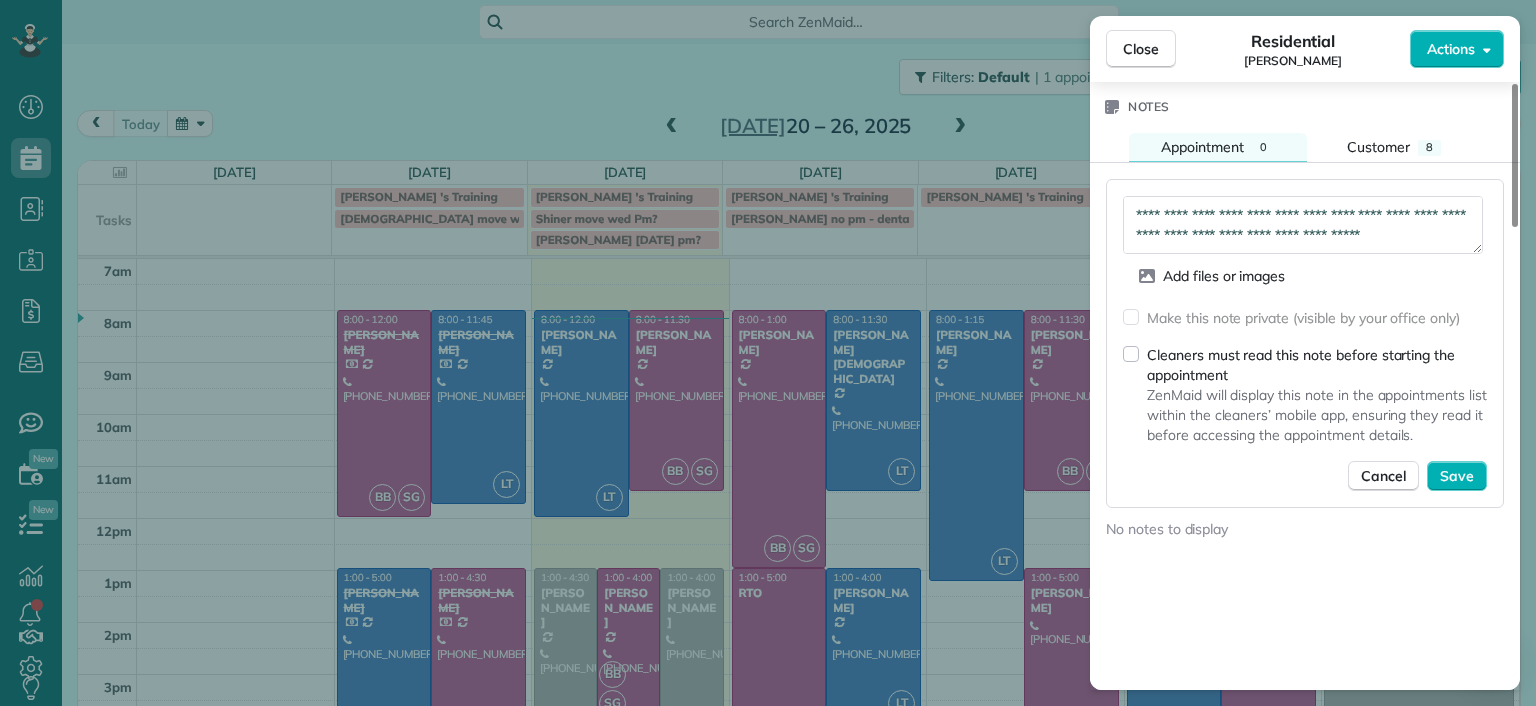 click on "**********" at bounding box center (1303, 225) 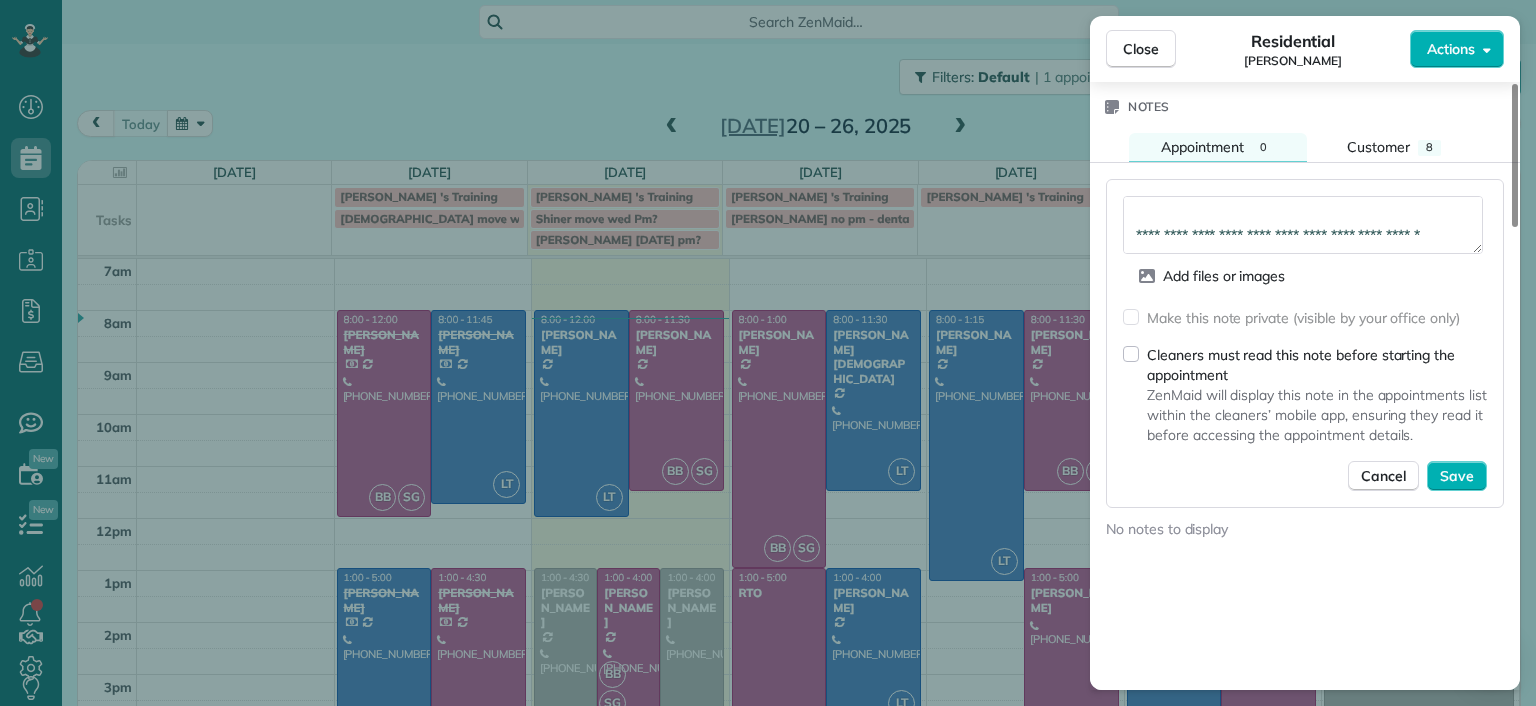 scroll, scrollTop: 91, scrollLeft: 0, axis: vertical 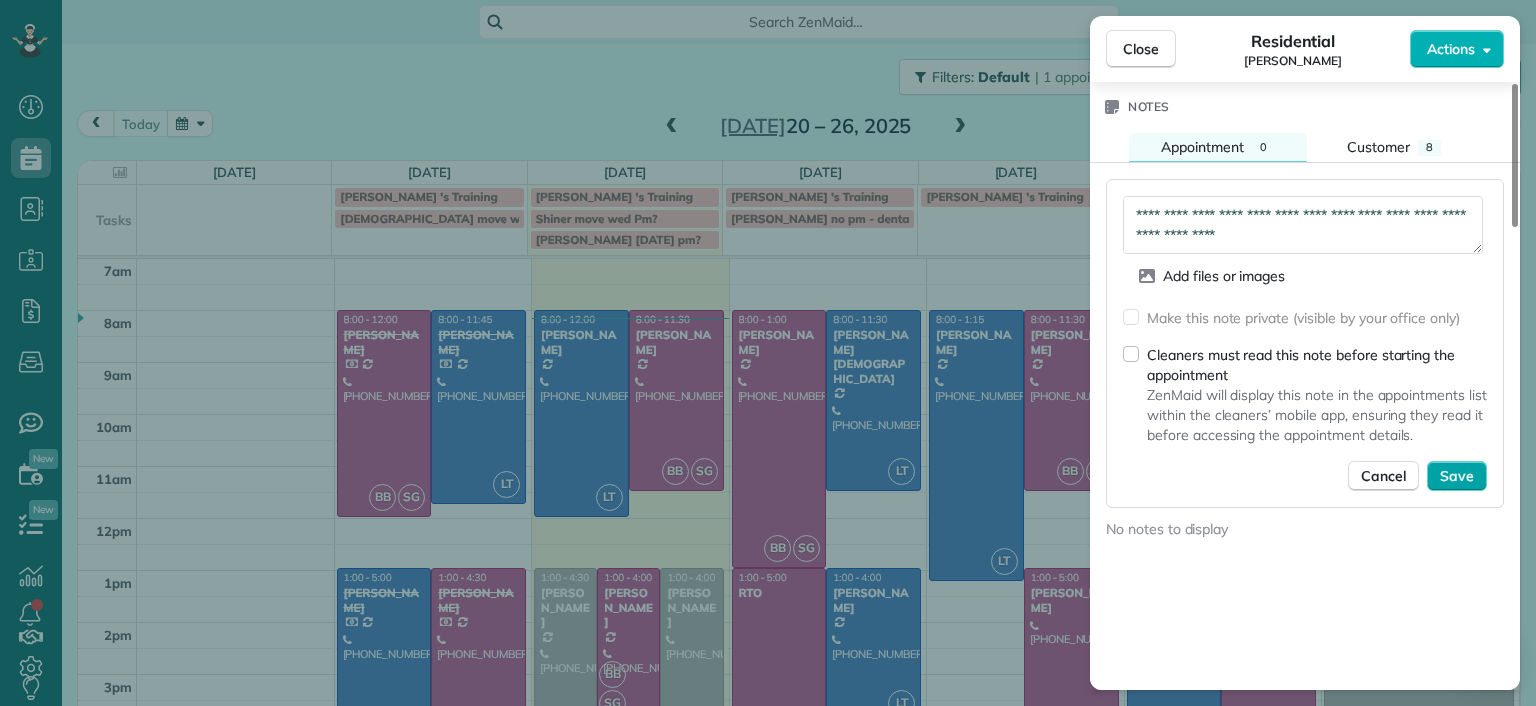 type on "**********" 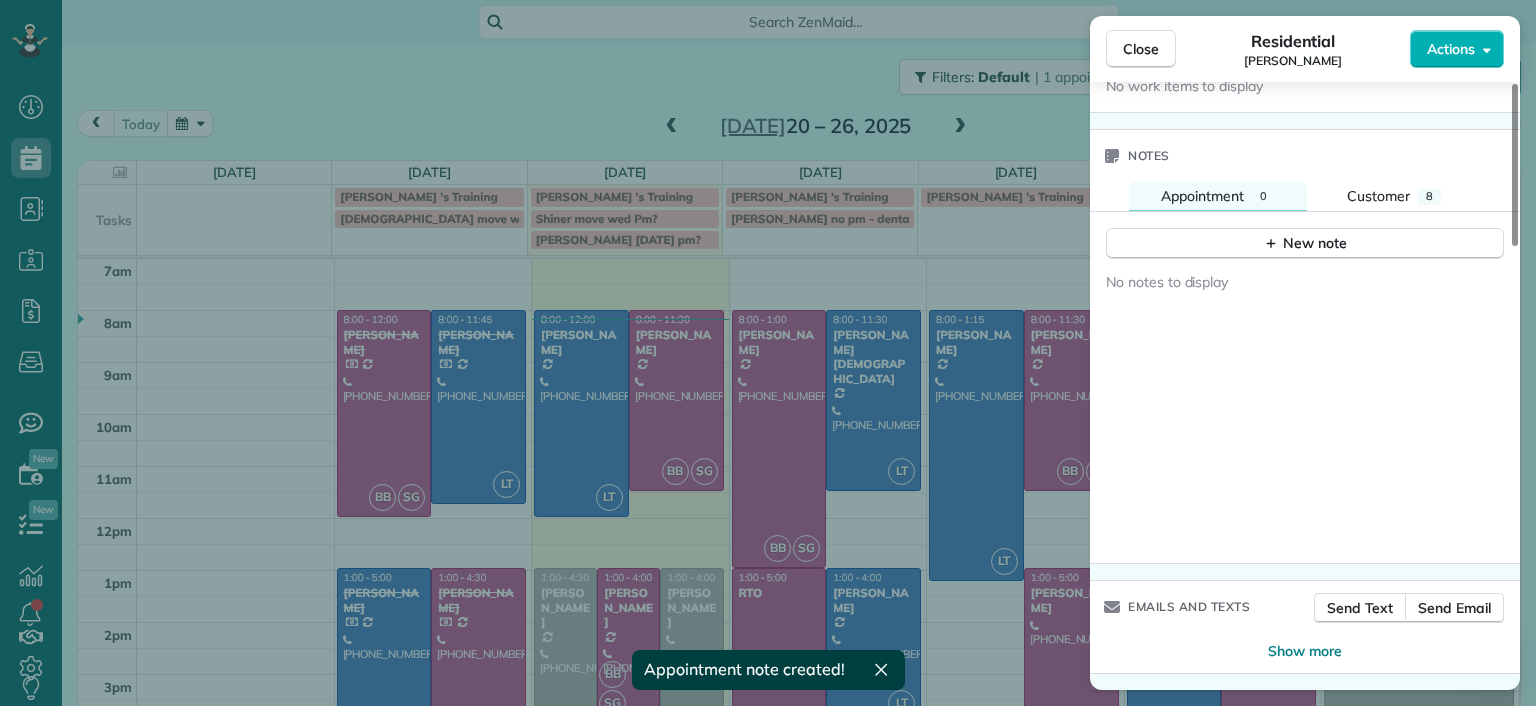 click on "Close Residential Lila Jenkins Actions Status Active Lila Jenkins · Open profile Mobile (301) 357-4299 Copy No email on record Add email View Details Residential Tuesday, July 22, 2025 ( today ) 1:00 PM 4:00 PM 3 hours and 0 minutes One time 109 North Juniper Avenue Highland Springs VA 23075 Service was not rated yet Setup ratings Cleaners Time in and out Assign Invite Cleaners Laura   Thaller 1:00 PM 4:00 PM Checklist Try Now Keep this appointment up to your standards. Stay on top of every detail, keep your cleaners organised, and your client happy. Assign a checklist Watch a 5 min demo Billing Billing actions Price $0.00 Overcharge $0.00 Discount $0.00 Coupon discount - Primary tax - Secondary tax - Total appointment price $0.00 Tips collected New feature! $0.00 Mark as paid Total including tip $0.00 Get paid online in no-time! Send an invoice and reward your cleaners with tips Charge customer credit card Appointment custom fields Man Hours - Type of Cleaning  - Reason for Skip - Hidden from cleaners Notes" at bounding box center (768, 353) 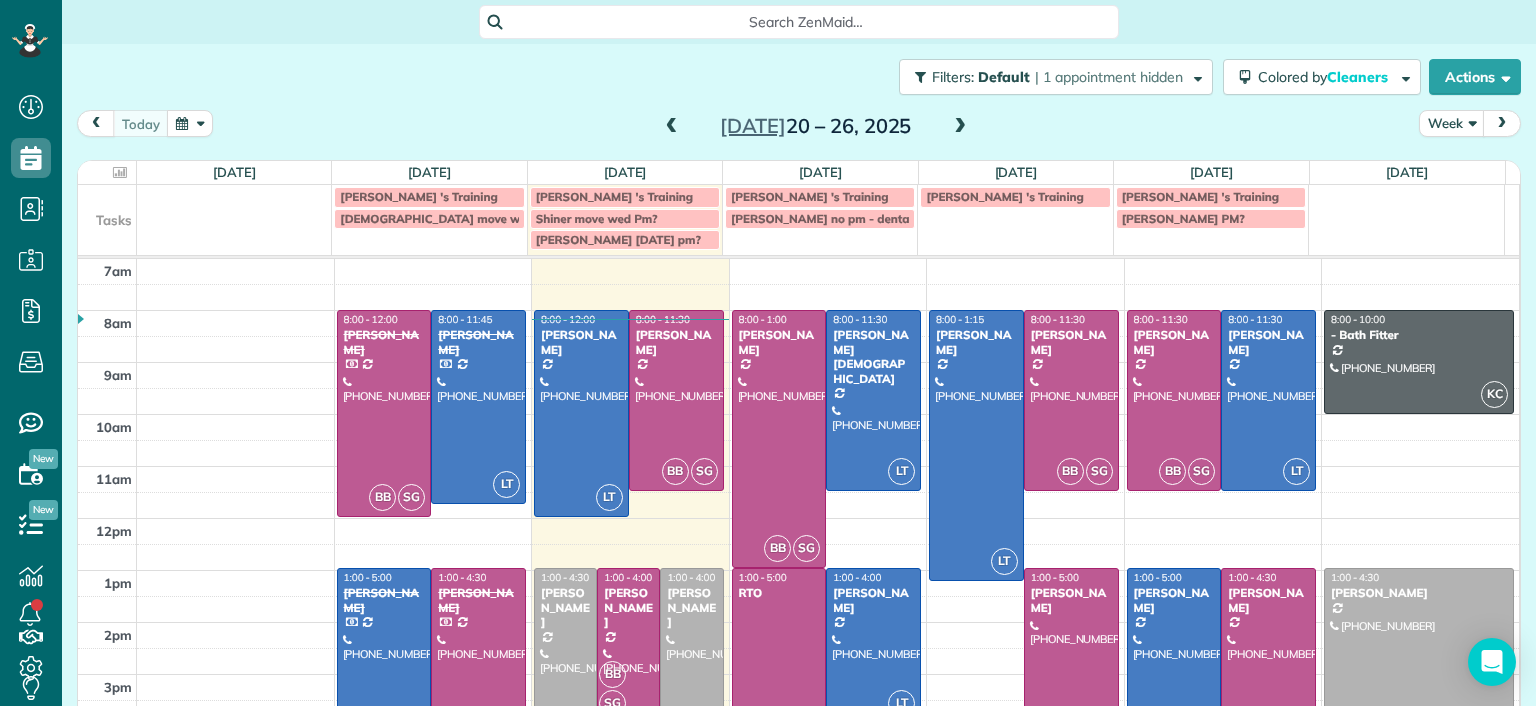 scroll, scrollTop: 1700, scrollLeft: 0, axis: vertical 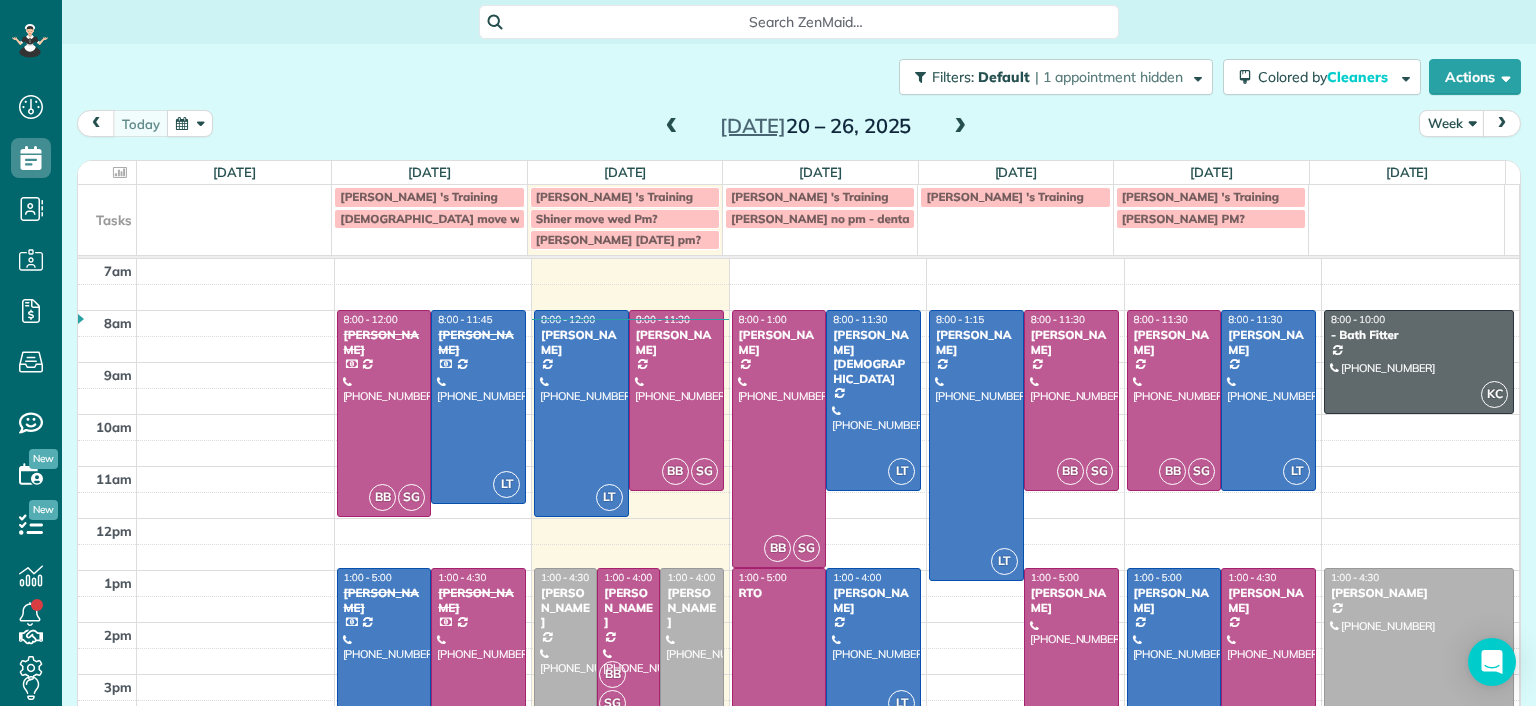 click at bounding box center [691, 645] 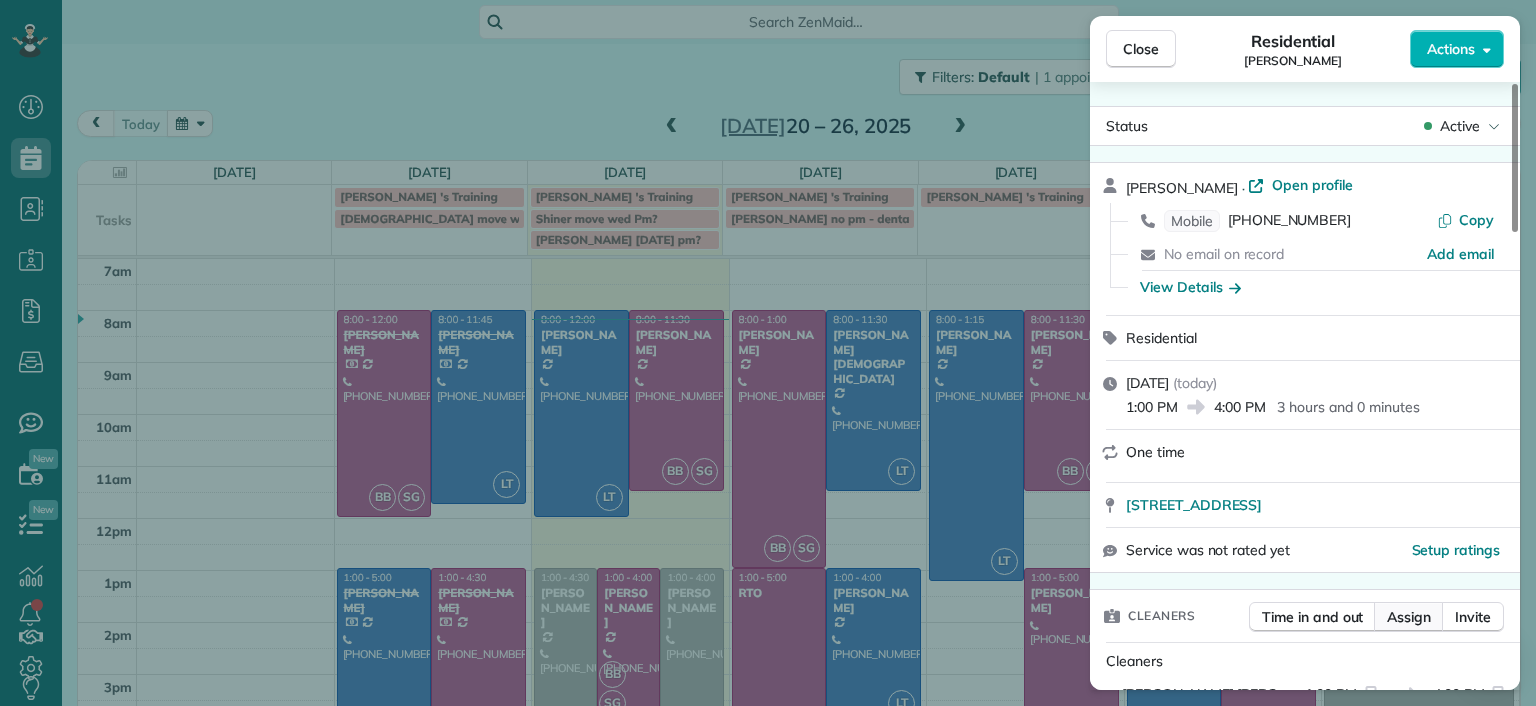 click on "Assign" at bounding box center [1409, 617] 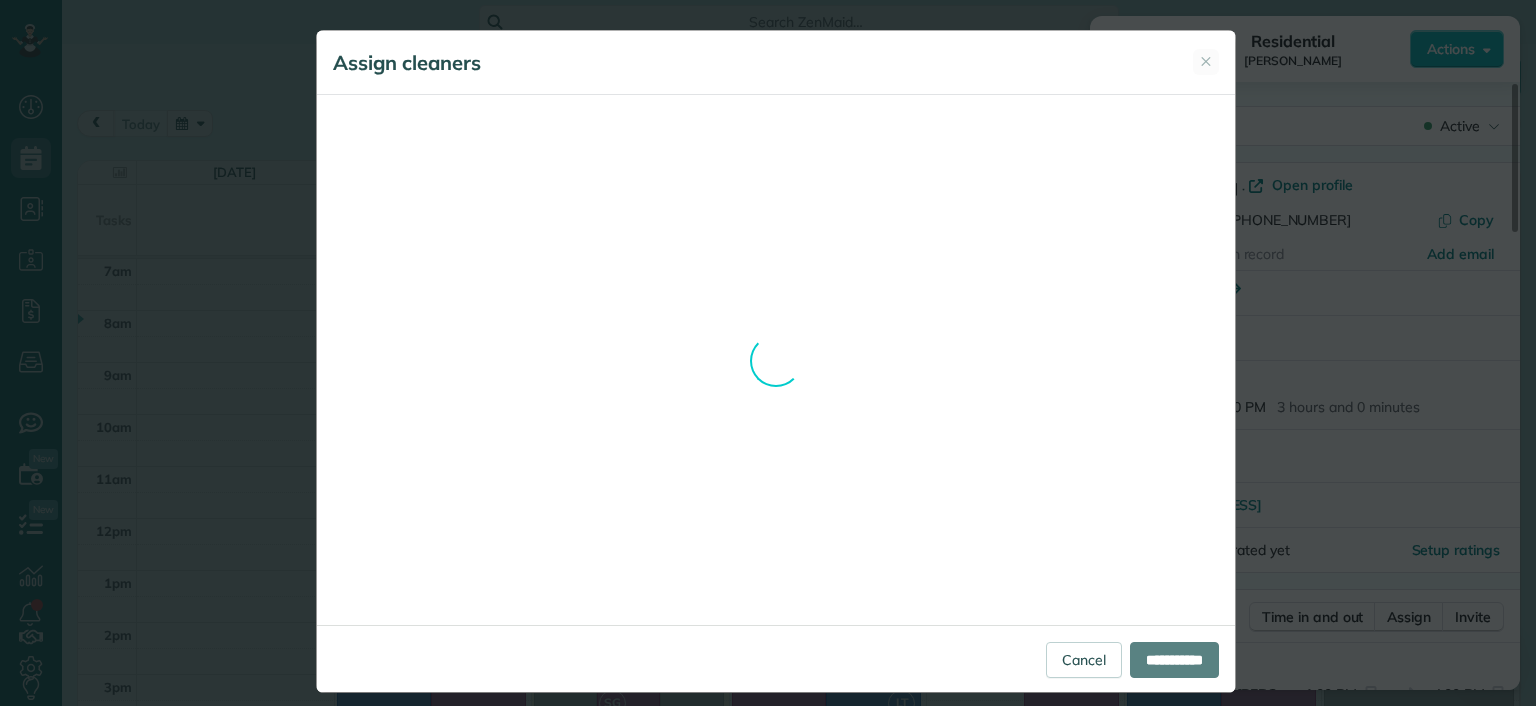 scroll, scrollTop: 16, scrollLeft: 0, axis: vertical 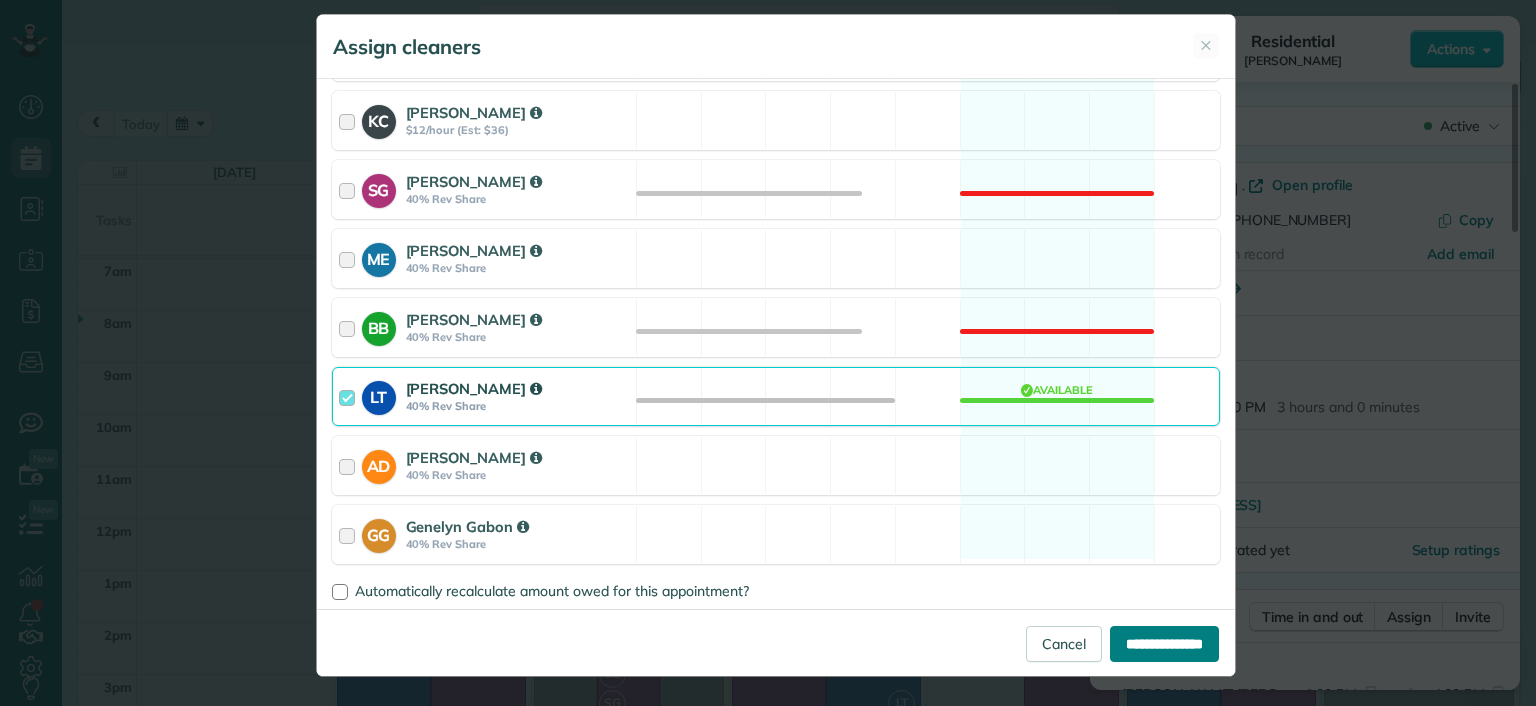 click on "**********" at bounding box center (1164, 644) 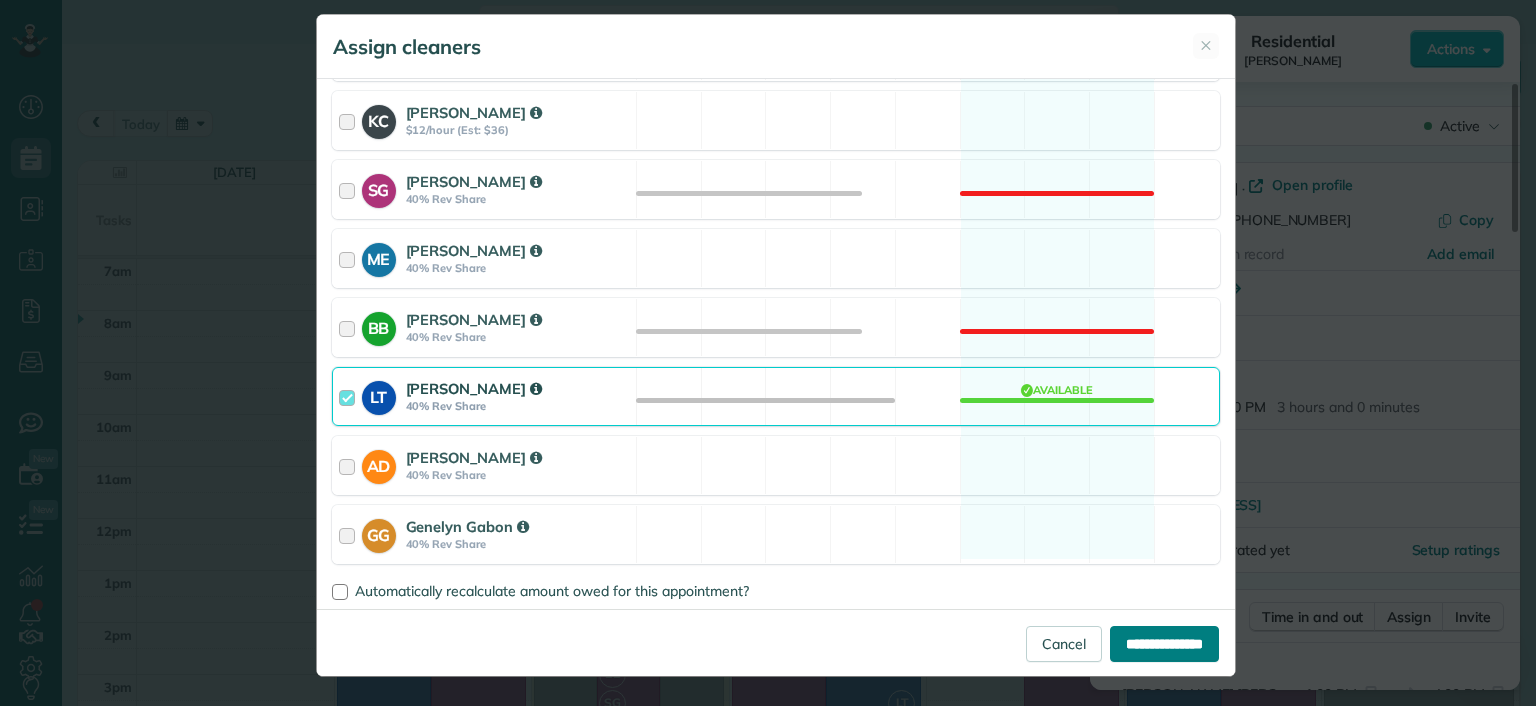 type on "**********" 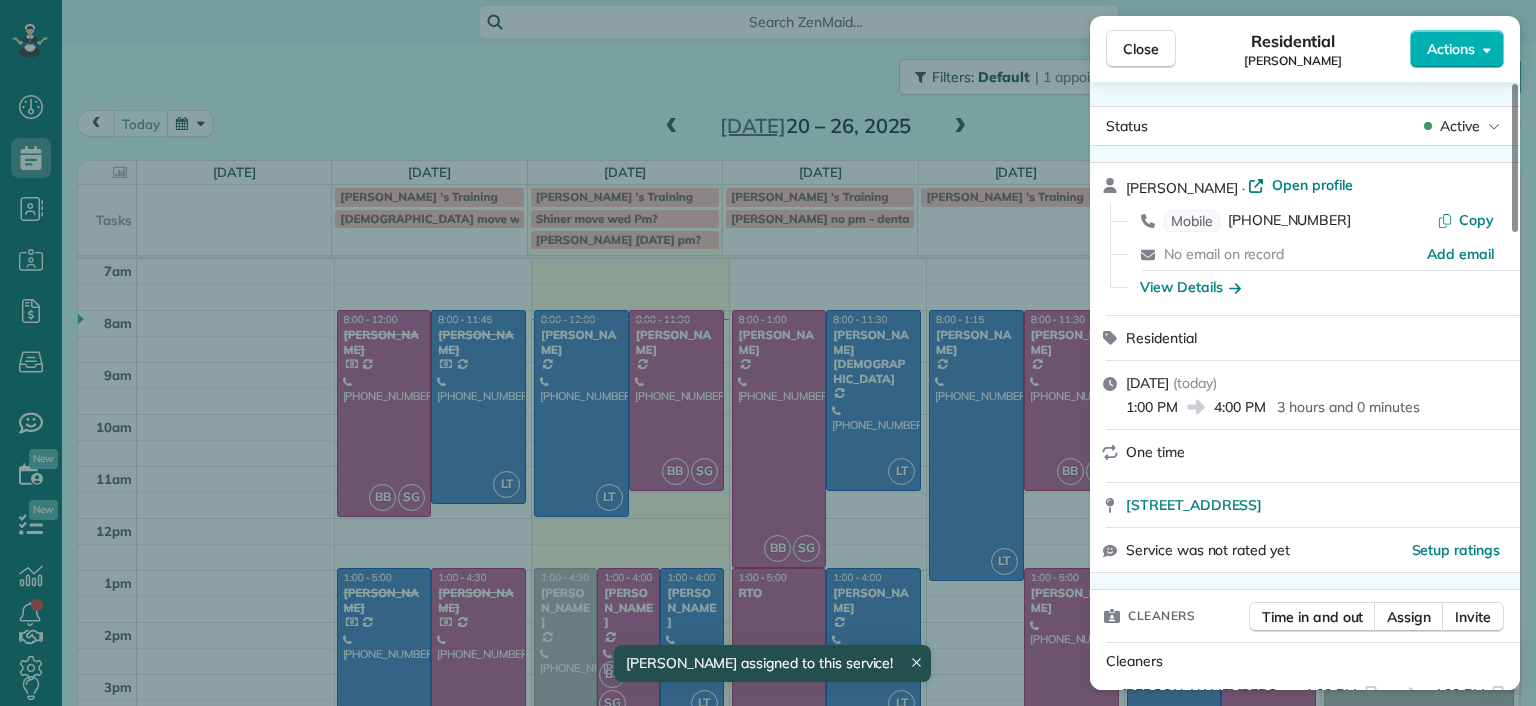 click on "Close Residential Lila Jenkins Actions Status Active Lila Jenkins · Open profile Mobile (301) 357-4299 Copy No email on record Add email View Details Residential Tuesday, July 22, 2025 ( today ) 1:00 PM 4:00 PM 3 hours and 0 minutes One time 109 North Juniper Avenue Highland Springs VA 23075 Service was not rated yet Setup ratings Cleaners Time in and out Assign Invite Cleaners Laura   Thaller 1:00 PM 4:00 PM Checklist Try Now Keep this appointment up to your standards. Stay on top of every detail, keep your cleaners organised, and your client happy. Assign a checklist Watch a 5 min demo Billing Billing actions Price $0.00 Overcharge $0.00 Discount $0.00 Coupon discount - Primary tax - Secondary tax - Total appointment price $0.00 Tips collected New feature! $0.00 Mark as paid Total including tip $0.00 Get paid online in no-time! Send an invoice and reward your cleaners with tips Charge customer credit card Appointment custom fields Man Hours - Type of Cleaning  - Reason for Skip - Hidden from cleaners Notes" at bounding box center (768, 353) 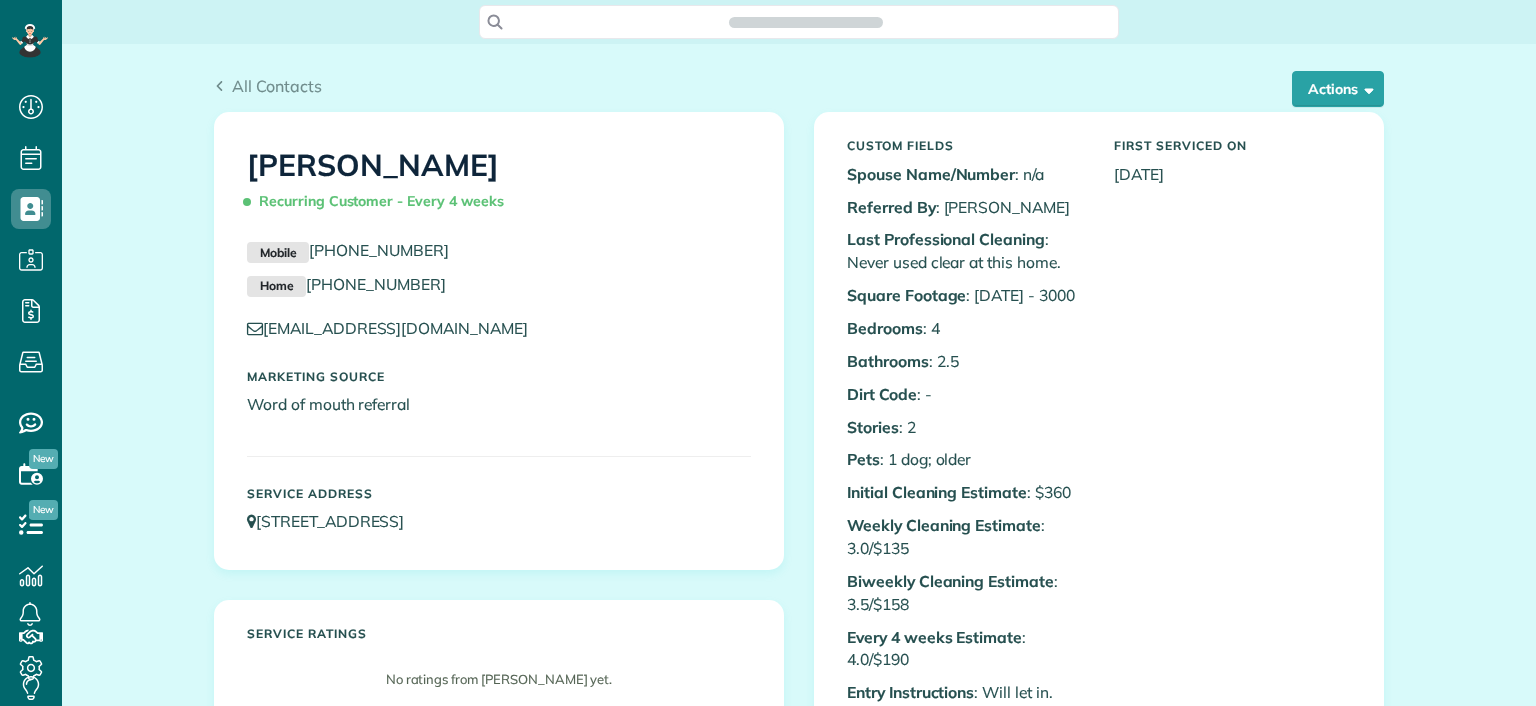 scroll, scrollTop: 0, scrollLeft: 0, axis: both 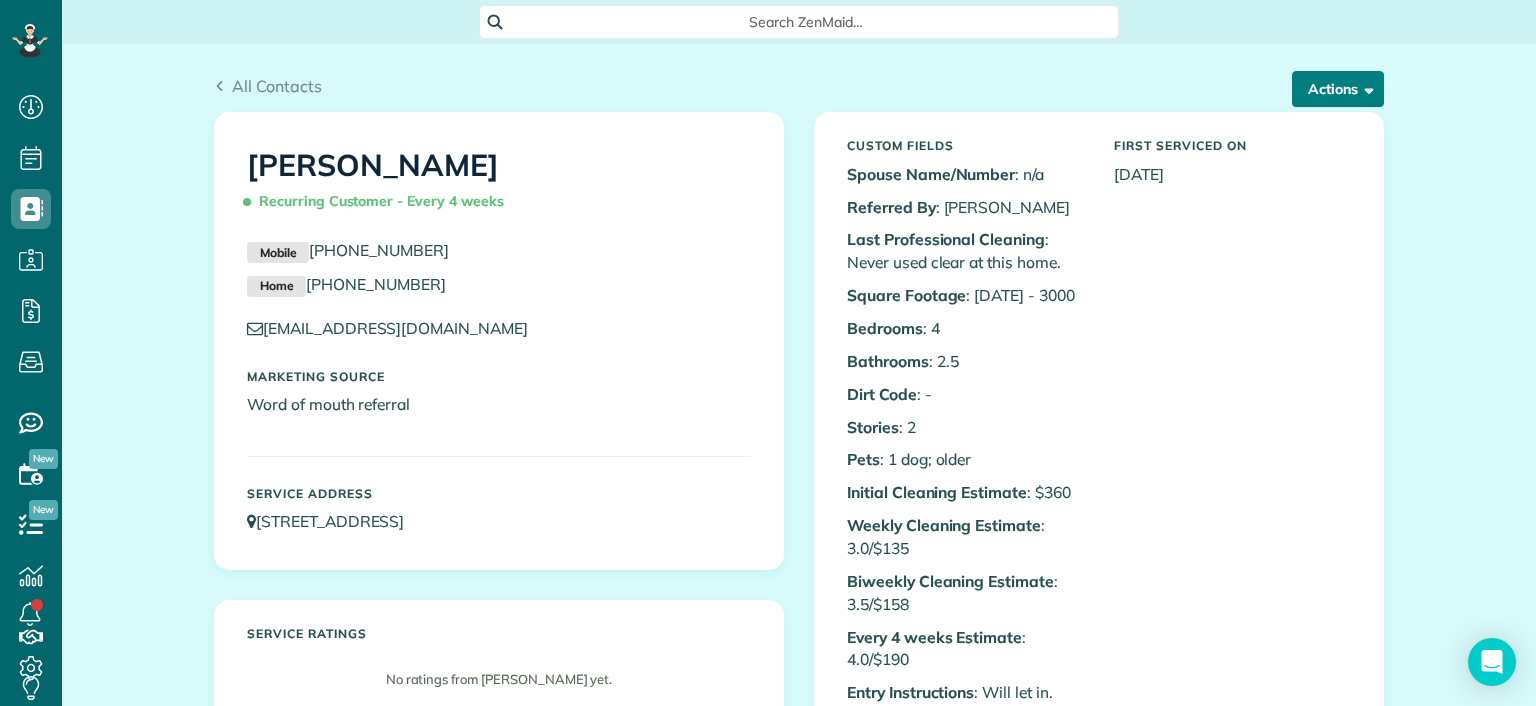 click at bounding box center (1365, 88) 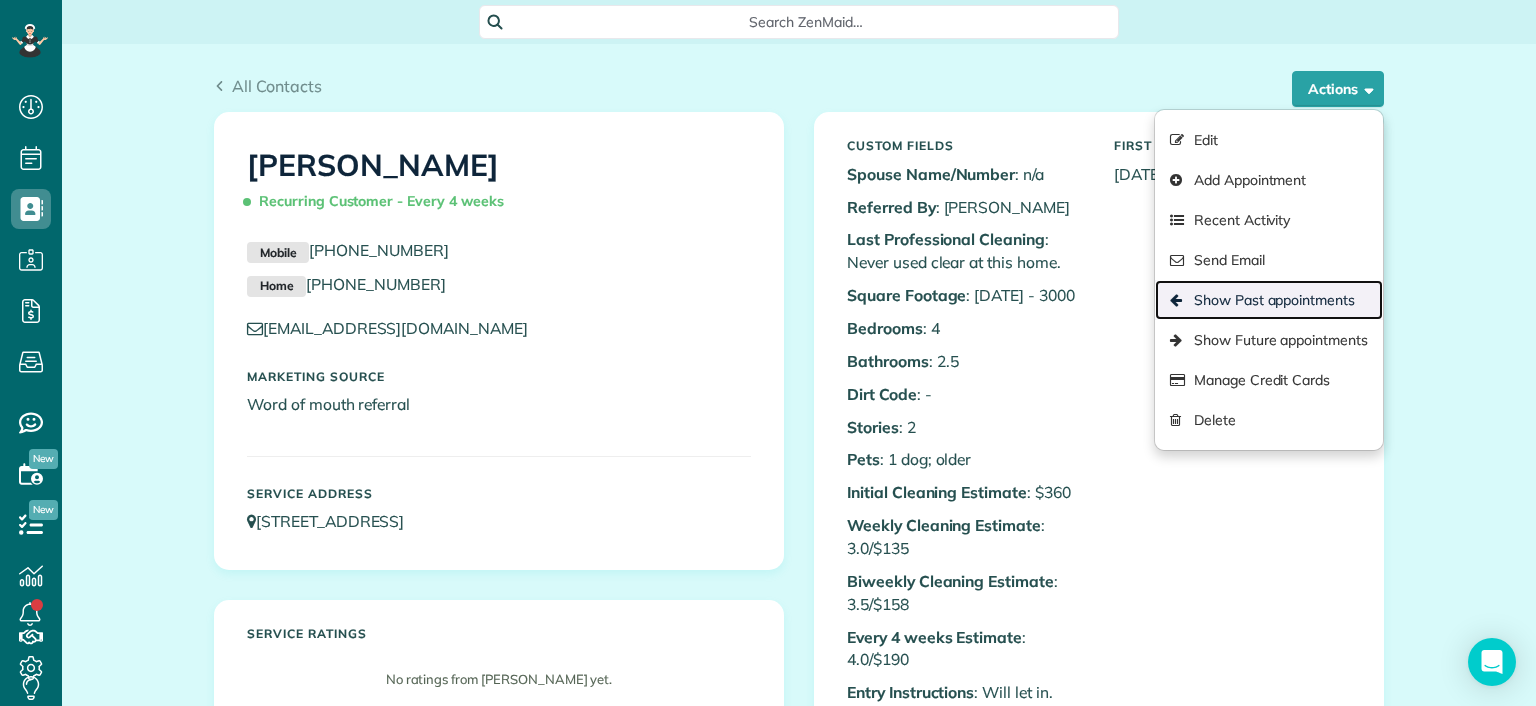 click on "Show Past appointments" at bounding box center [1269, 300] 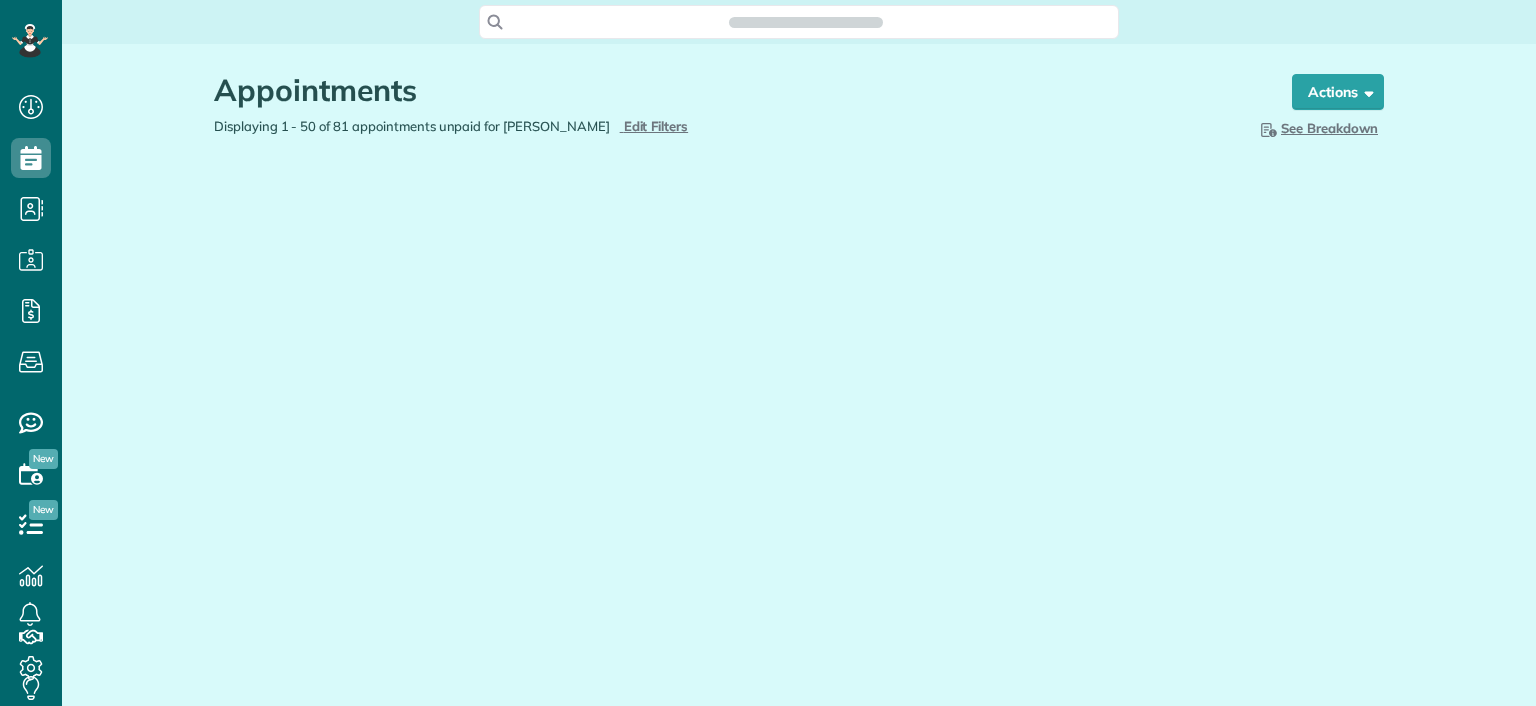 scroll, scrollTop: 0, scrollLeft: 0, axis: both 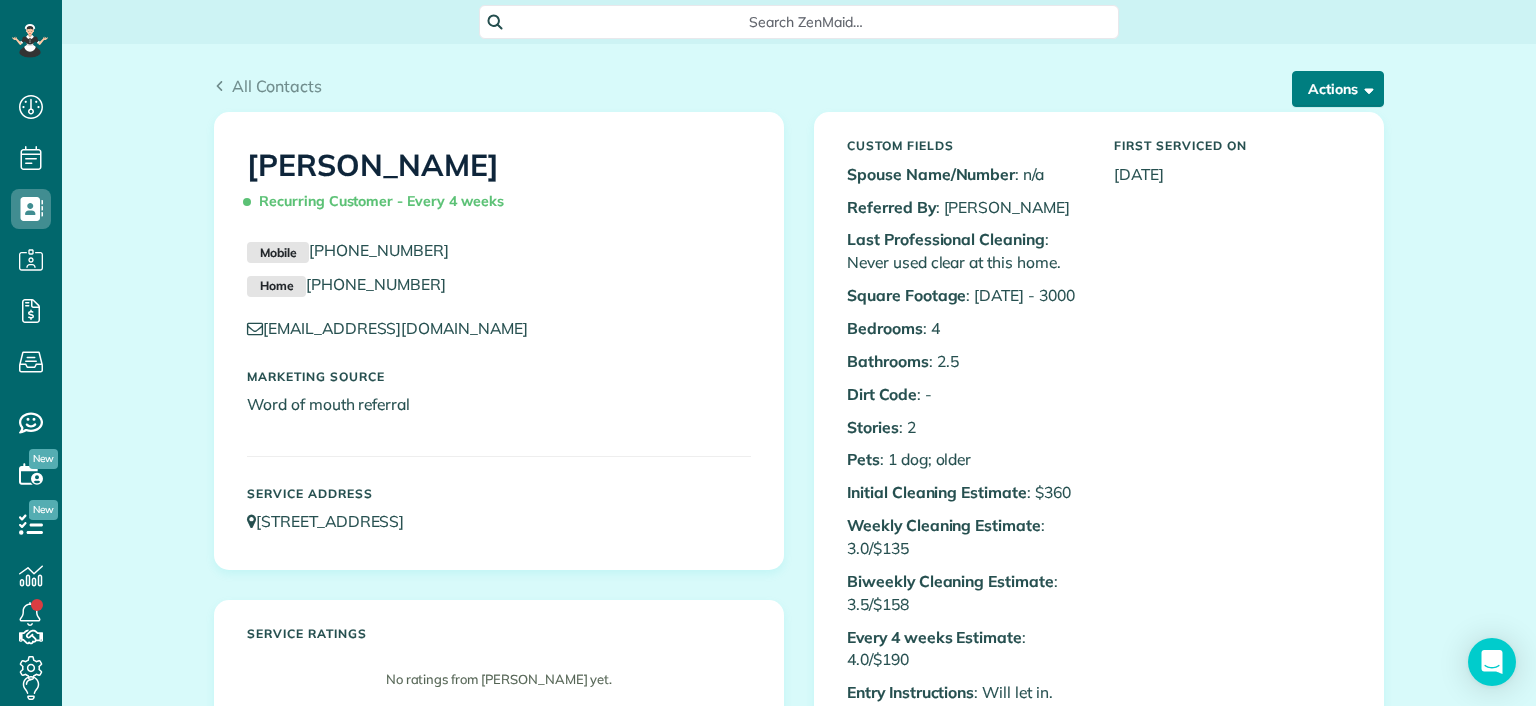 click on "Actions" at bounding box center (1338, 89) 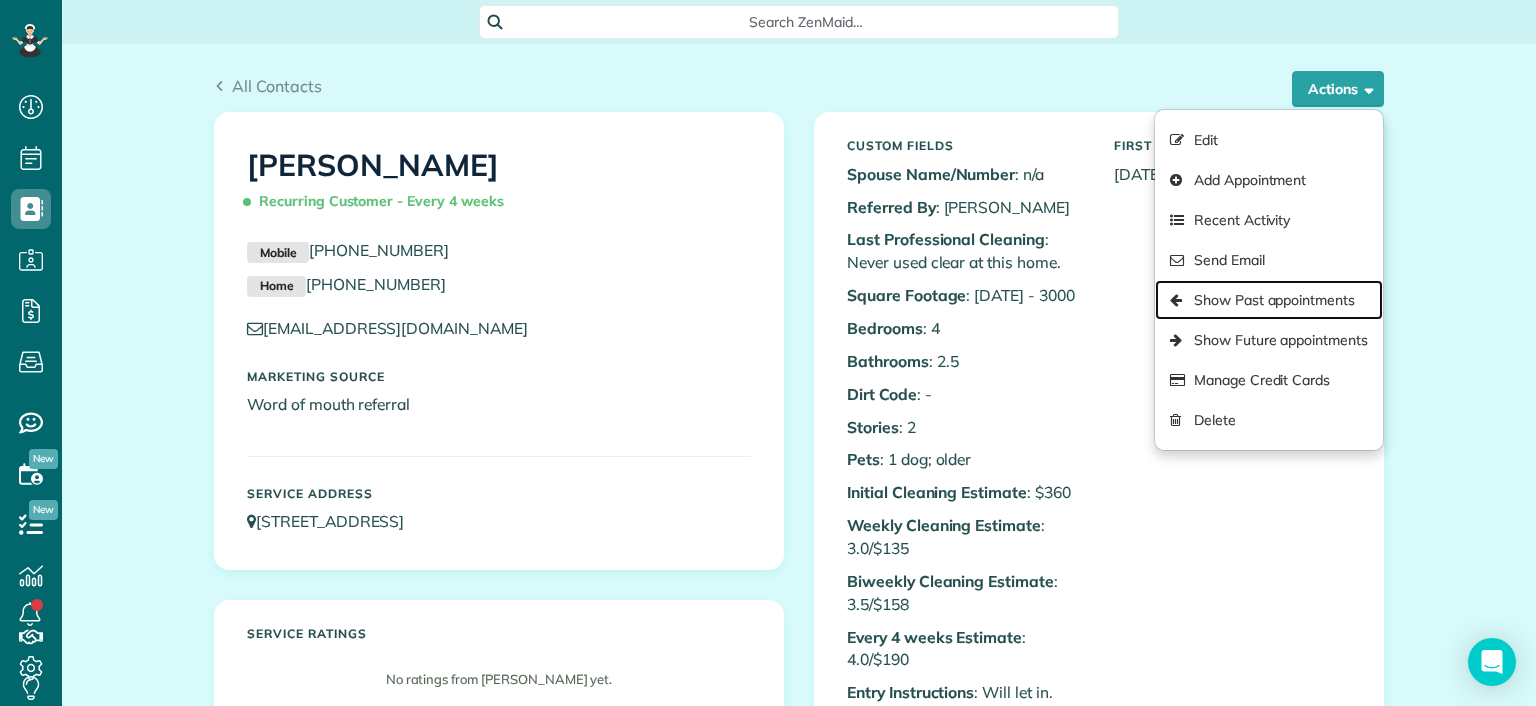 click on "Show Past appointments" at bounding box center (1269, 300) 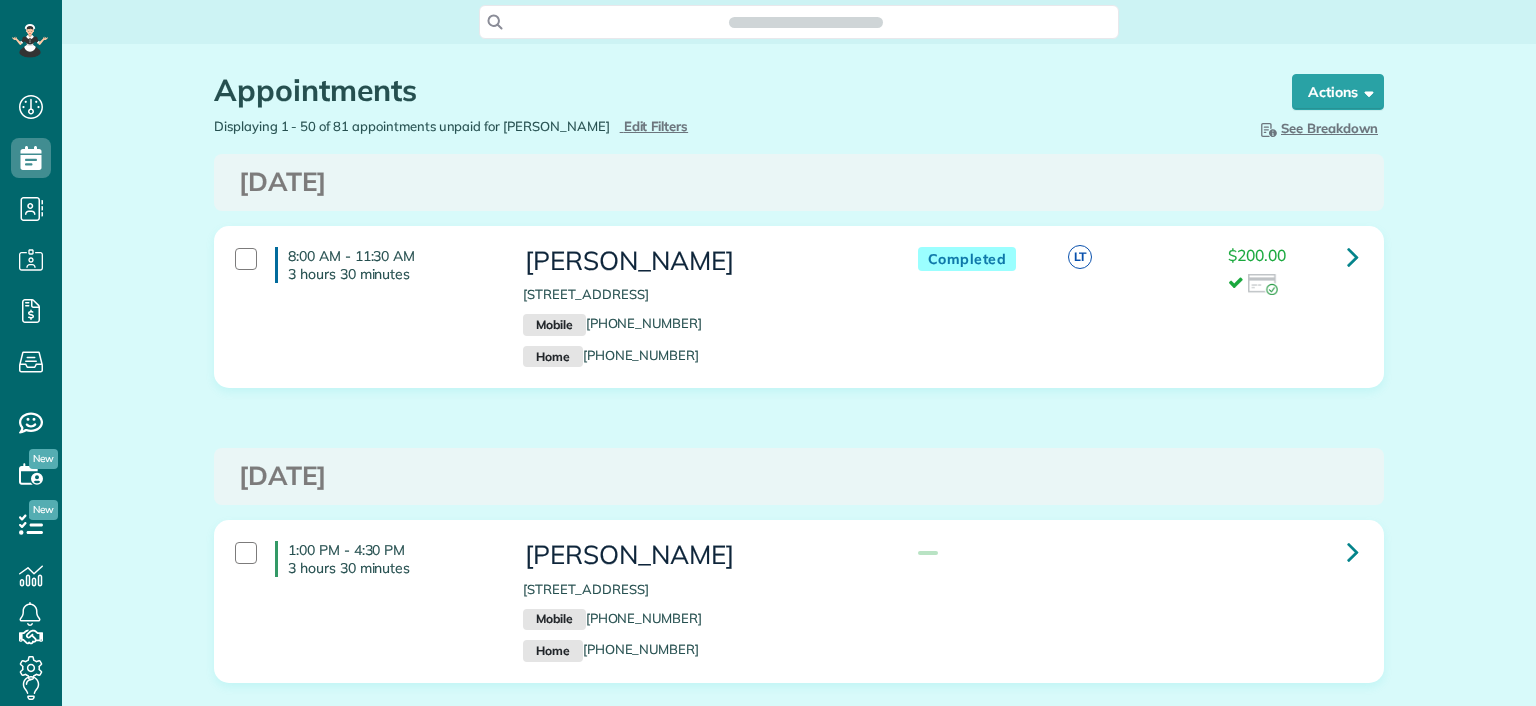 scroll, scrollTop: 0, scrollLeft: 0, axis: both 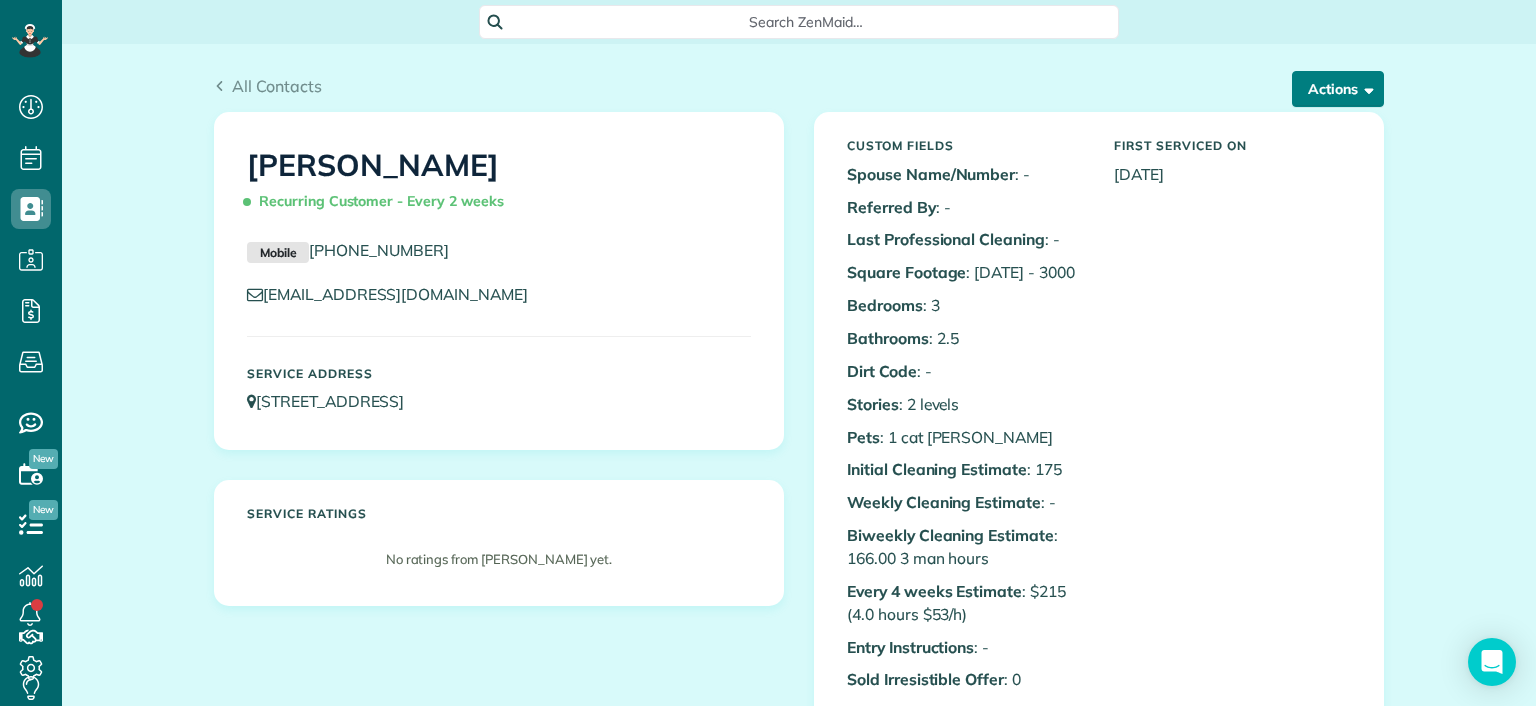 click on "Actions" at bounding box center [1338, 89] 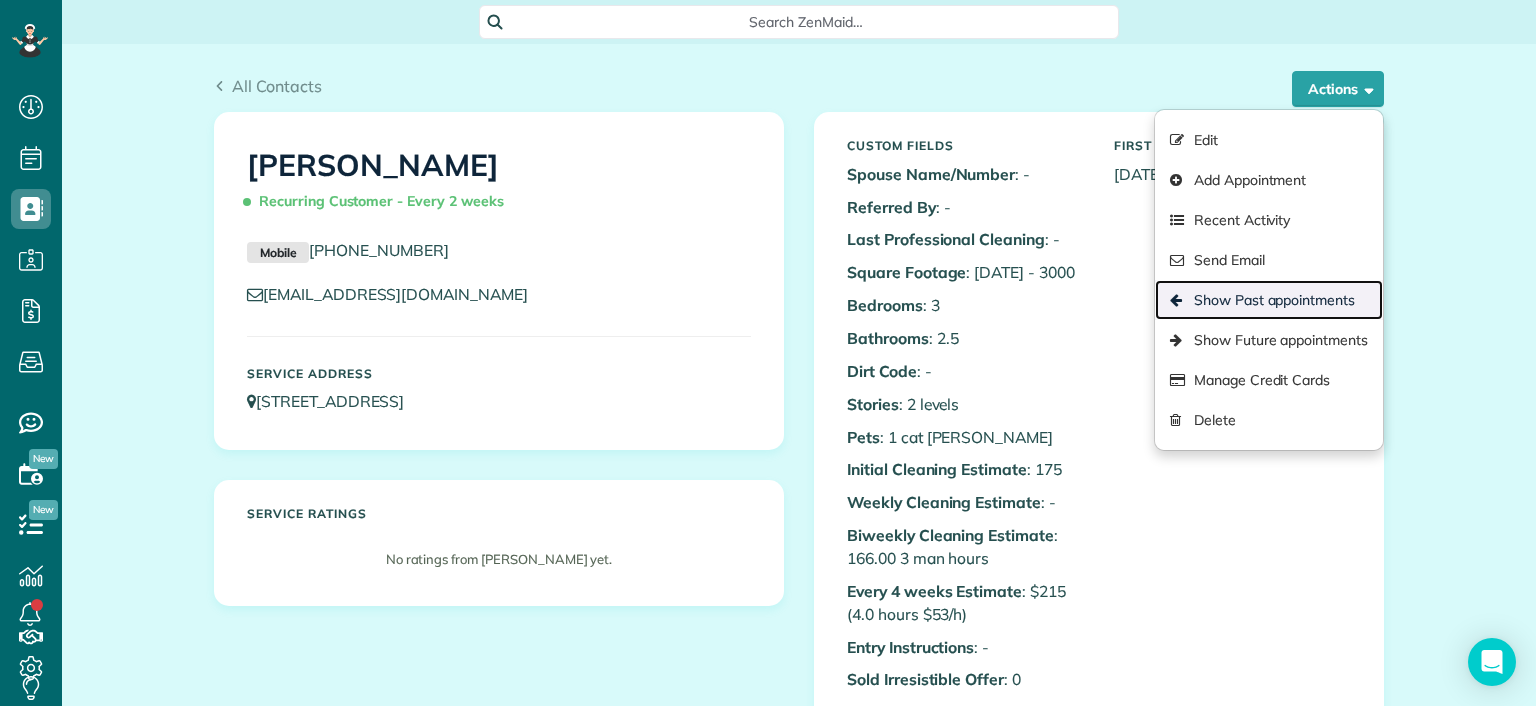 click on "Show Past appointments" at bounding box center [1269, 300] 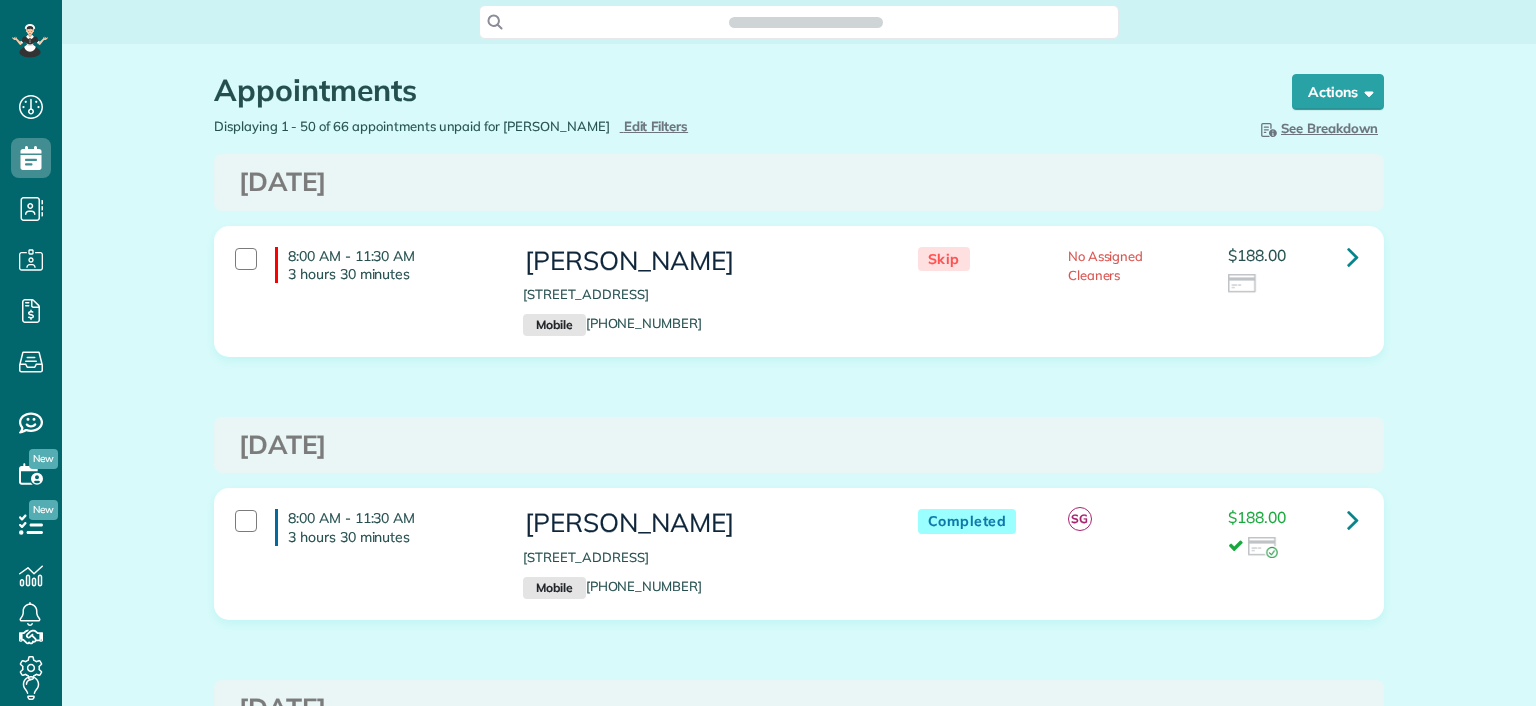 scroll, scrollTop: 0, scrollLeft: 0, axis: both 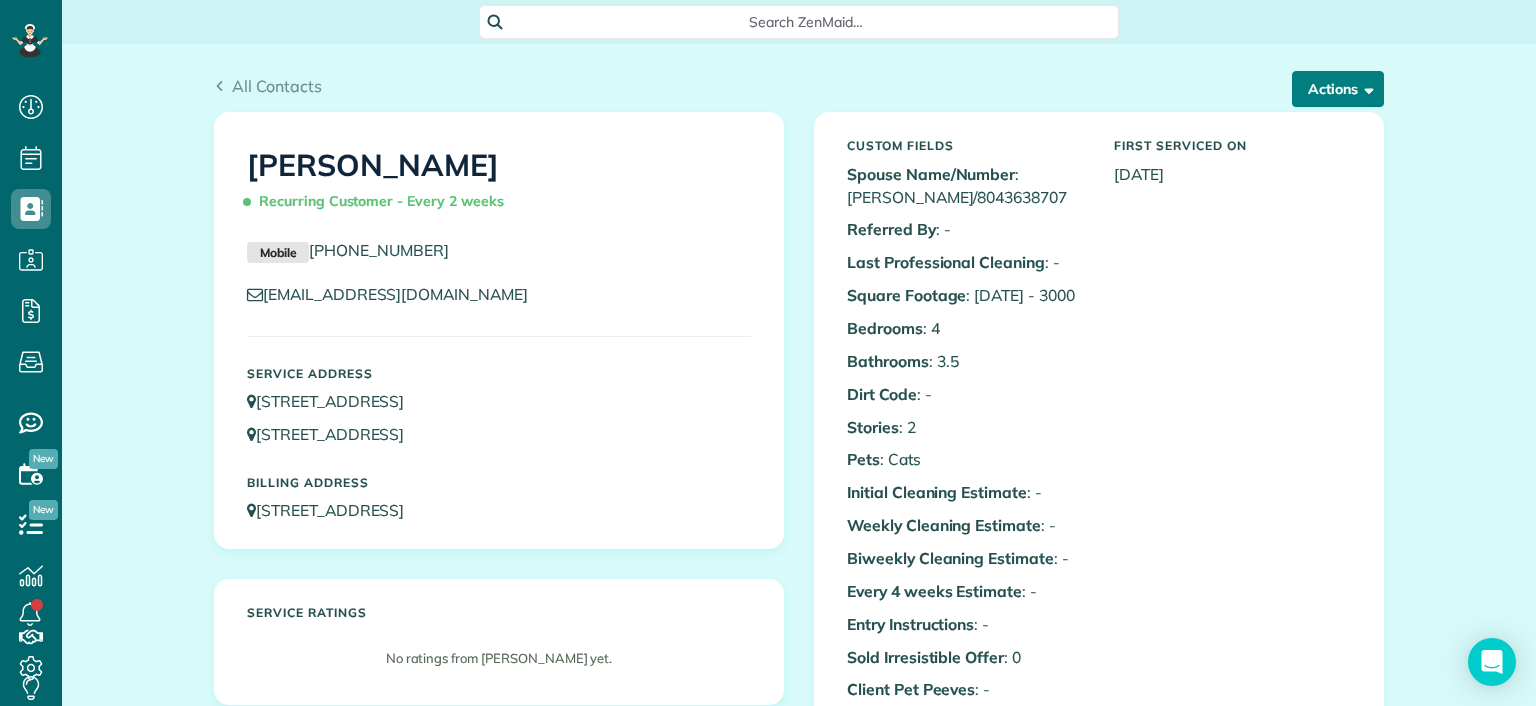 click on "Actions" at bounding box center [1338, 89] 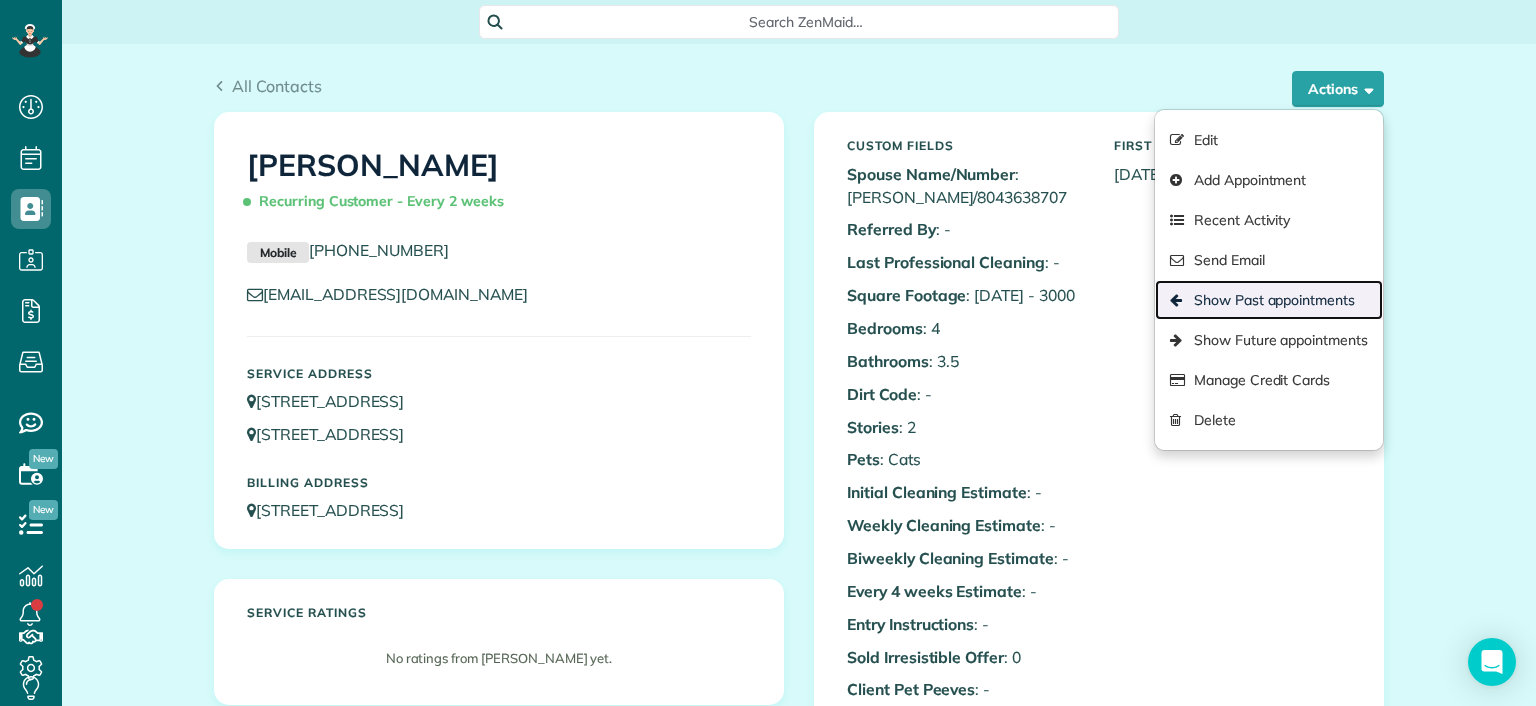 click on "Show Past appointments" at bounding box center (1269, 300) 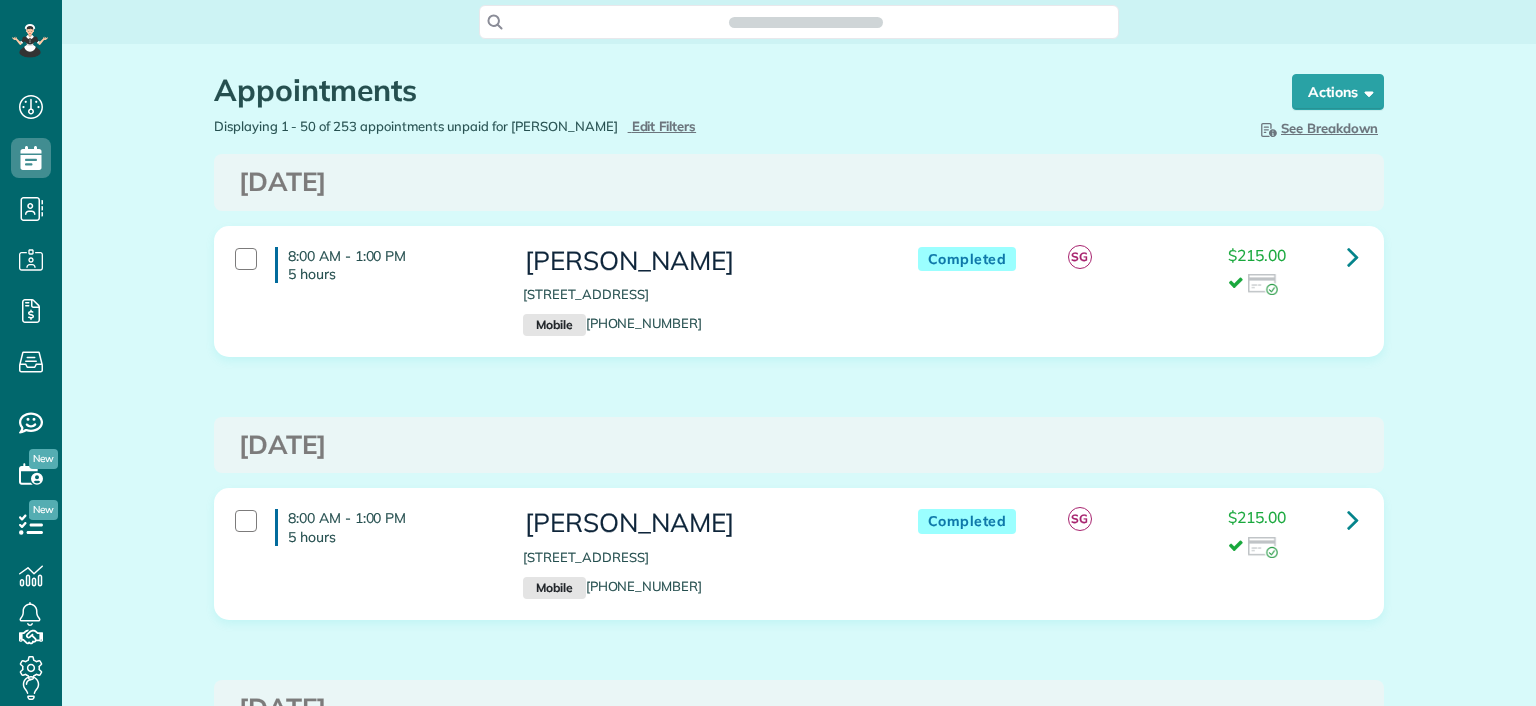 scroll, scrollTop: 0, scrollLeft: 0, axis: both 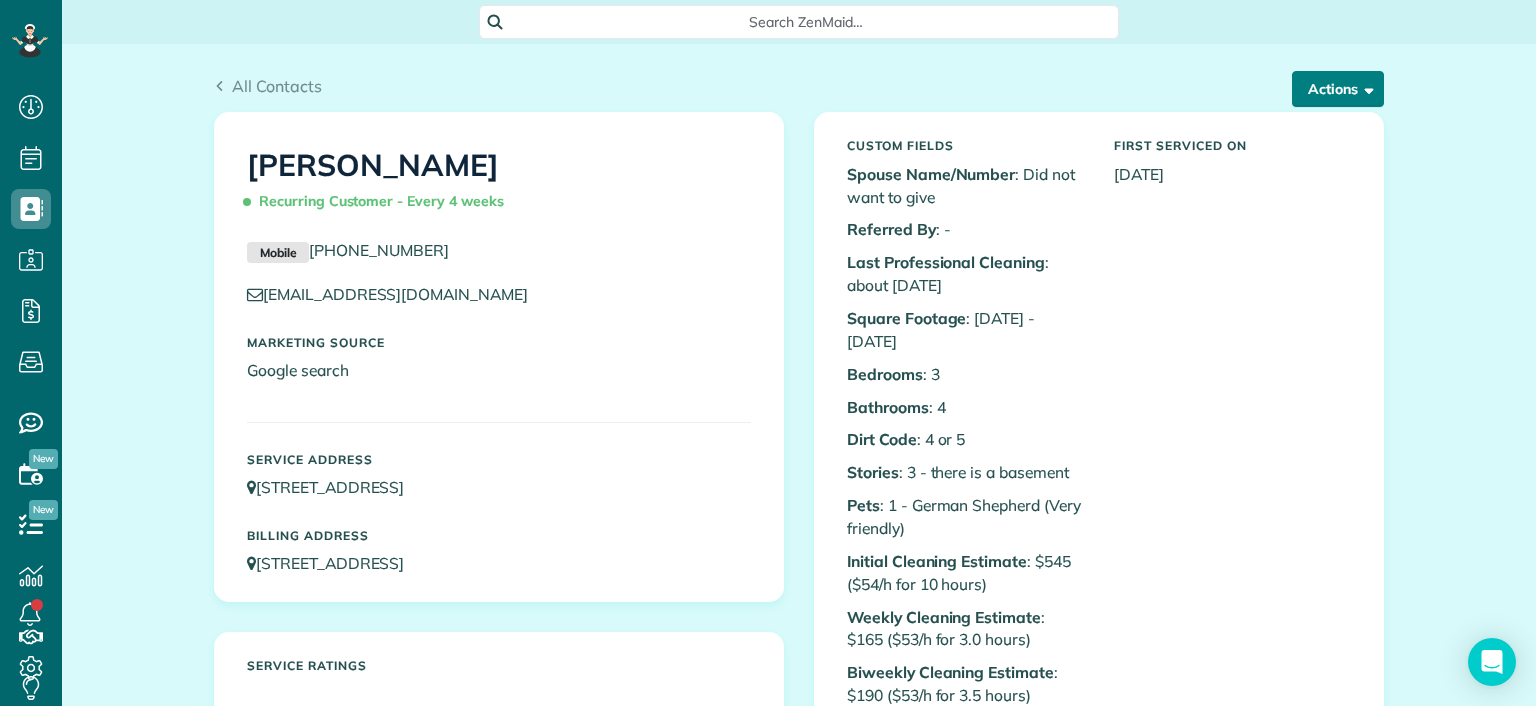 click on "Actions" at bounding box center [1338, 89] 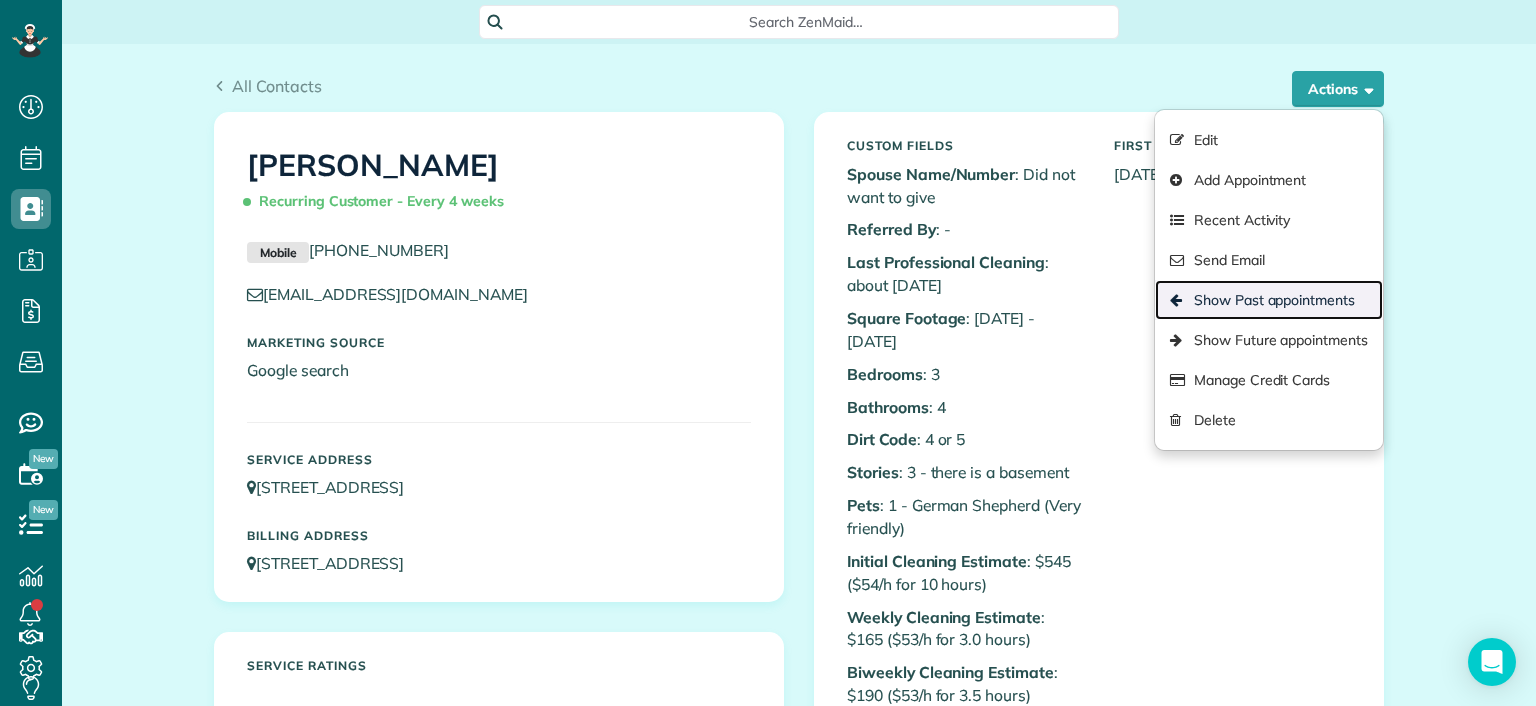 click on "Show Past appointments" at bounding box center [1269, 300] 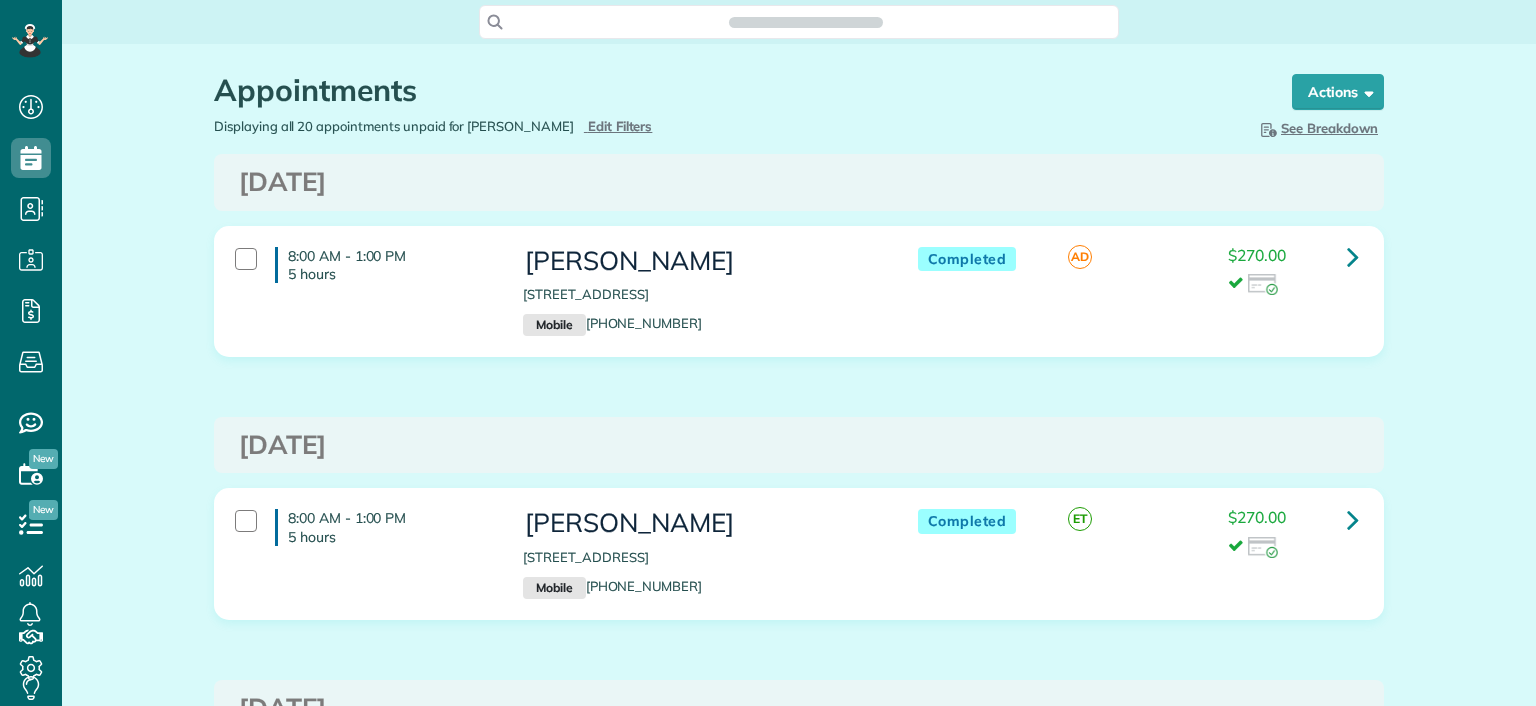 scroll, scrollTop: 0, scrollLeft: 0, axis: both 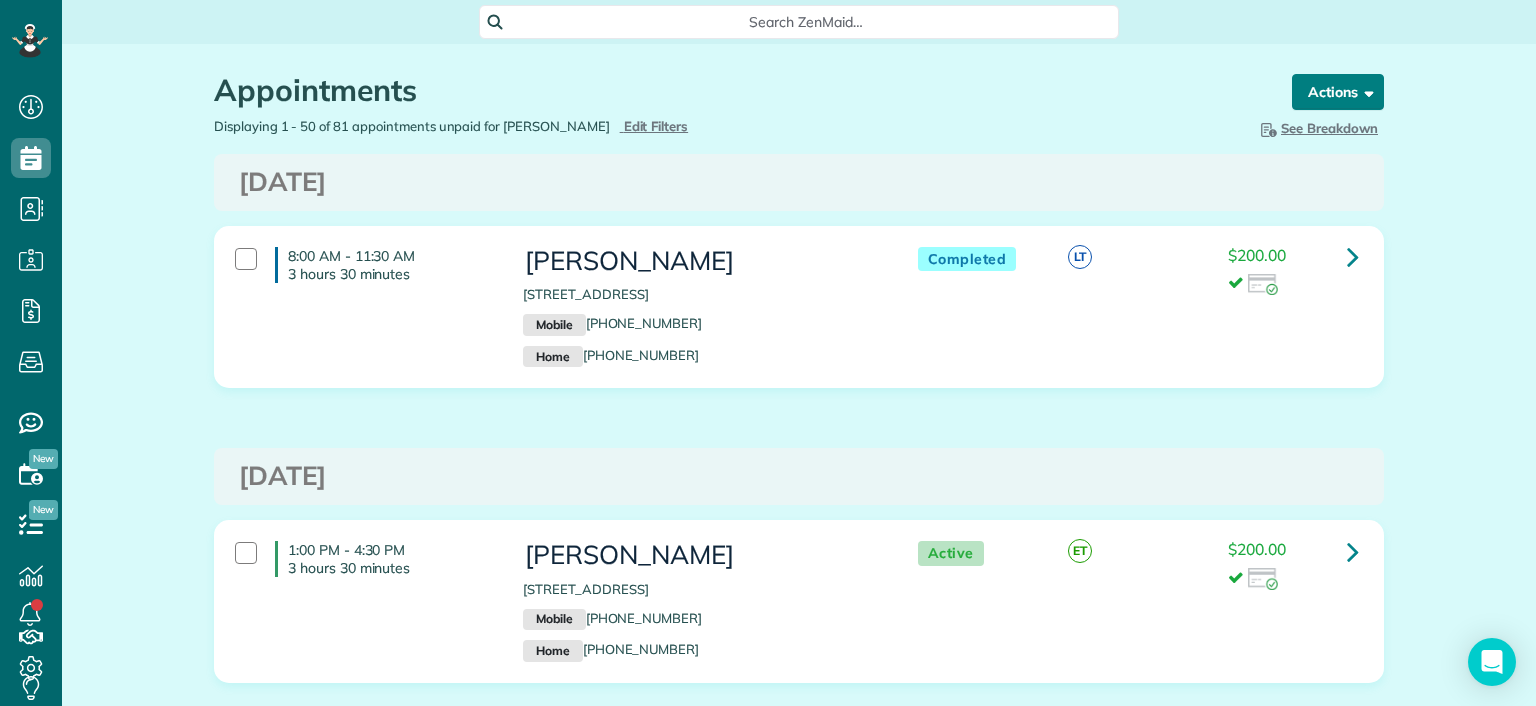 click on "Actions" at bounding box center (1338, 92) 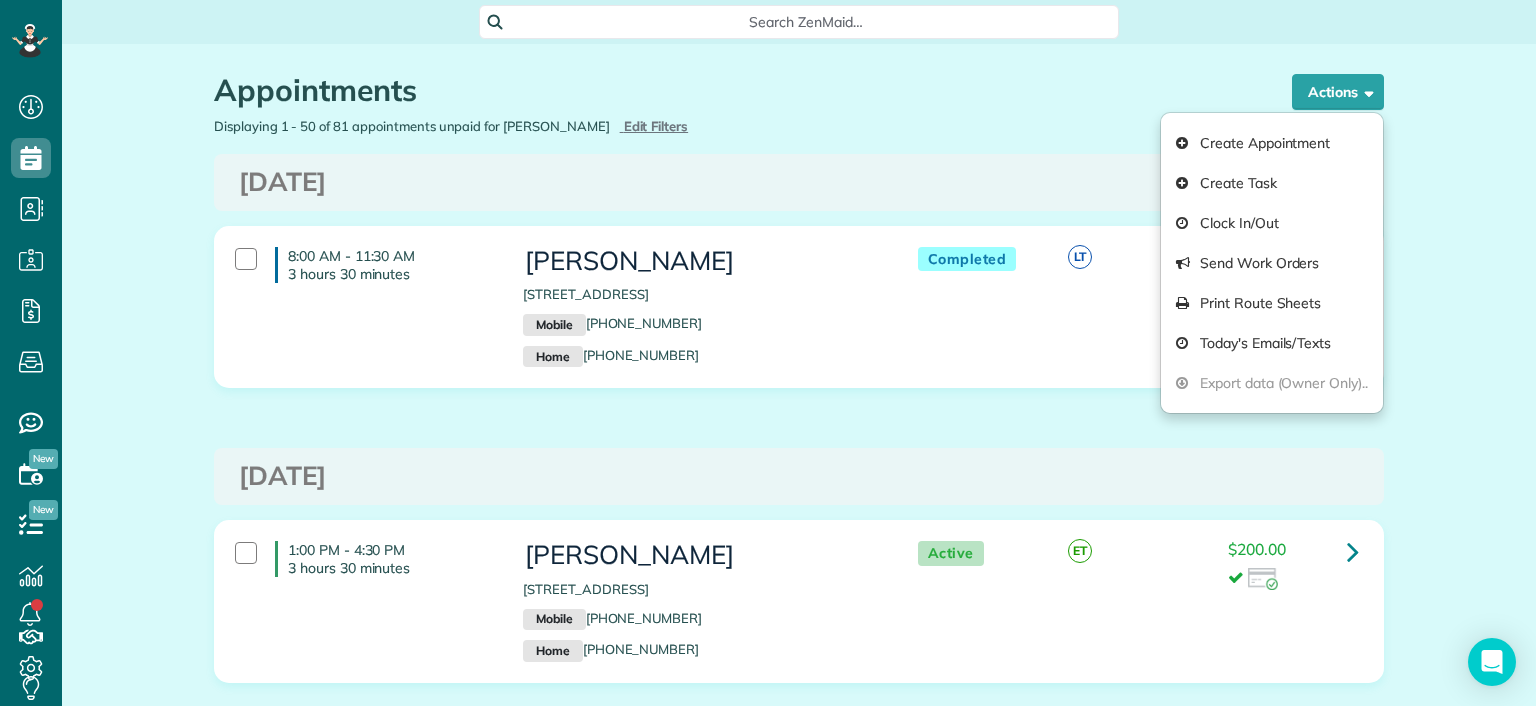 click on "Appointments
the List View [2 min]
Schedule Changes
Actions
Create Appointment
Create Task
Clock In/Out
Send Work Orders
Print Route Sheets
Today's Emails/Texts
Export data (Owner Only)..
Bulk Actions
Set status to: Active
Set status to: Lock Out" at bounding box center [799, 7528] 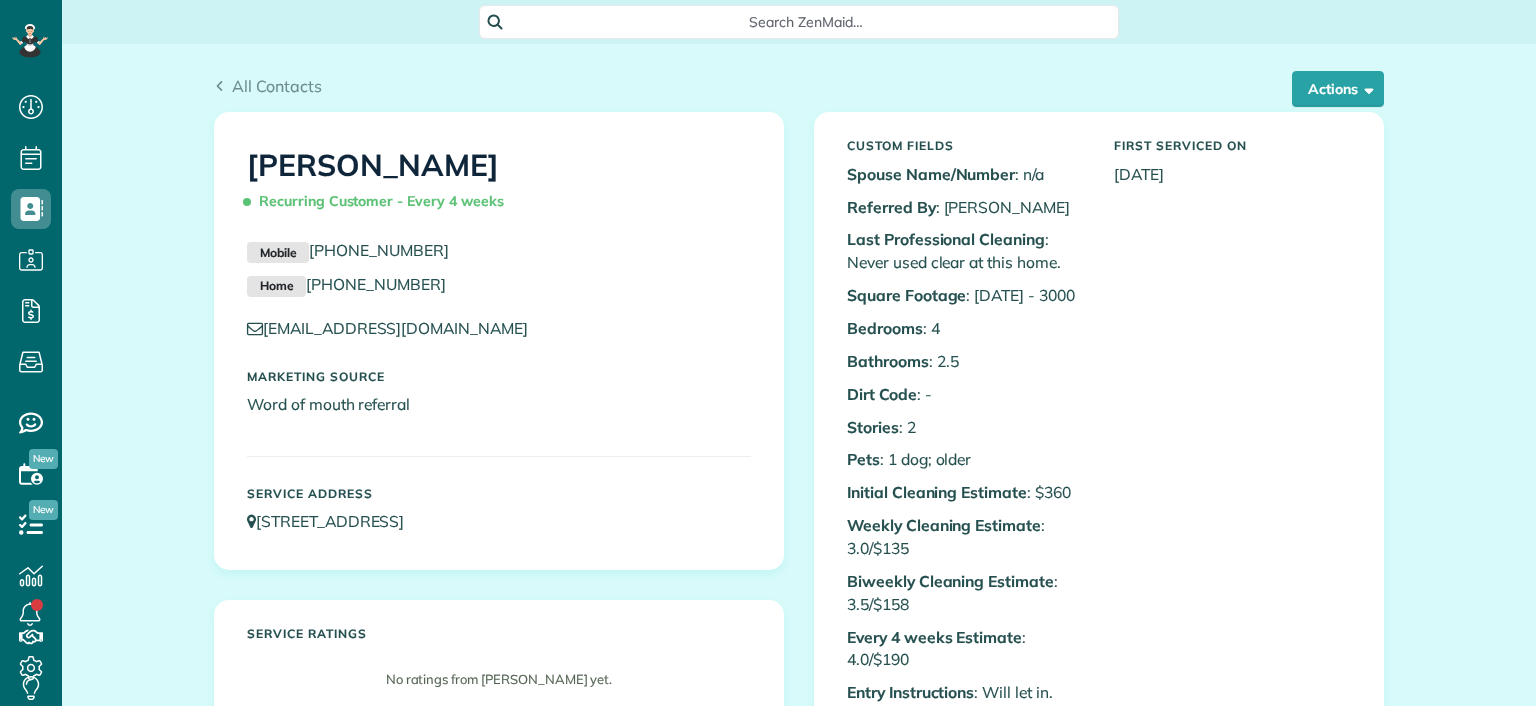 scroll, scrollTop: 0, scrollLeft: 0, axis: both 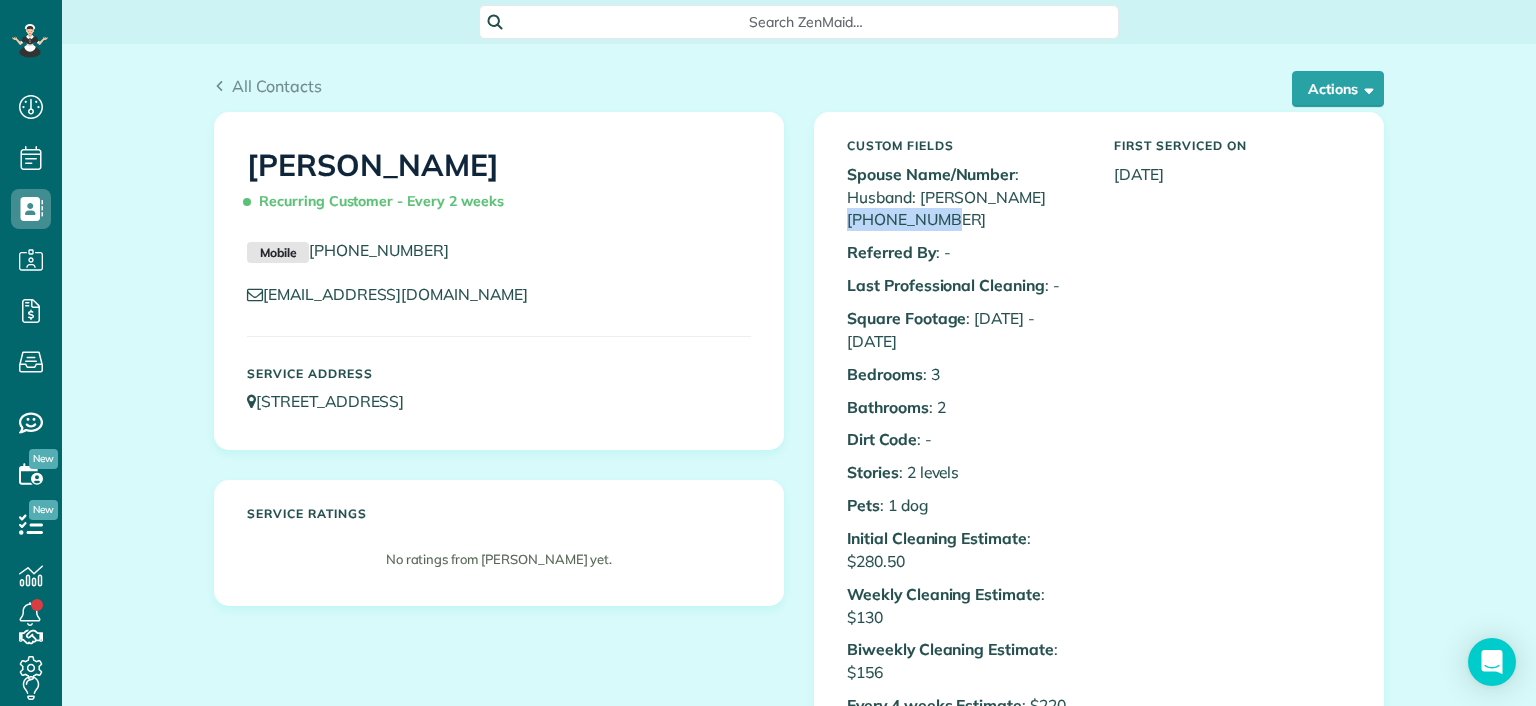 drag, startPoint x: 1016, startPoint y: 192, endPoint x: 1083, endPoint y: 215, distance: 70.837845 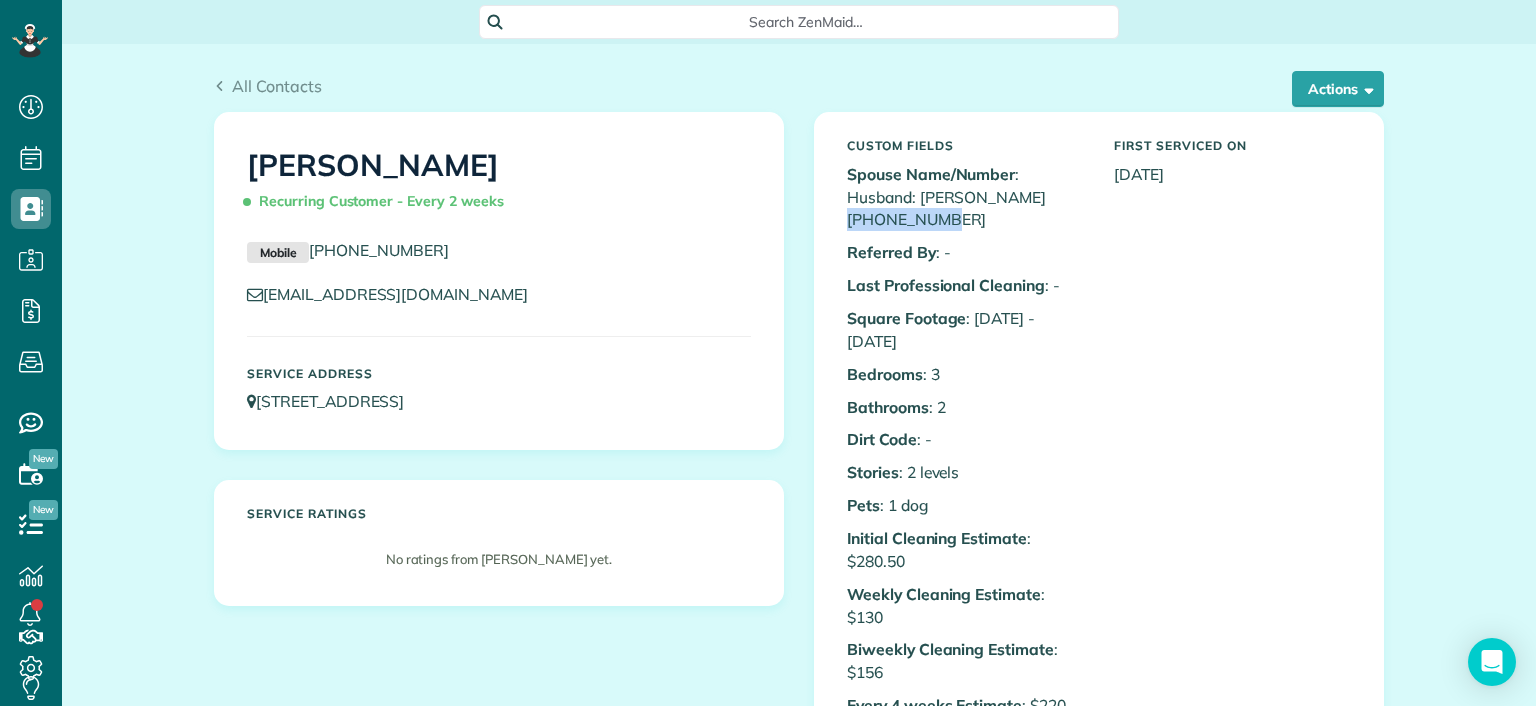 scroll, scrollTop: 0, scrollLeft: 0, axis: both 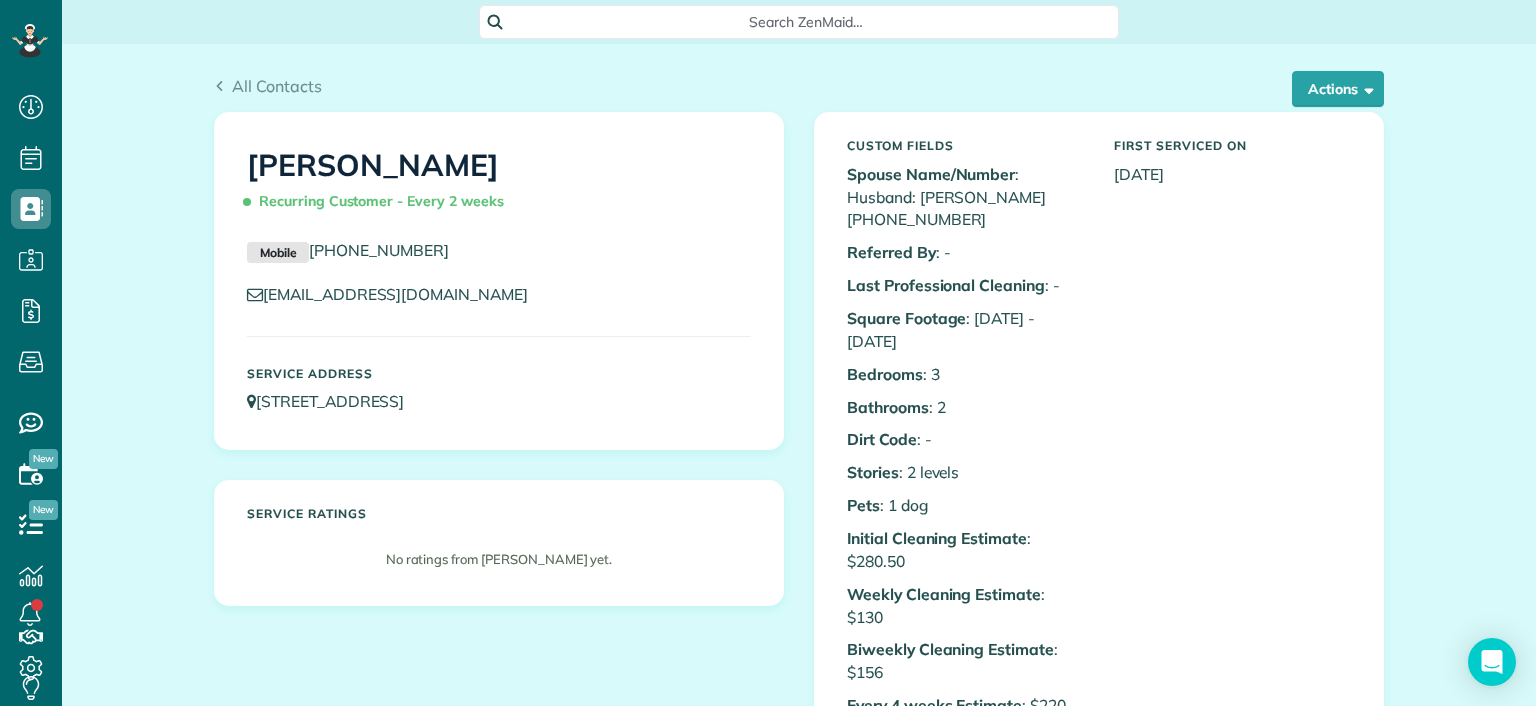 click on "Custom Fields
Spouse Name/Number :
Husband: [PERSON_NAME] [PHONE_NUMBER]
Referred By :
-
Last Professional Cleaning  :
-
Square Footage  :
[DATE] - [DATE]
Bedrooms :
3
Bathrooms :
2
Dirt Code  :
-
Stories :
2 levels
Pets" at bounding box center (1099, 641) 